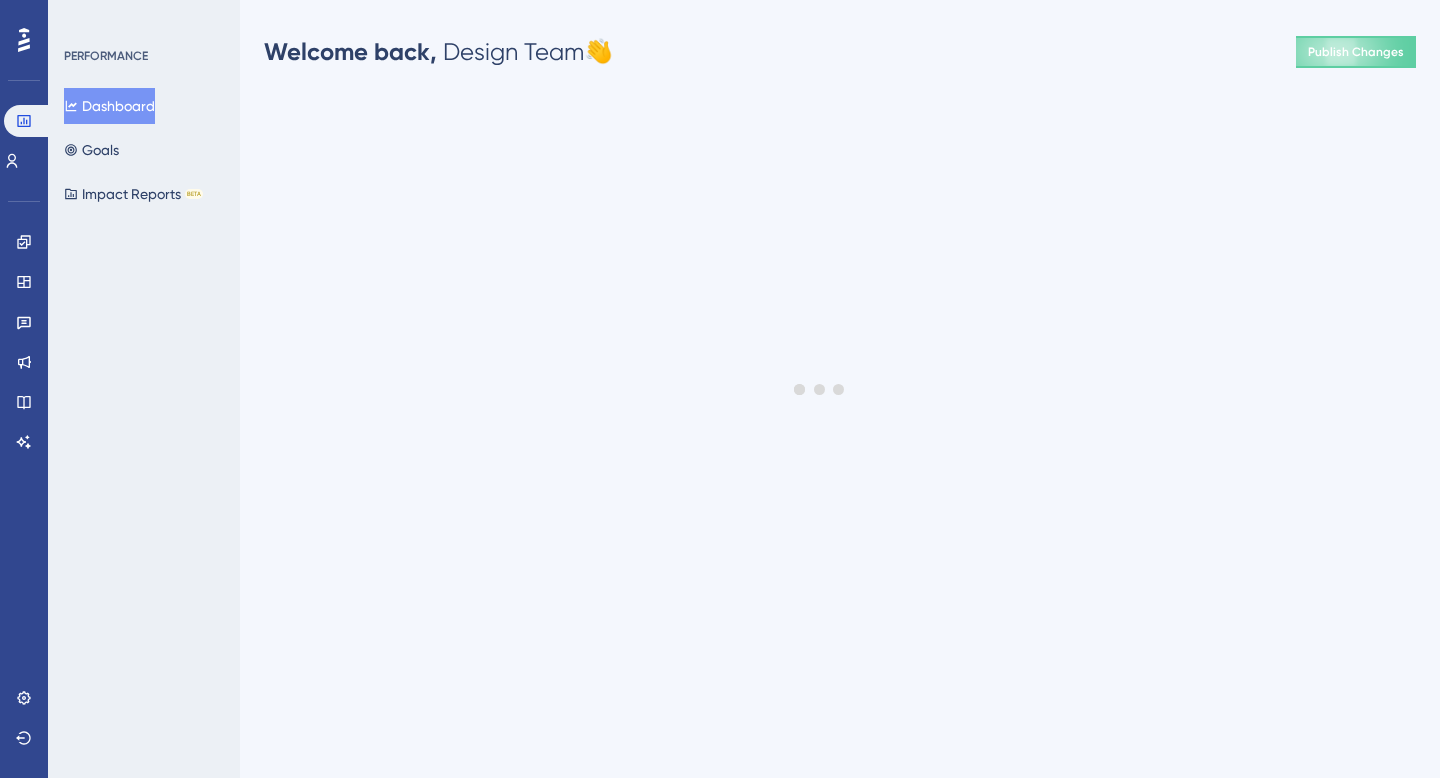 scroll, scrollTop: 0, scrollLeft: 0, axis: both 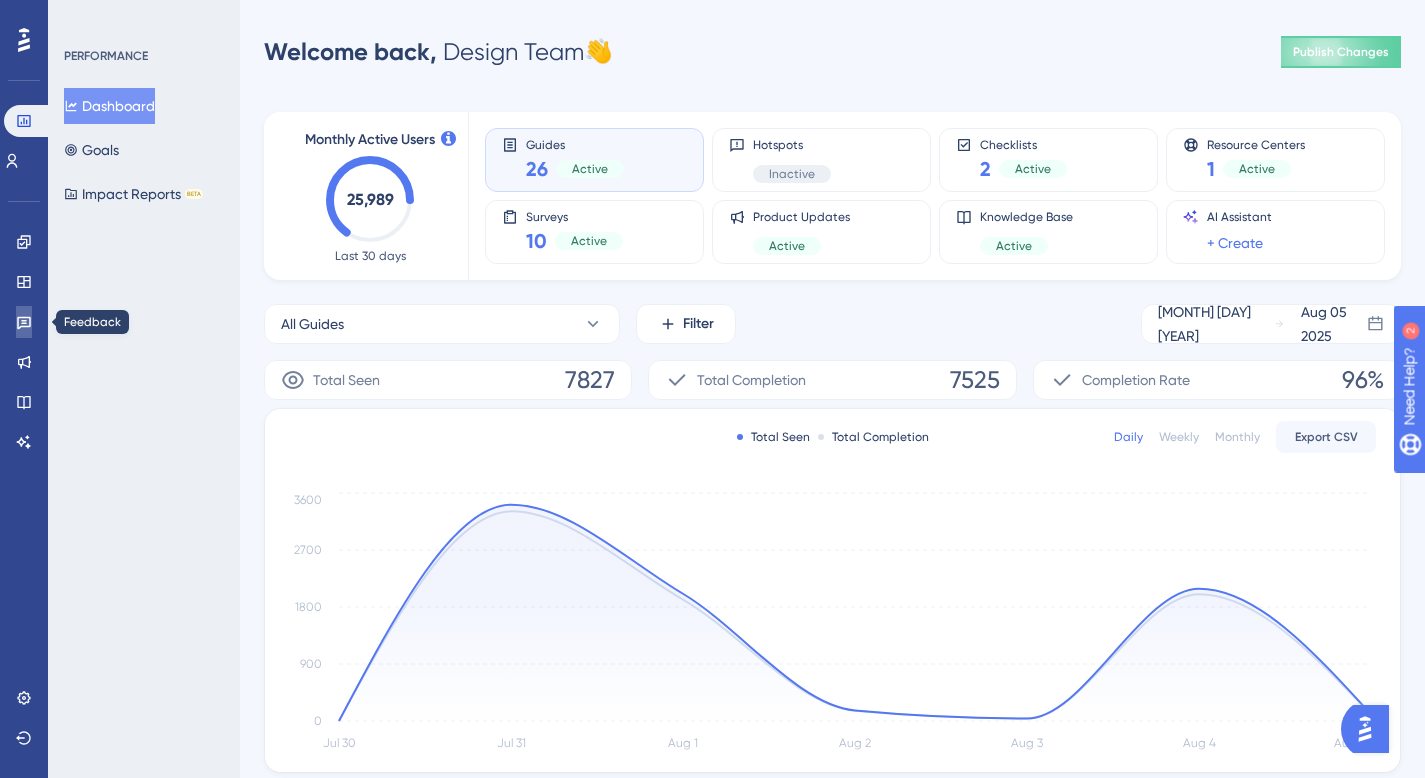 click at bounding box center [24, 322] 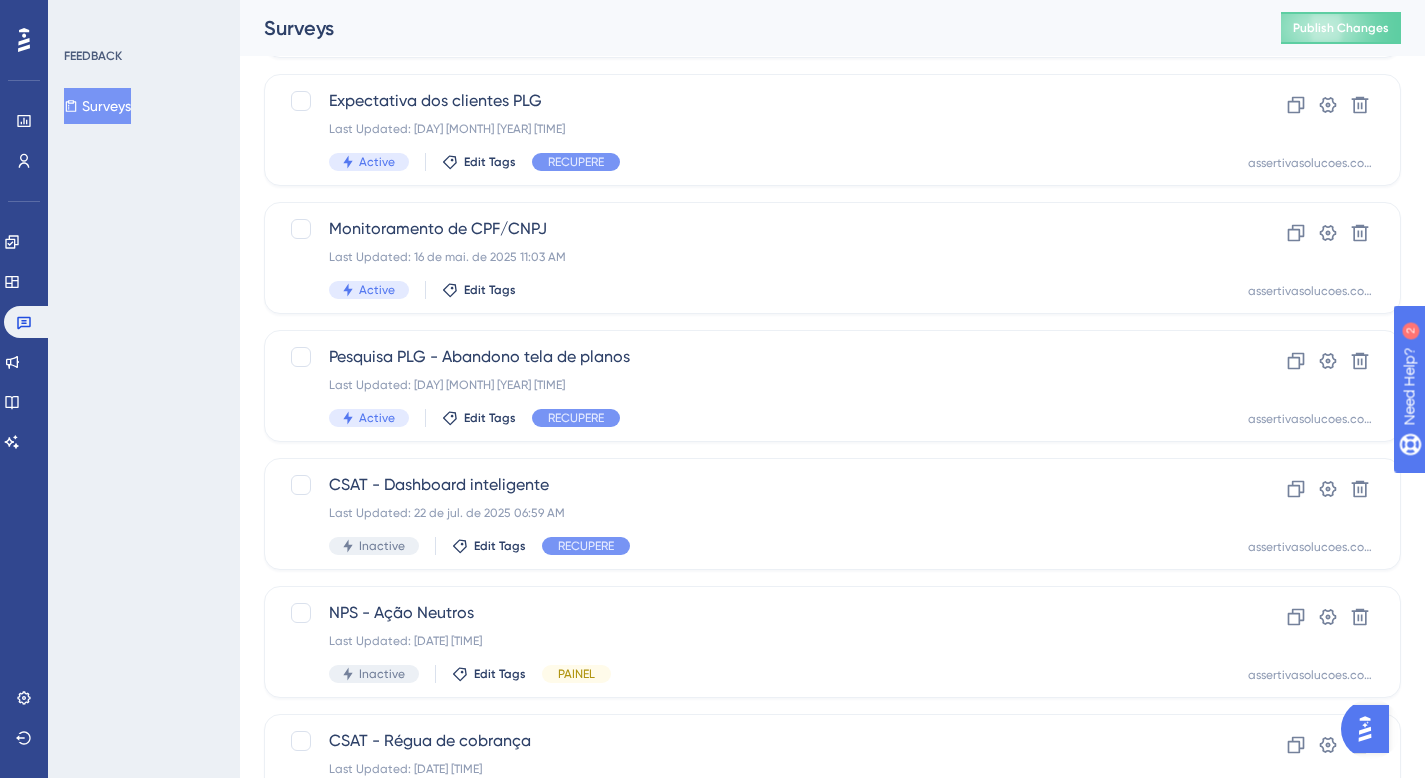 scroll, scrollTop: 774, scrollLeft: 0, axis: vertical 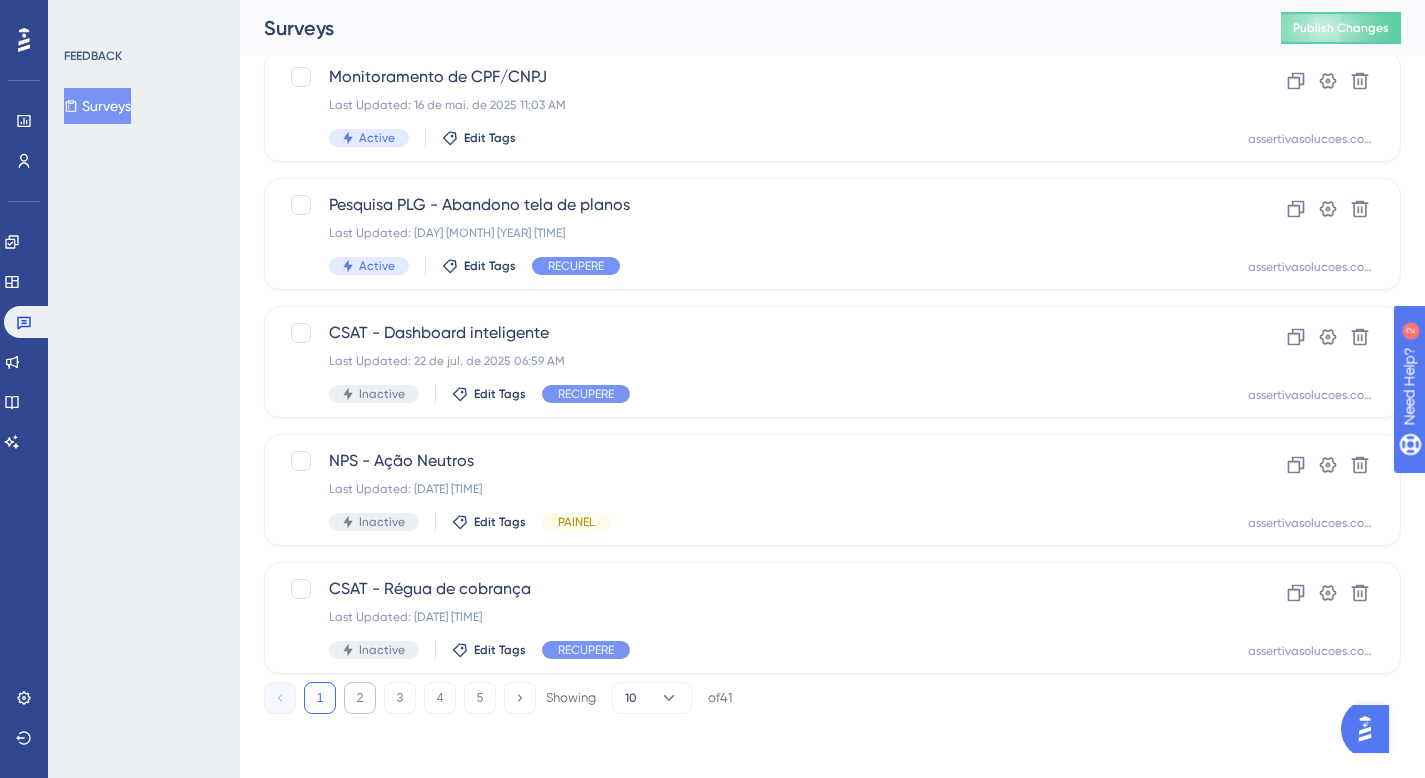 click on "2" at bounding box center (360, 698) 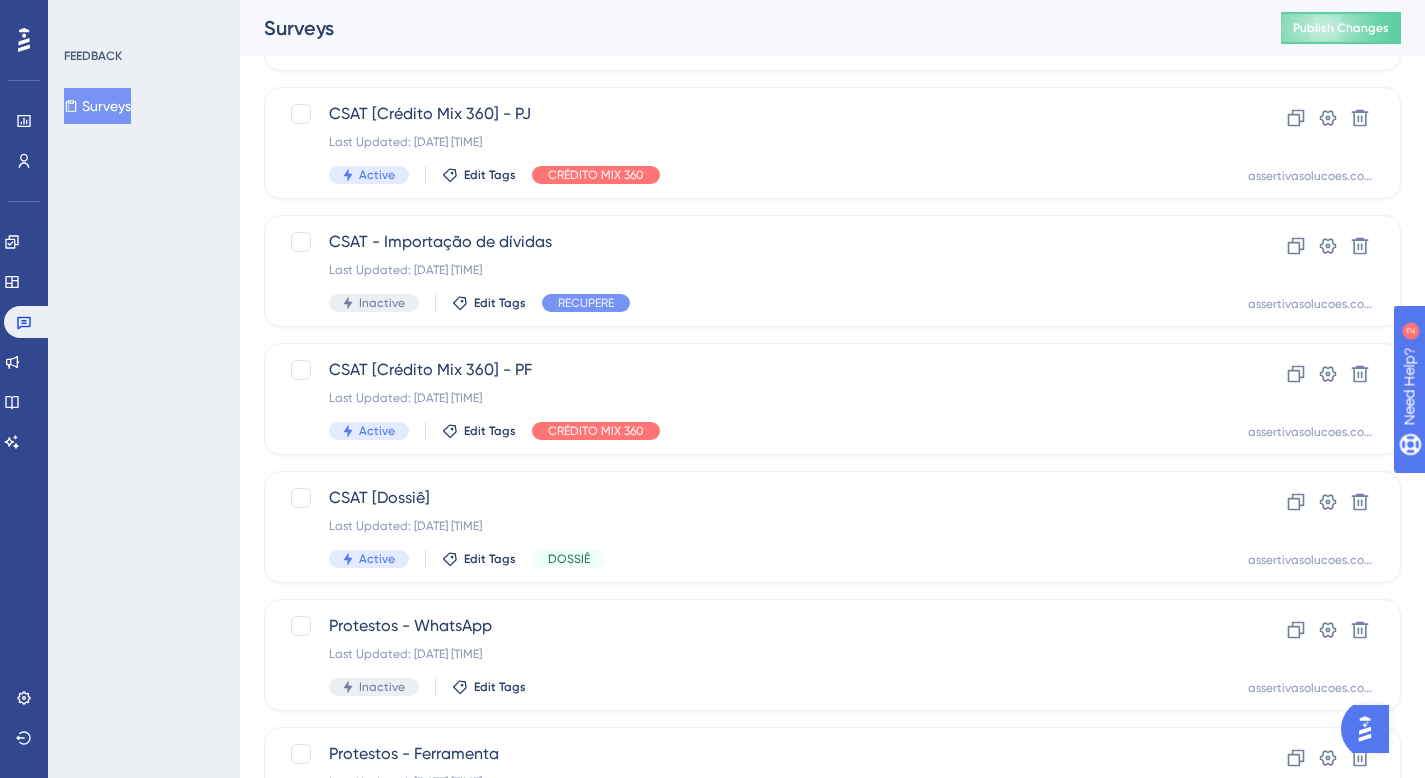 scroll, scrollTop: 774, scrollLeft: 0, axis: vertical 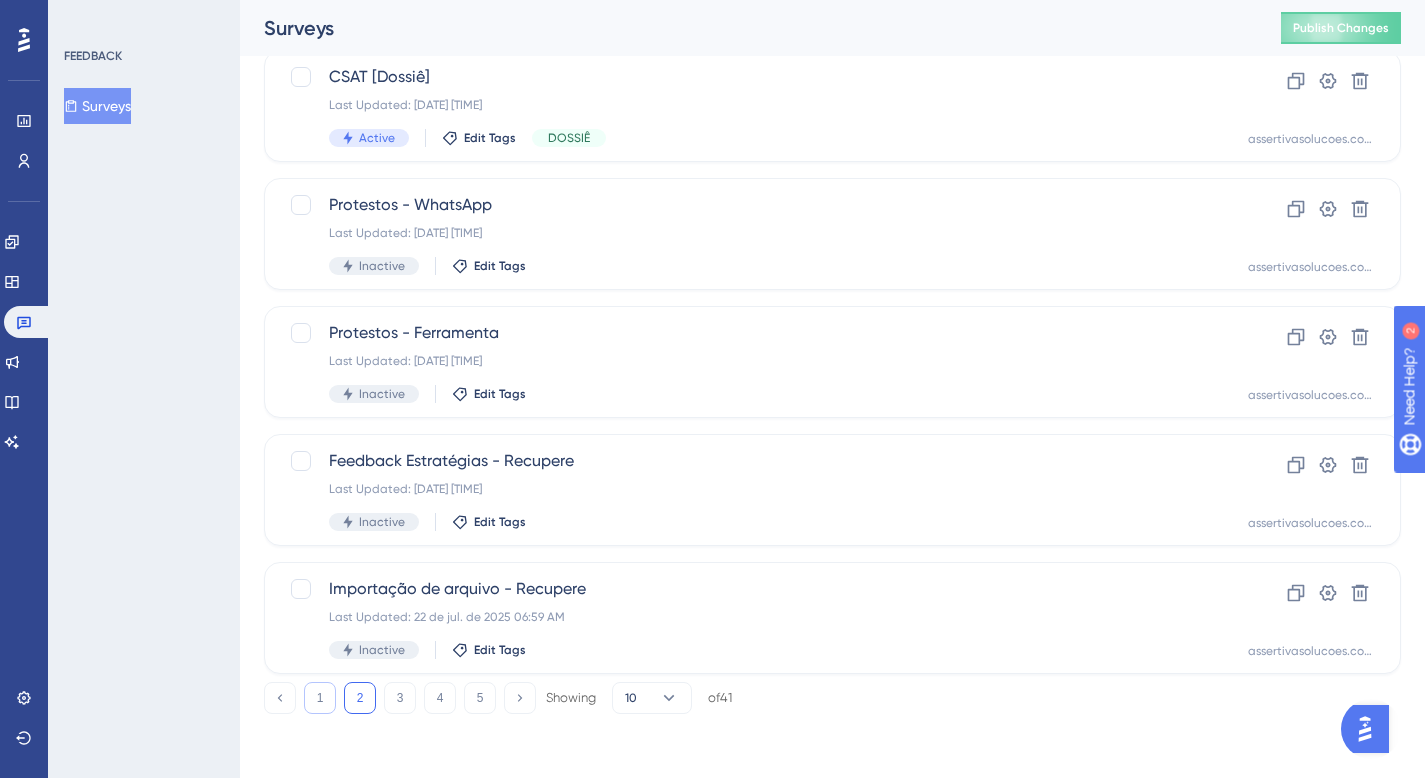 click on "1" at bounding box center [320, 698] 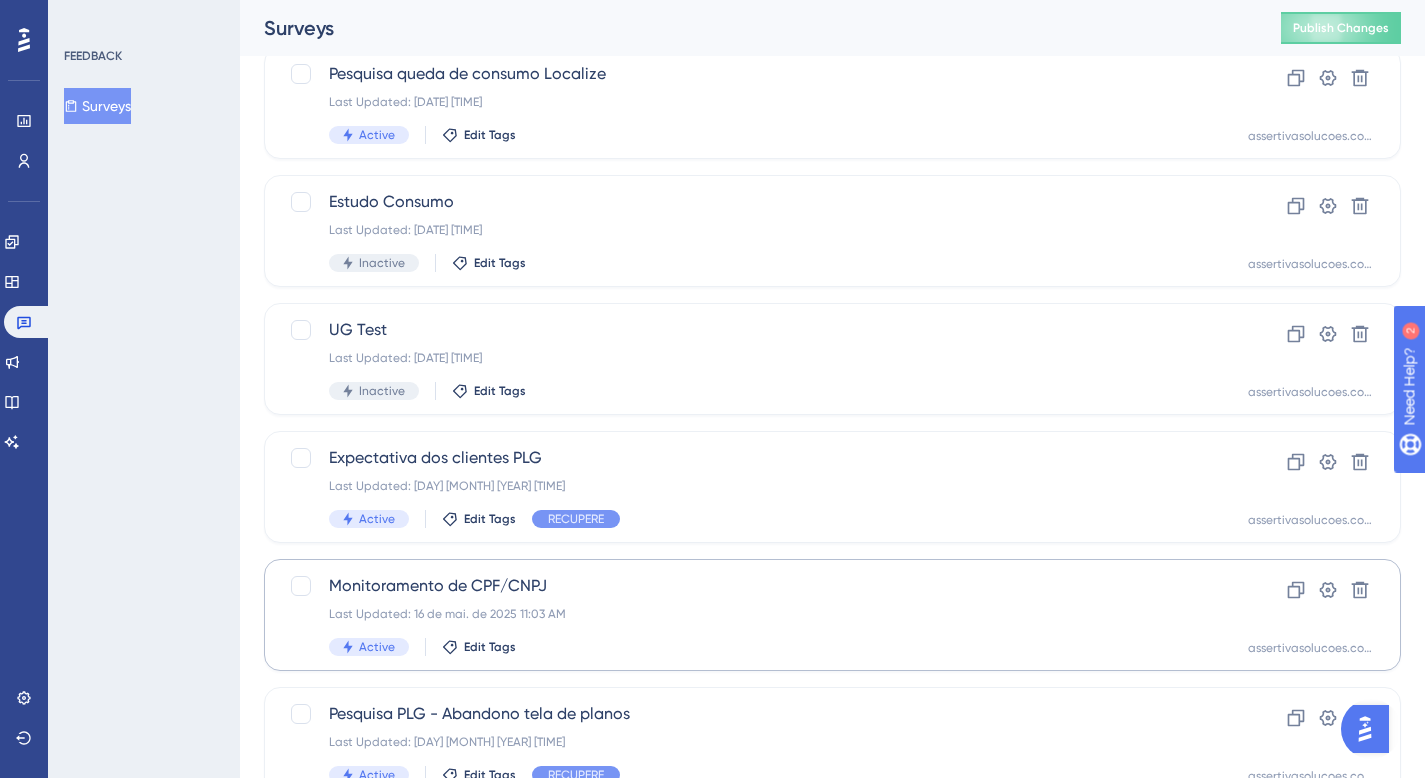 scroll, scrollTop: 293, scrollLeft: 0, axis: vertical 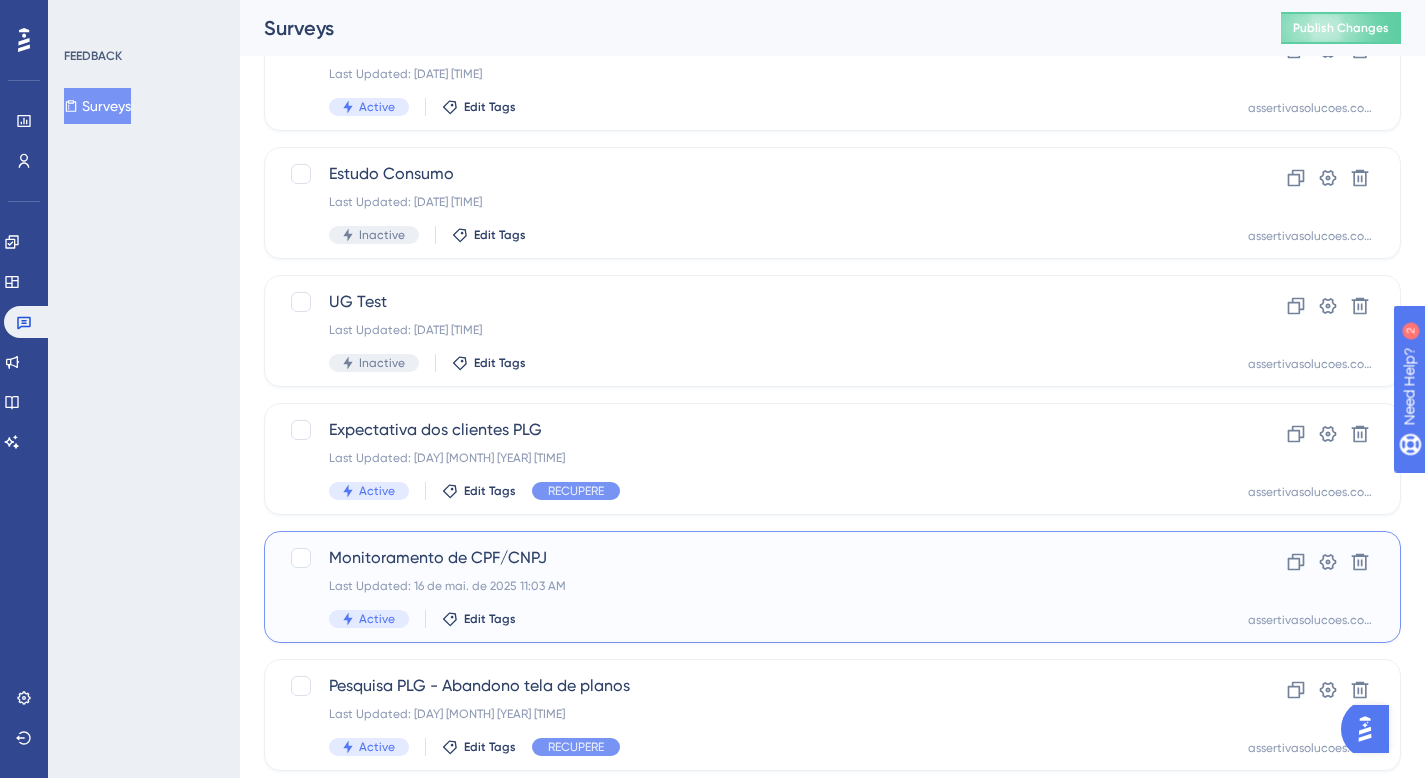 click on "Monitoramento de CPF/CNPJ Last Updated: [DATE] [TIME] Active Edit Tags Clone Settings Delete assertivasolucoes.com.br" at bounding box center [832, 587] 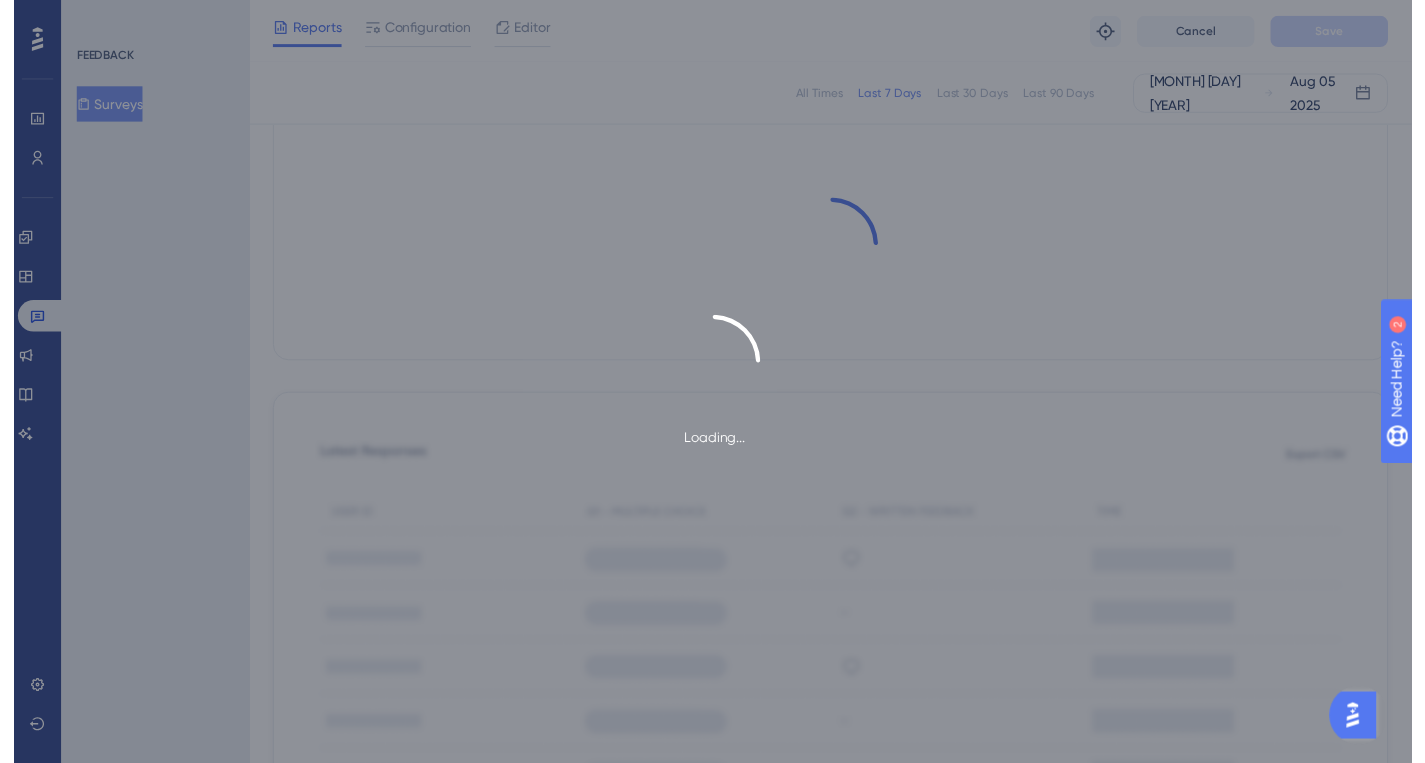 scroll, scrollTop: 0, scrollLeft: 0, axis: both 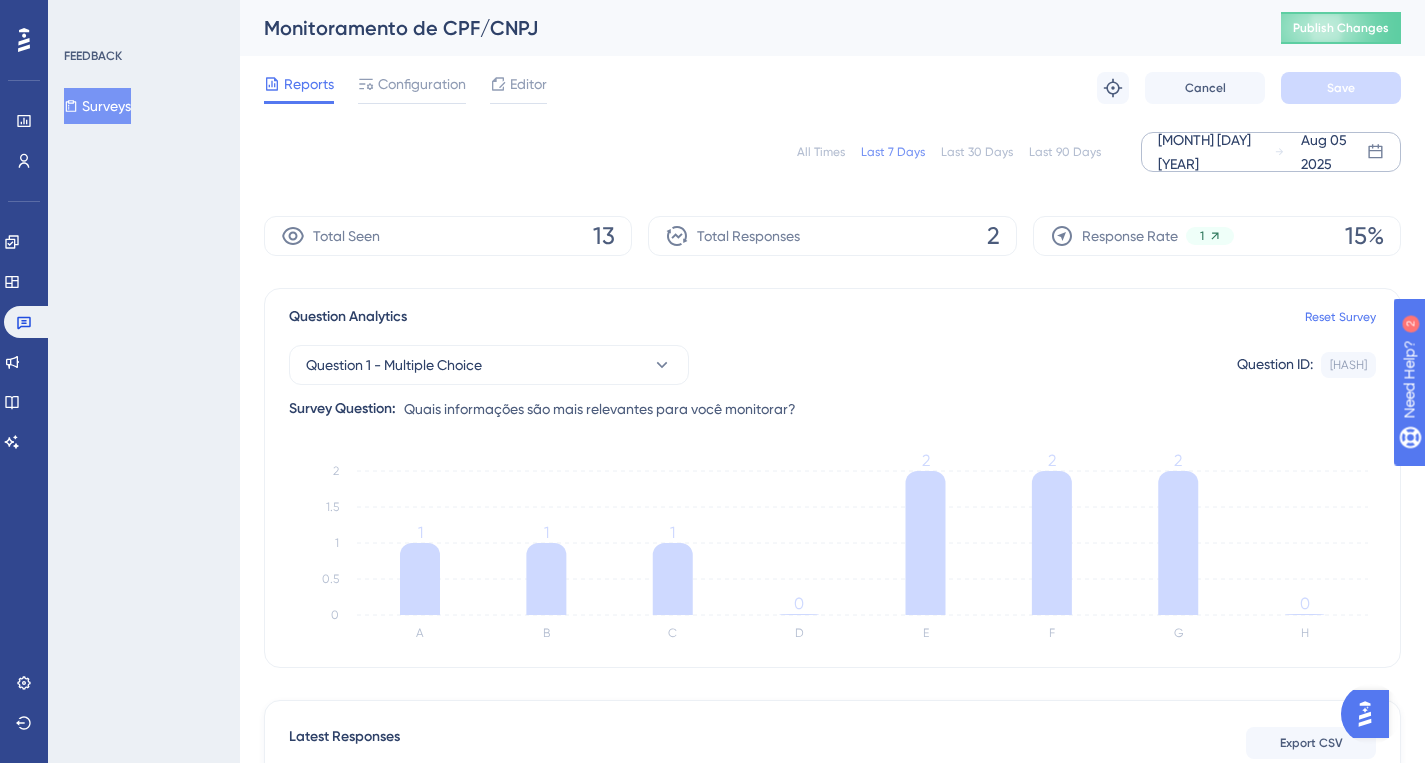 click on "[MONTH] [DAY] [YEAR]" at bounding box center [1216, 152] 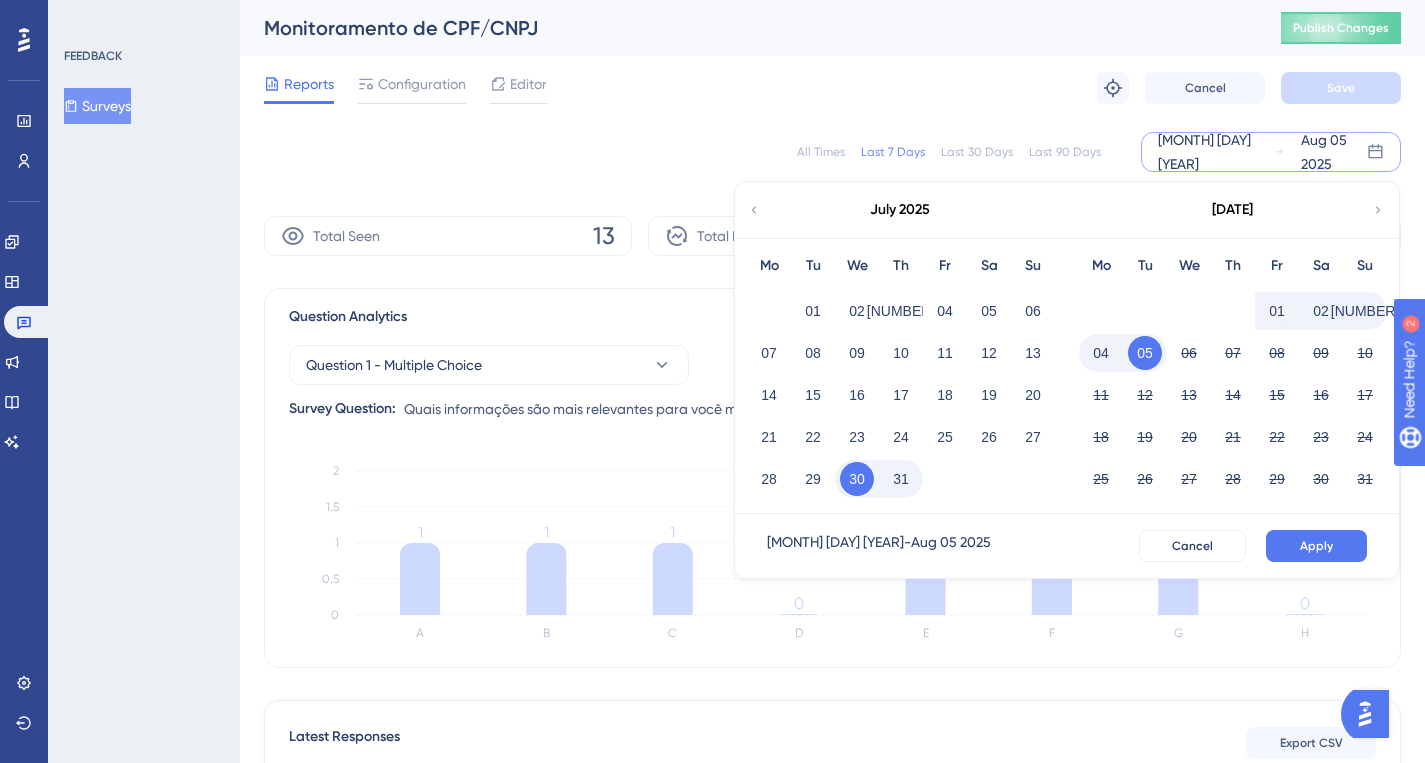 click 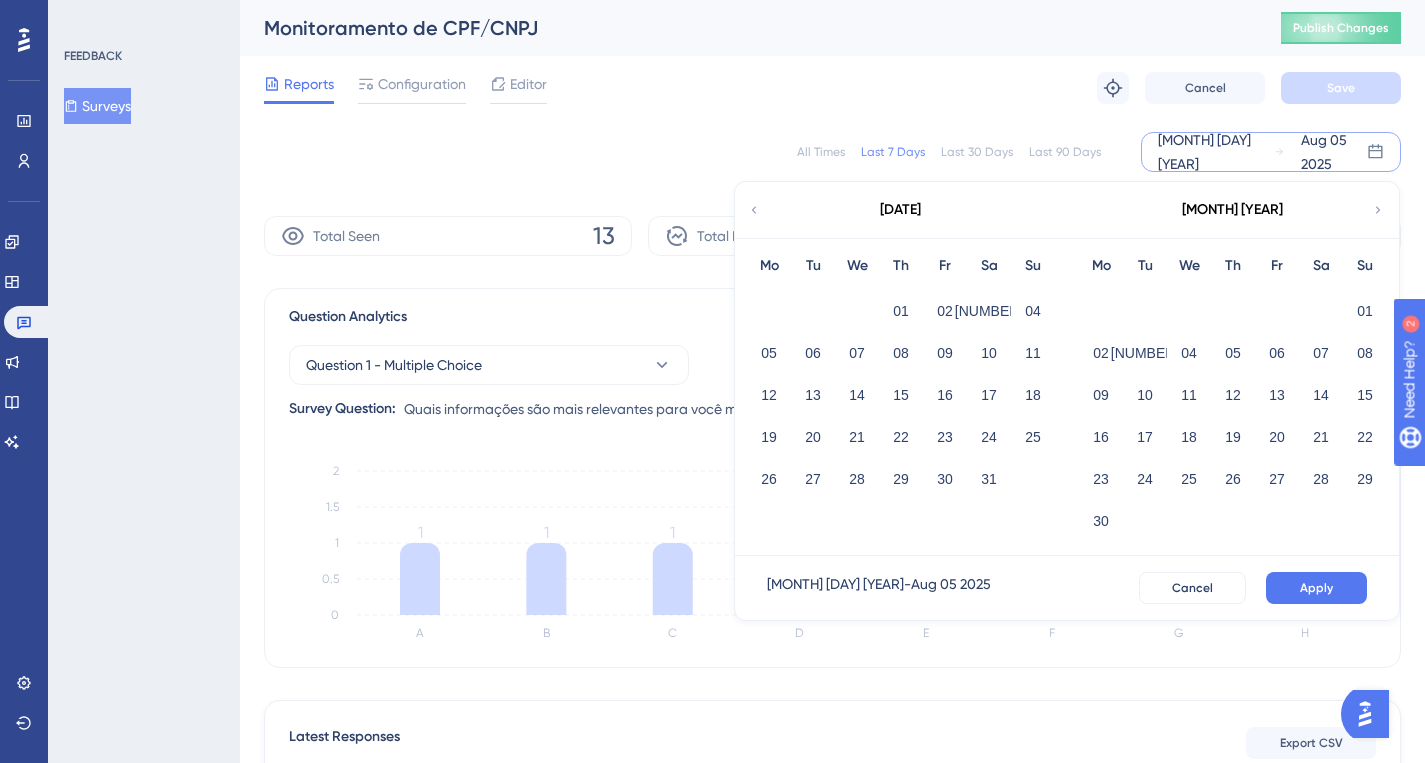 click 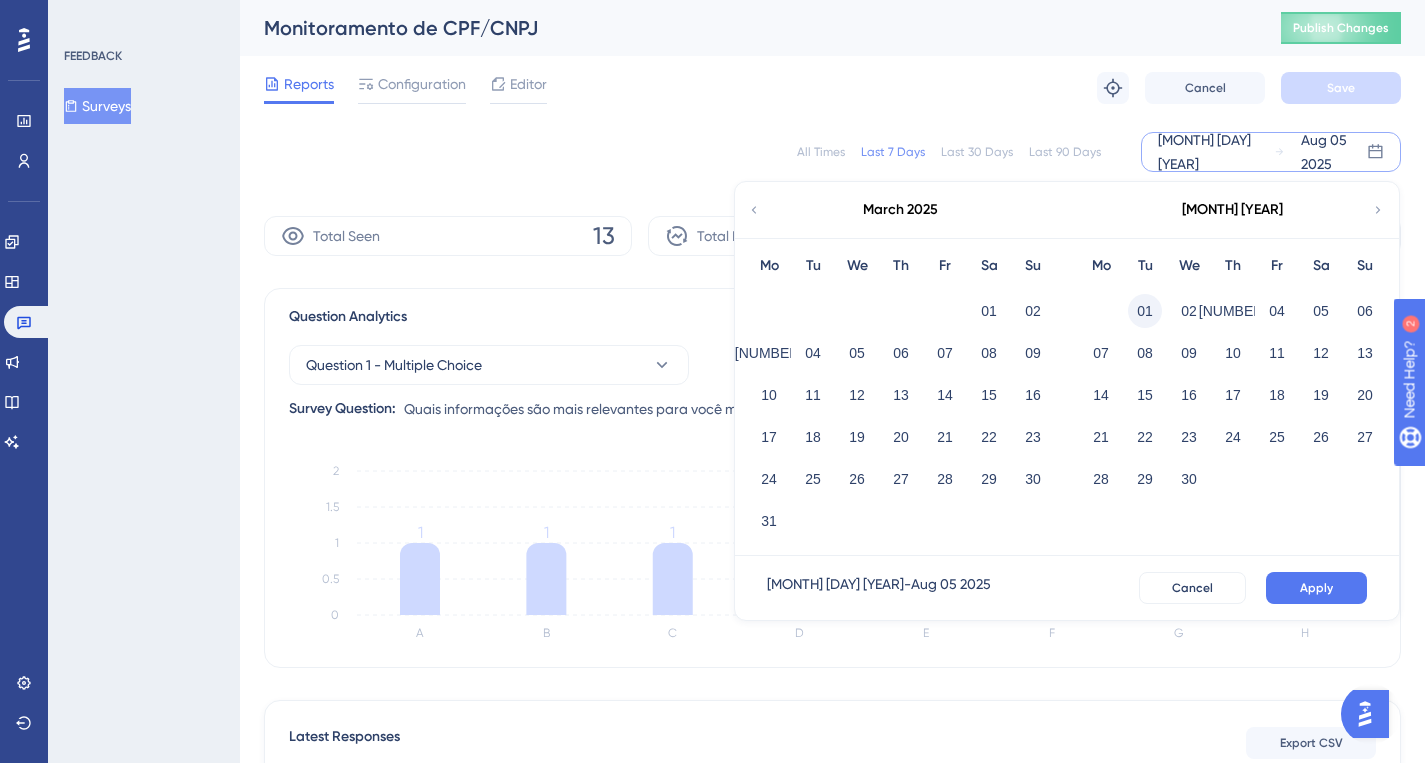 click on "01" at bounding box center [1145, 311] 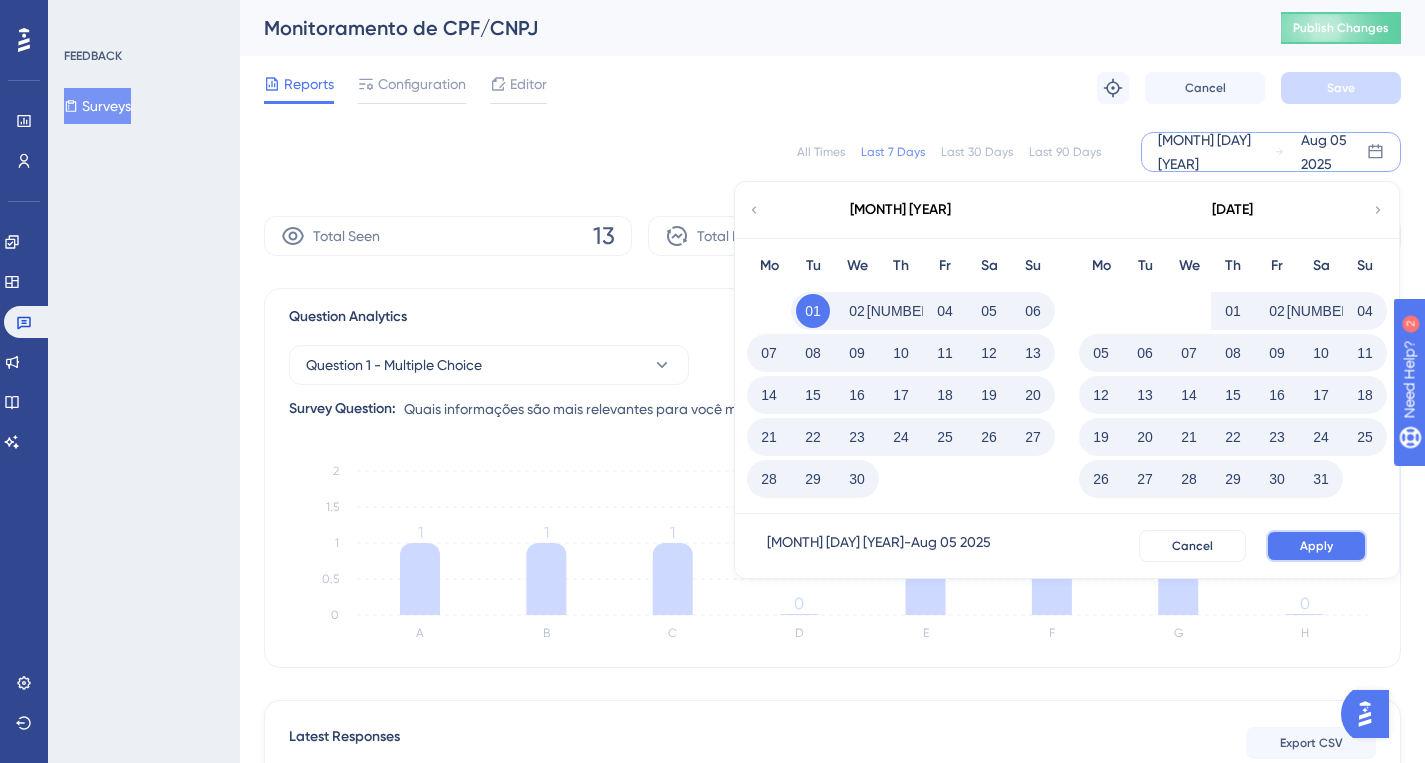 click on "Apply" at bounding box center [1316, 546] 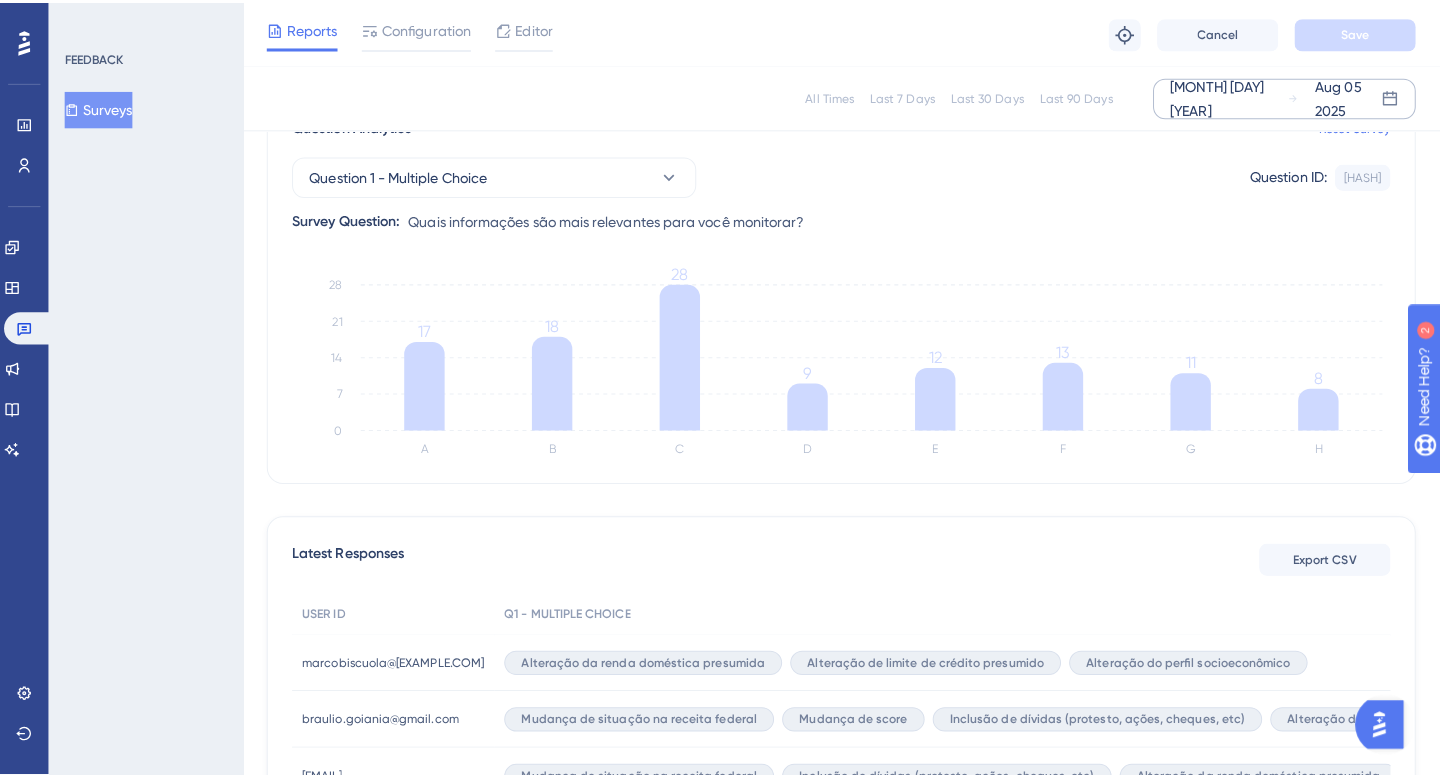 scroll, scrollTop: 86, scrollLeft: 0, axis: vertical 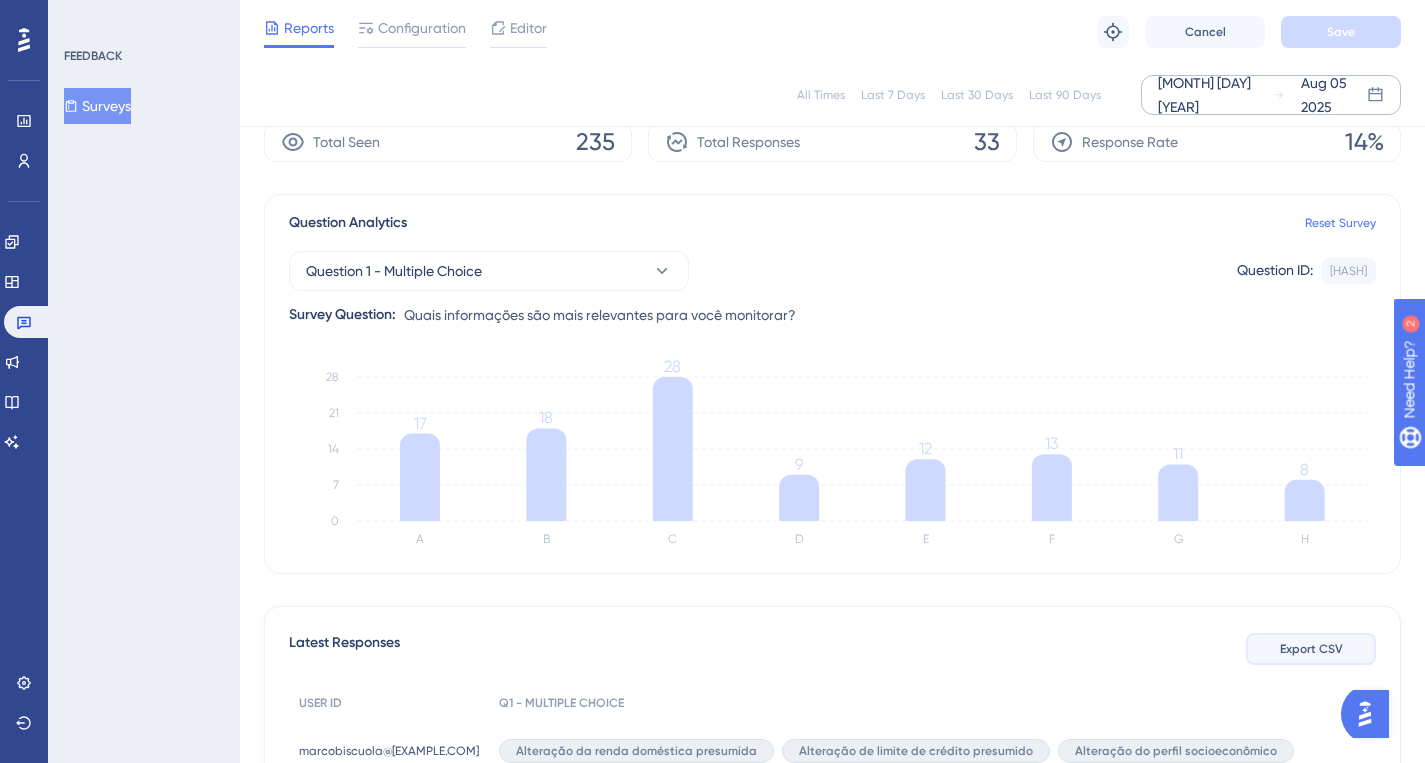 click on "Export CSV" at bounding box center [1311, 649] 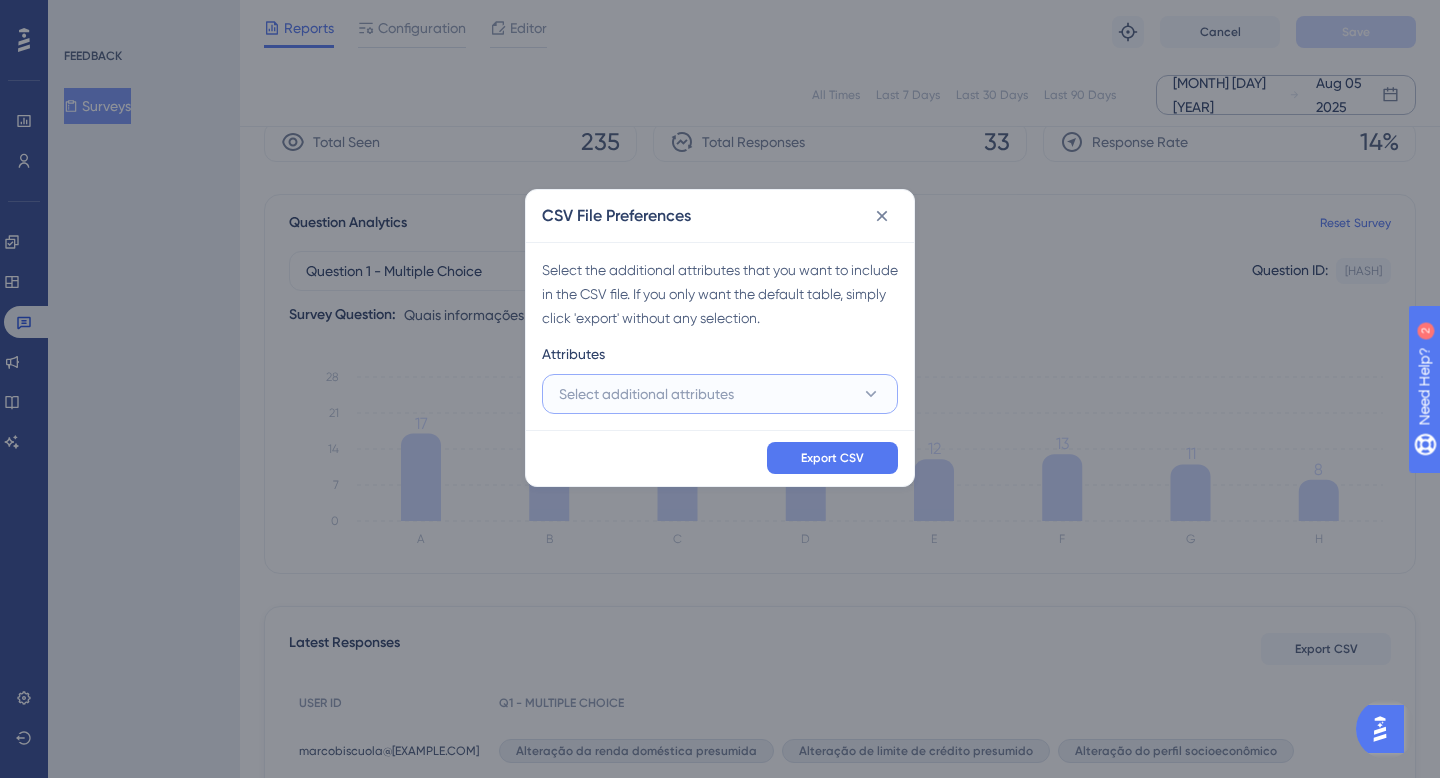 click on "Select additional attributes" at bounding box center (720, 394) 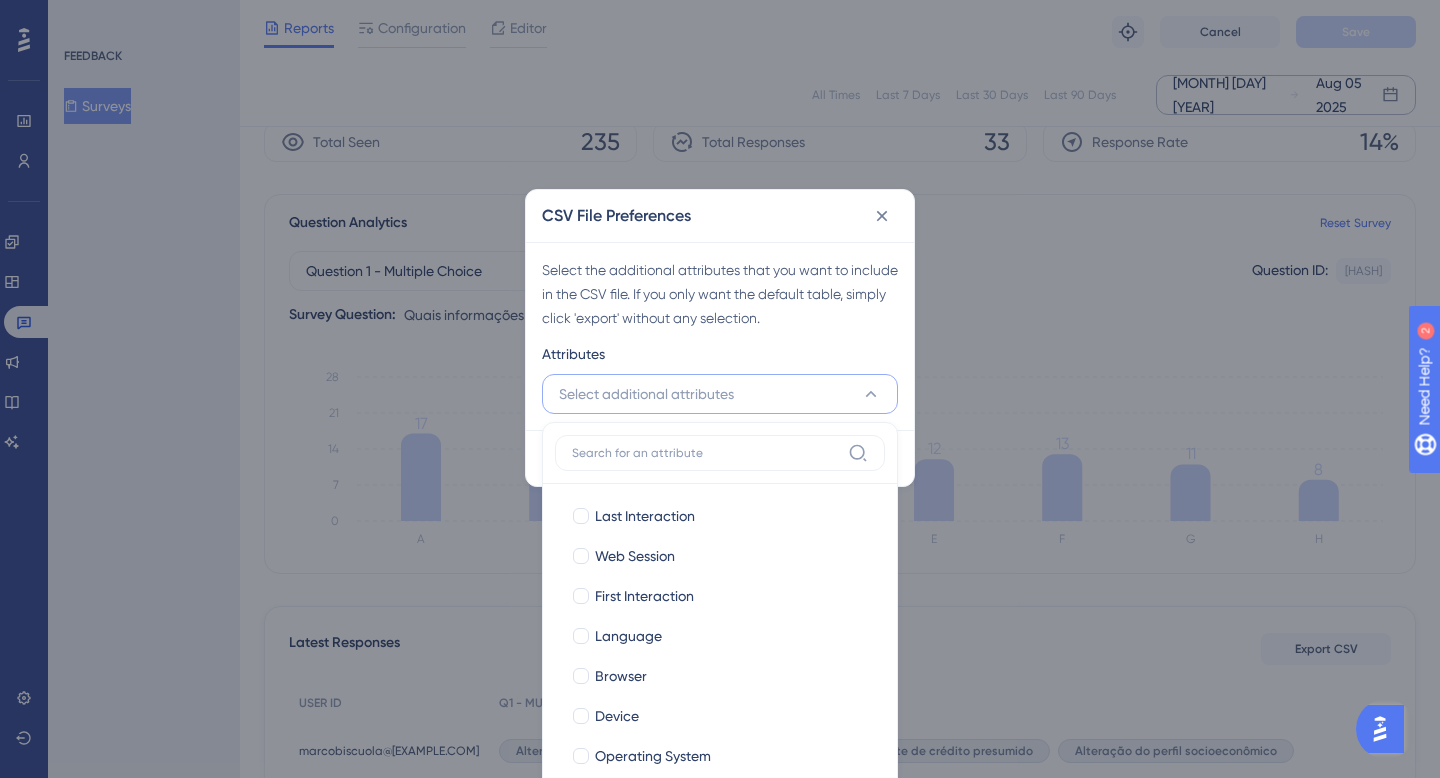 scroll, scrollTop: 146, scrollLeft: 0, axis: vertical 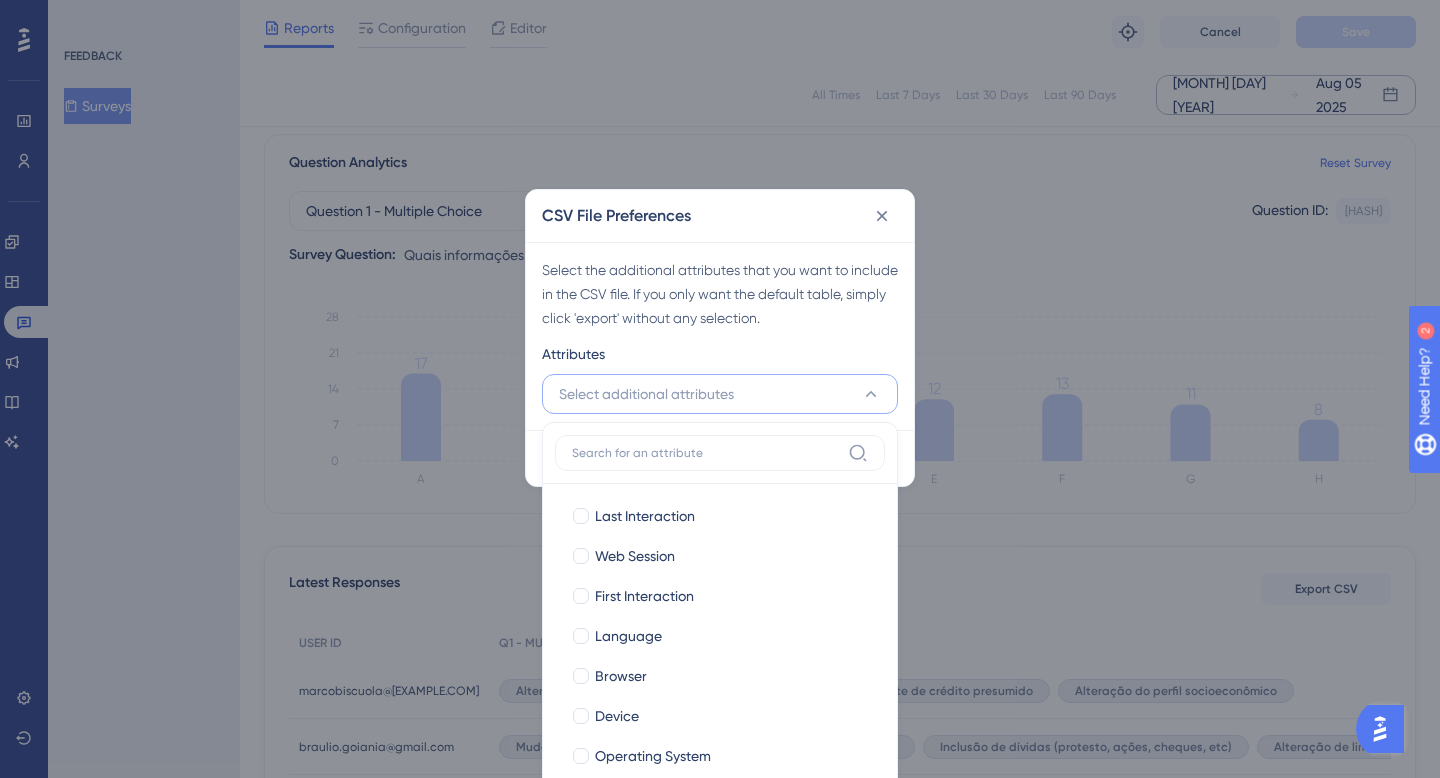 click on "Select the additional attributes that you want to include in the CSV file.
If you only want the default table, simply click 'export' without any selection." at bounding box center [720, 294] 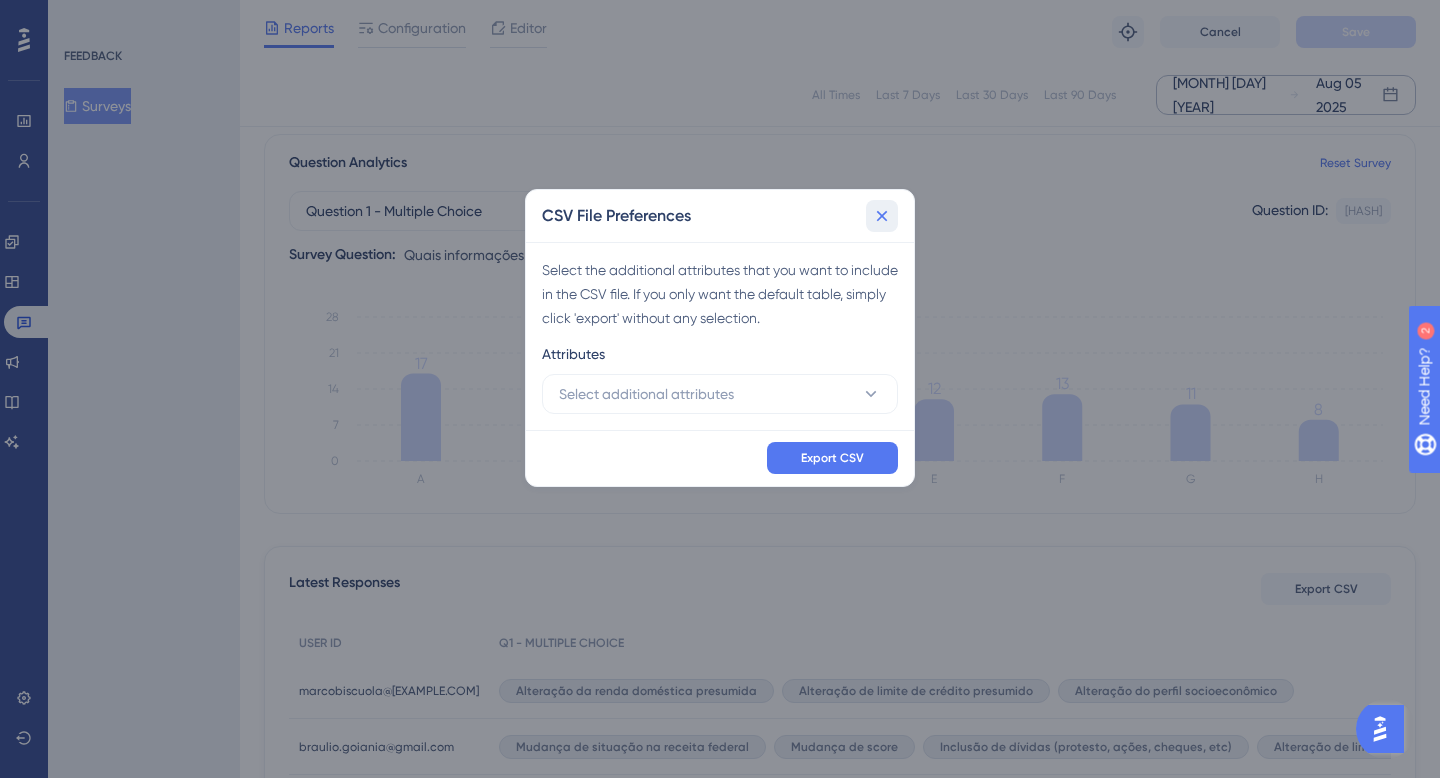 click 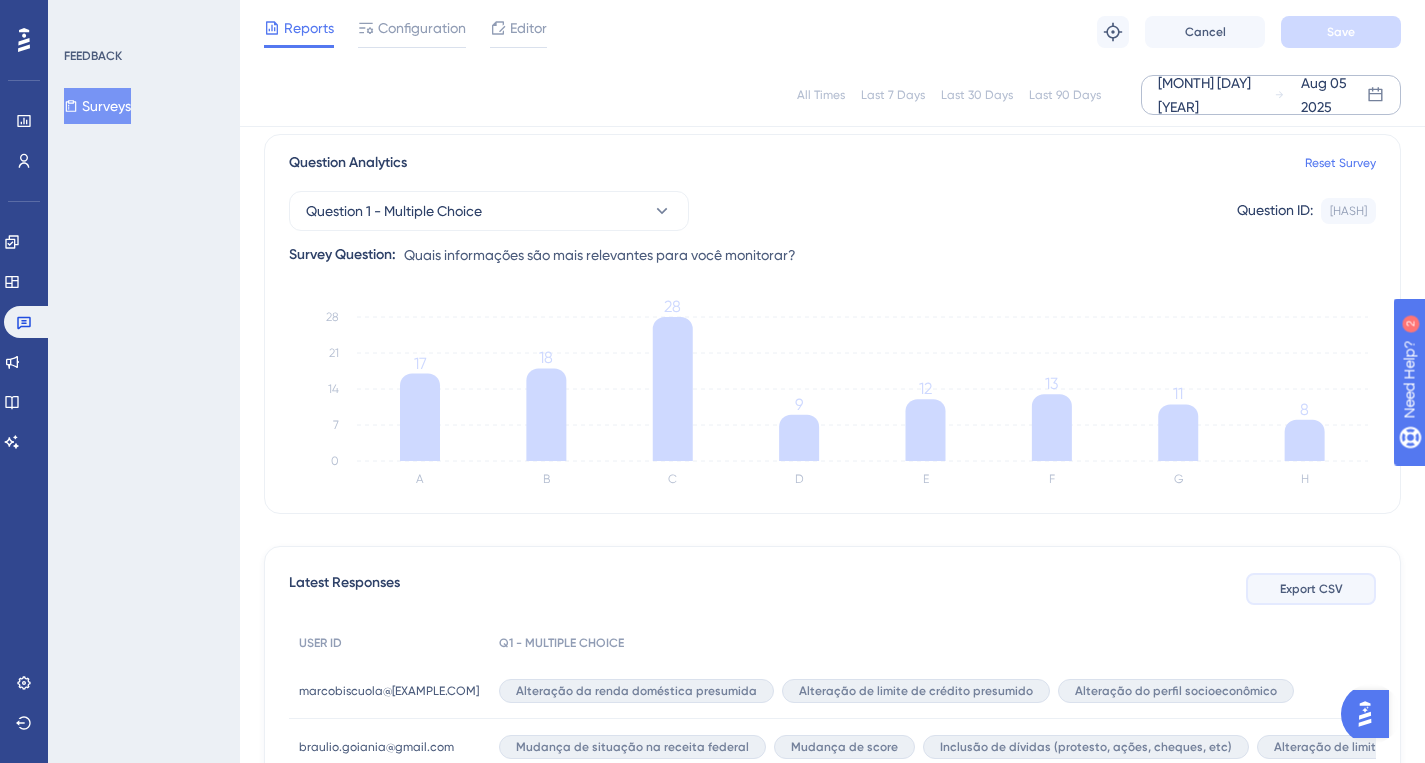 click on "Export CSV" at bounding box center (1311, 589) 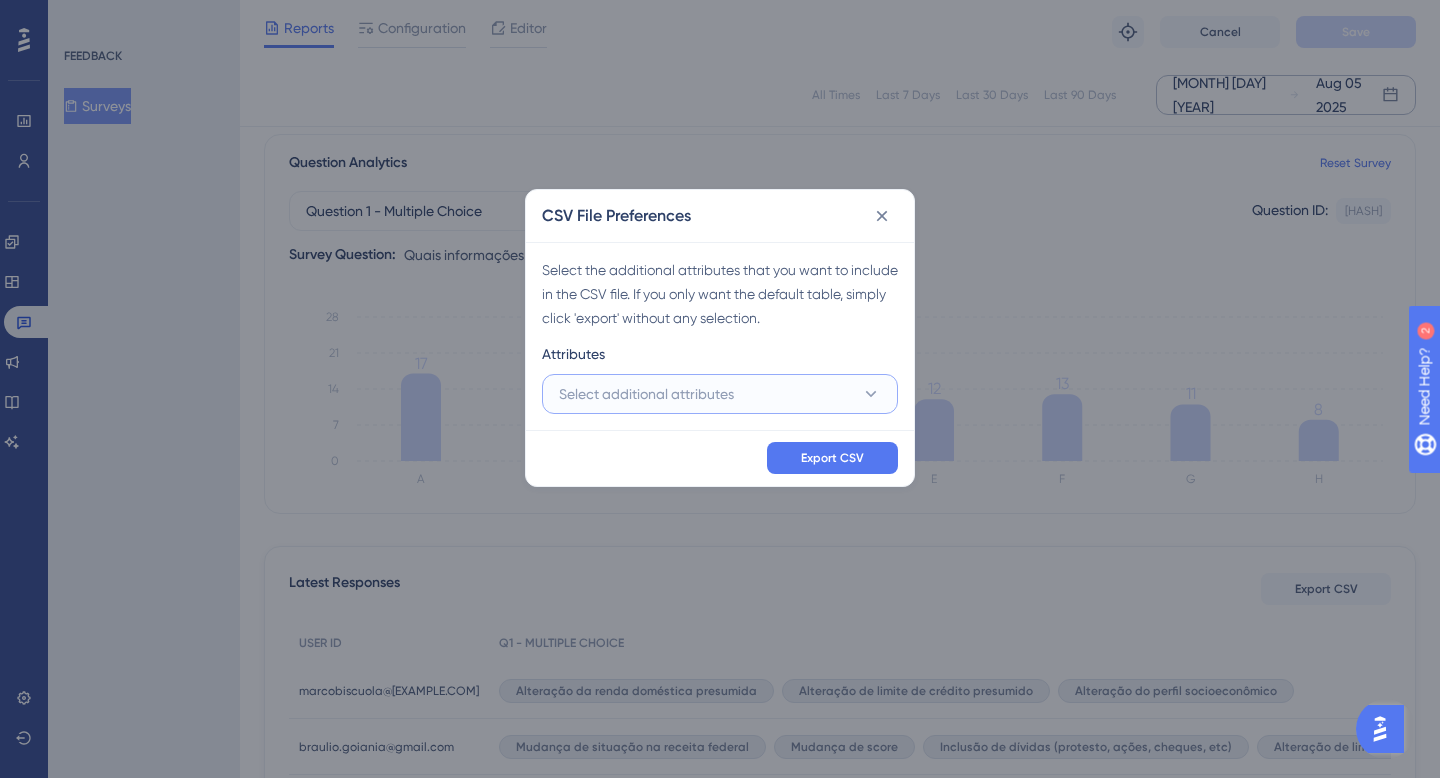 click on "Select additional attributes" at bounding box center [720, 394] 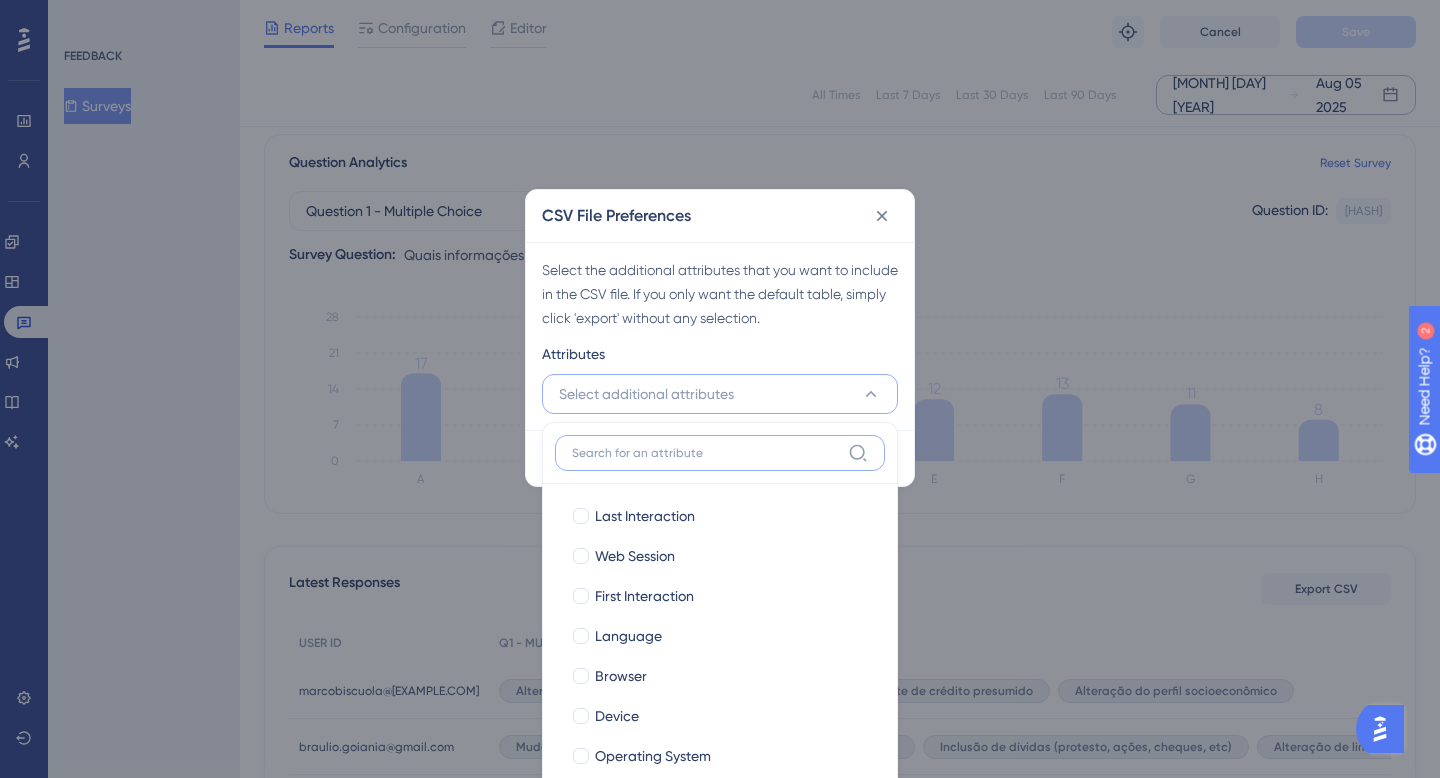 scroll, scrollTop: 206, scrollLeft: 0, axis: vertical 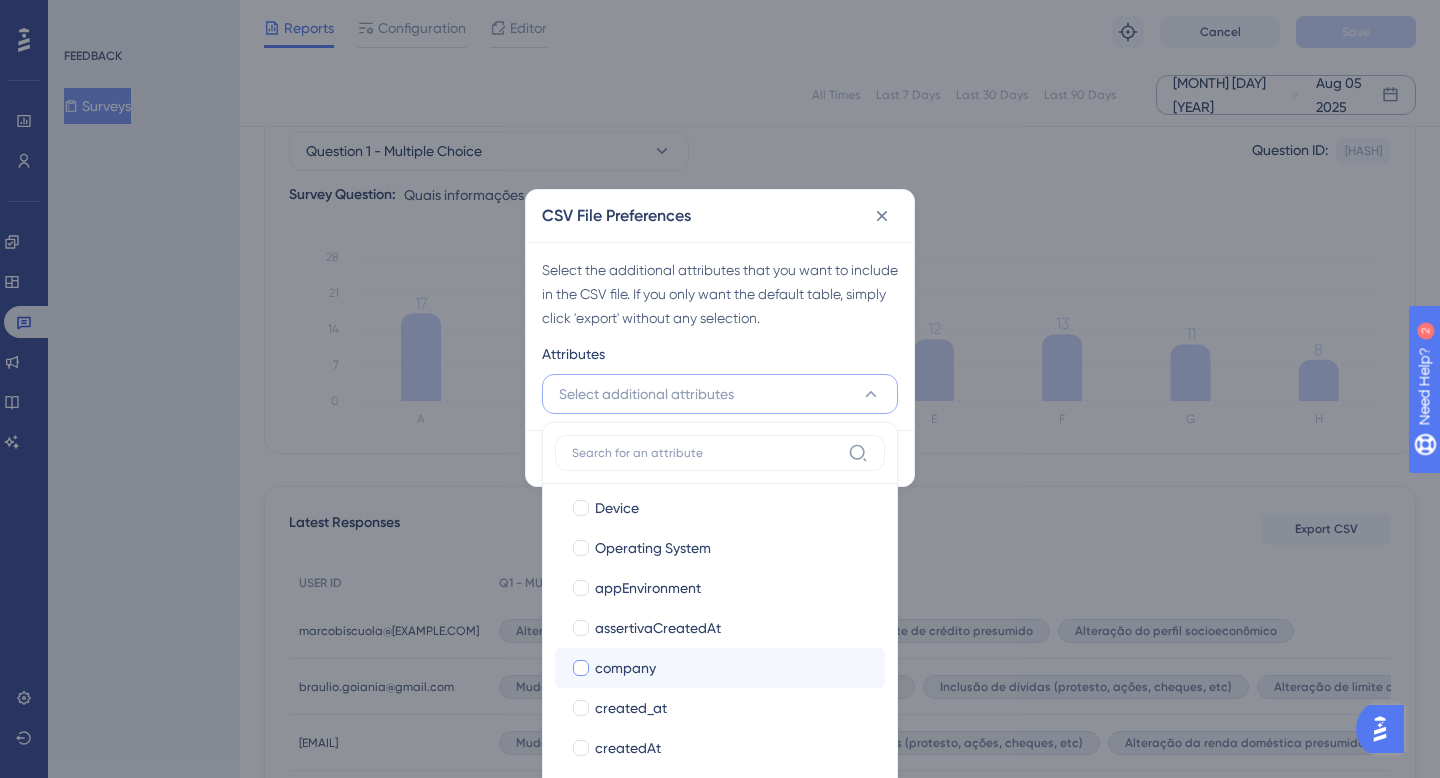 click on "company" at bounding box center (625, 668) 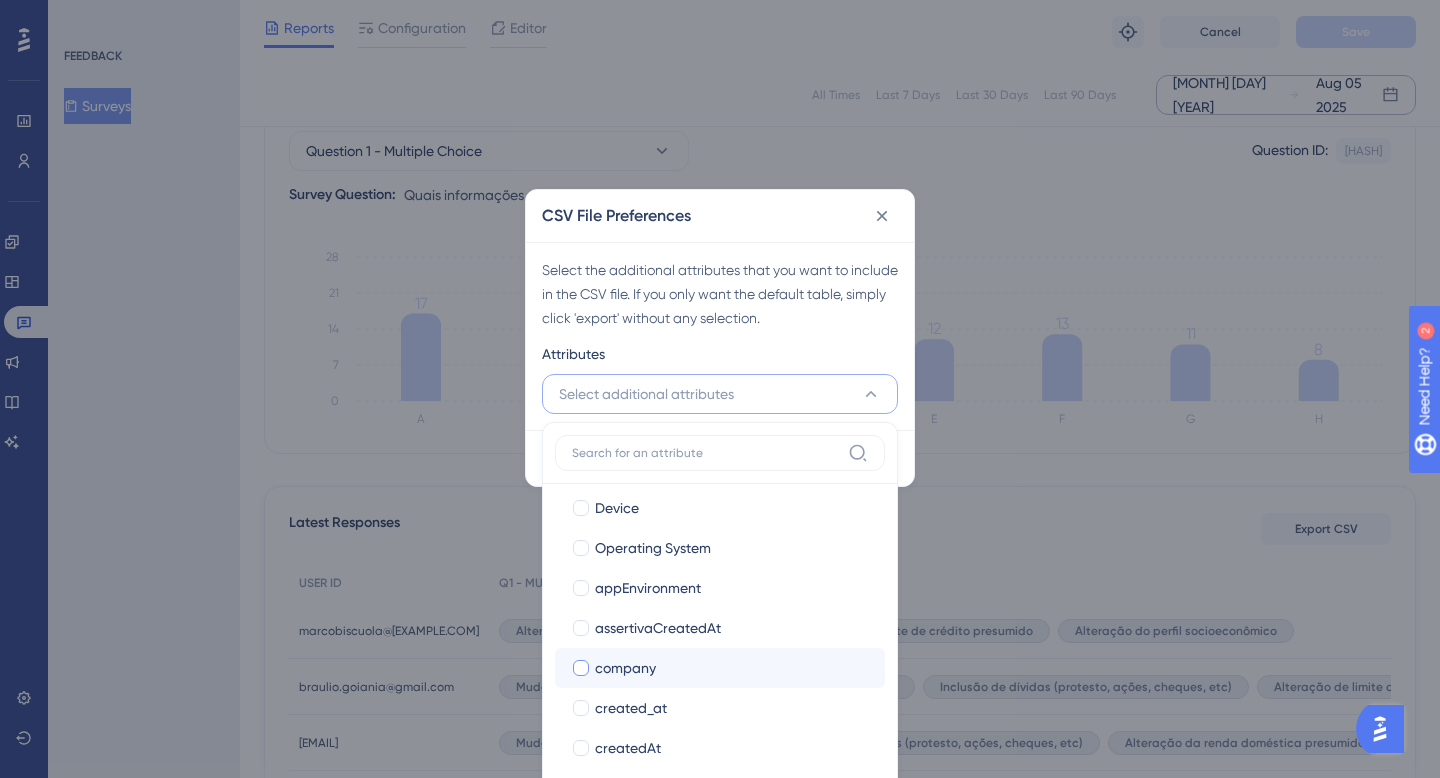 checkbox on "true" 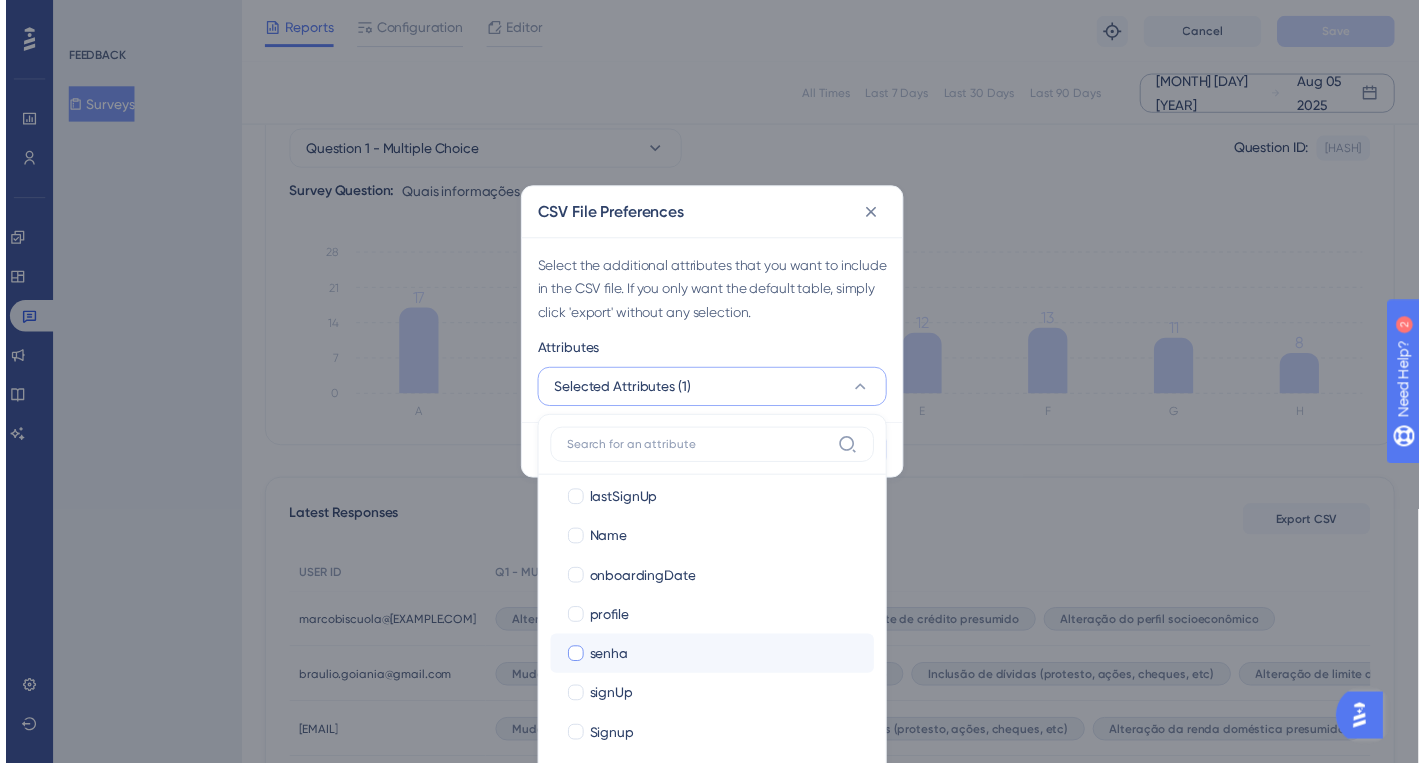 scroll, scrollTop: 697, scrollLeft: 0, axis: vertical 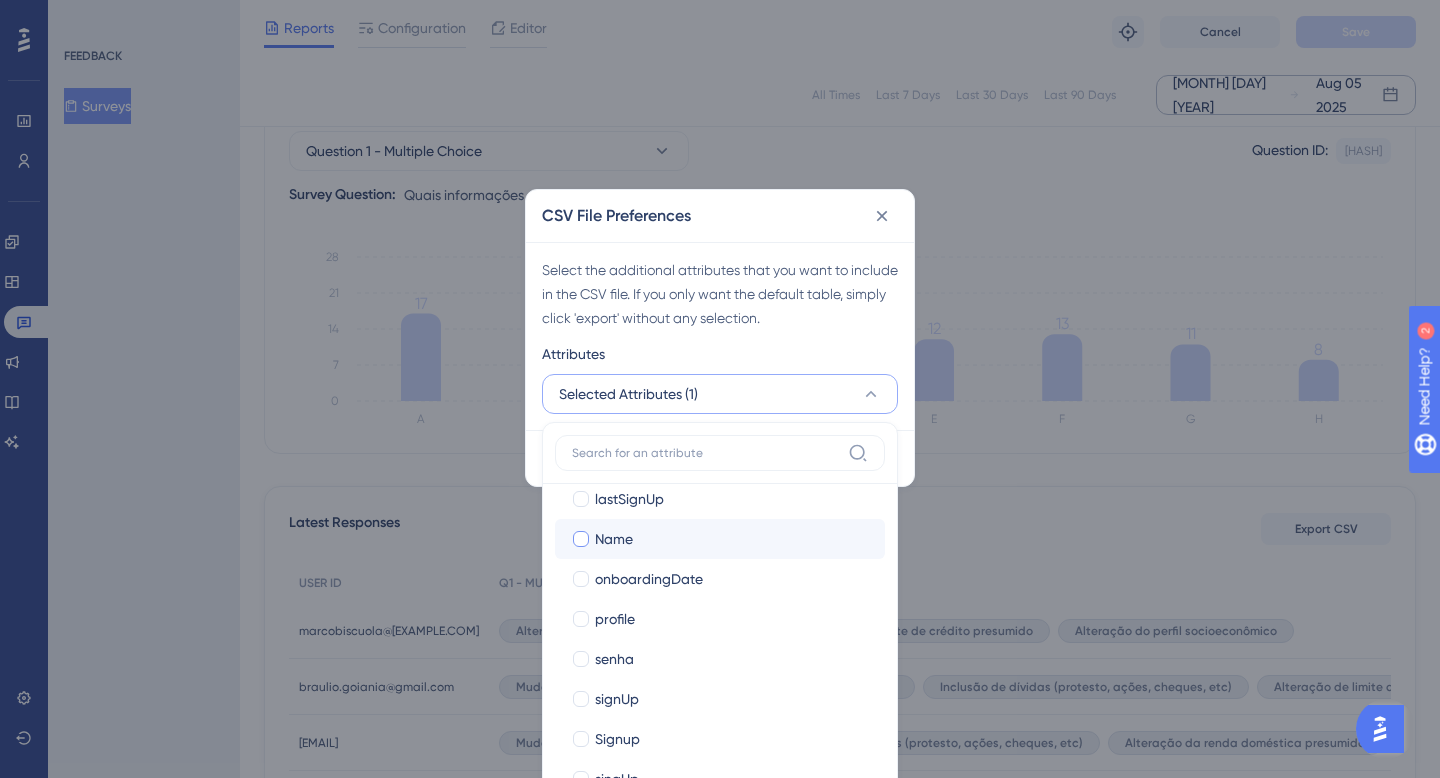 click on "Name" at bounding box center (732, 539) 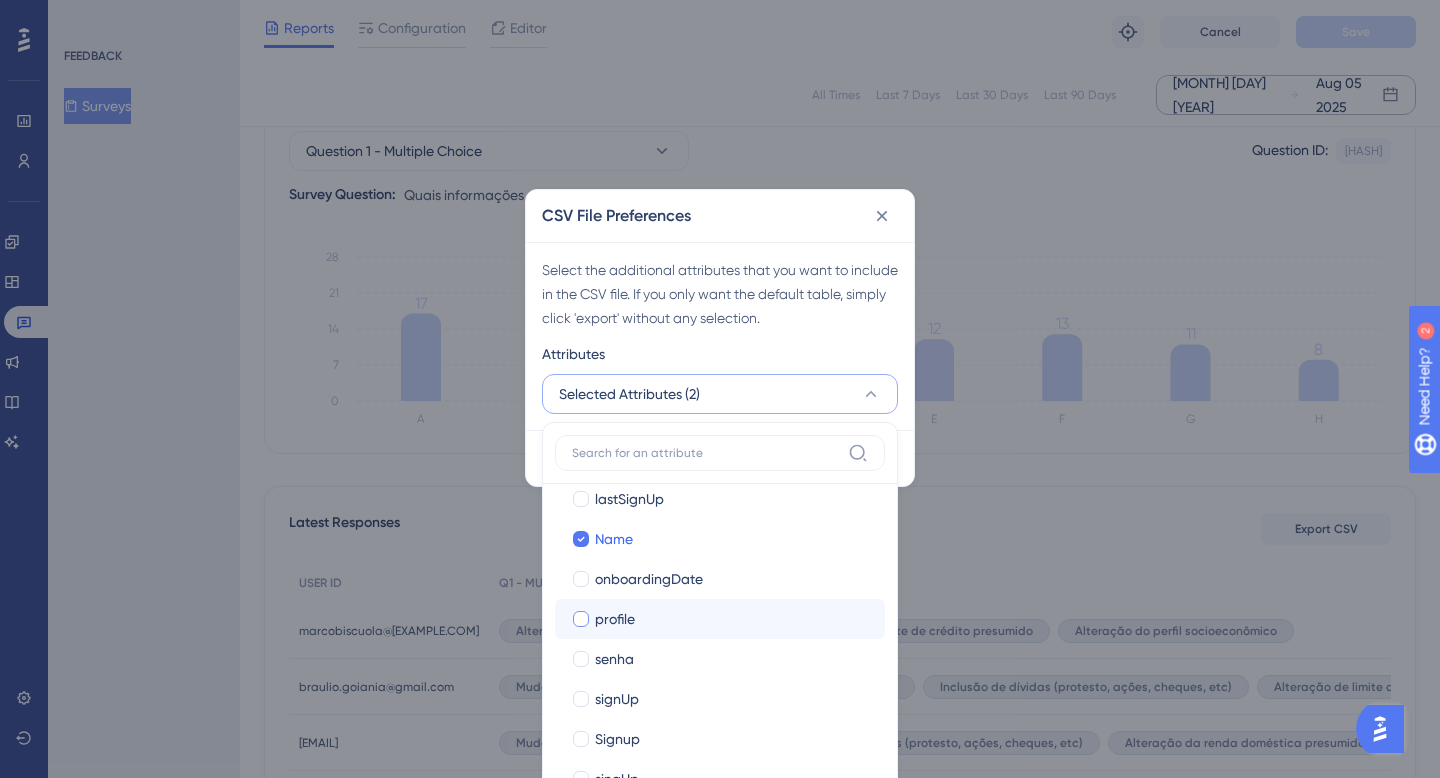 click on "profile" at bounding box center (615, 619) 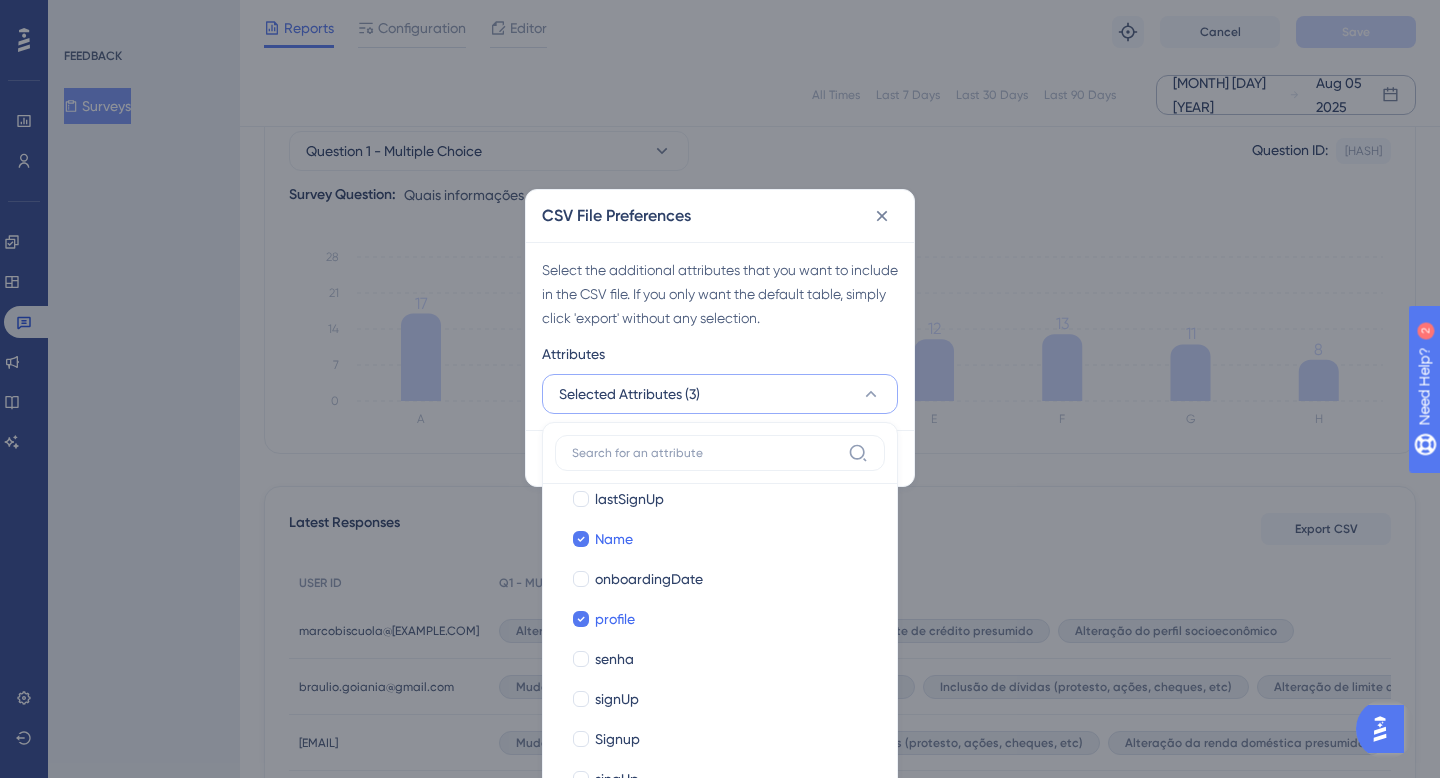 click on "Select the additional attributes that you want to include in the CSV file.
If you only want the default table, simply click 'export' without any selection." at bounding box center (720, 294) 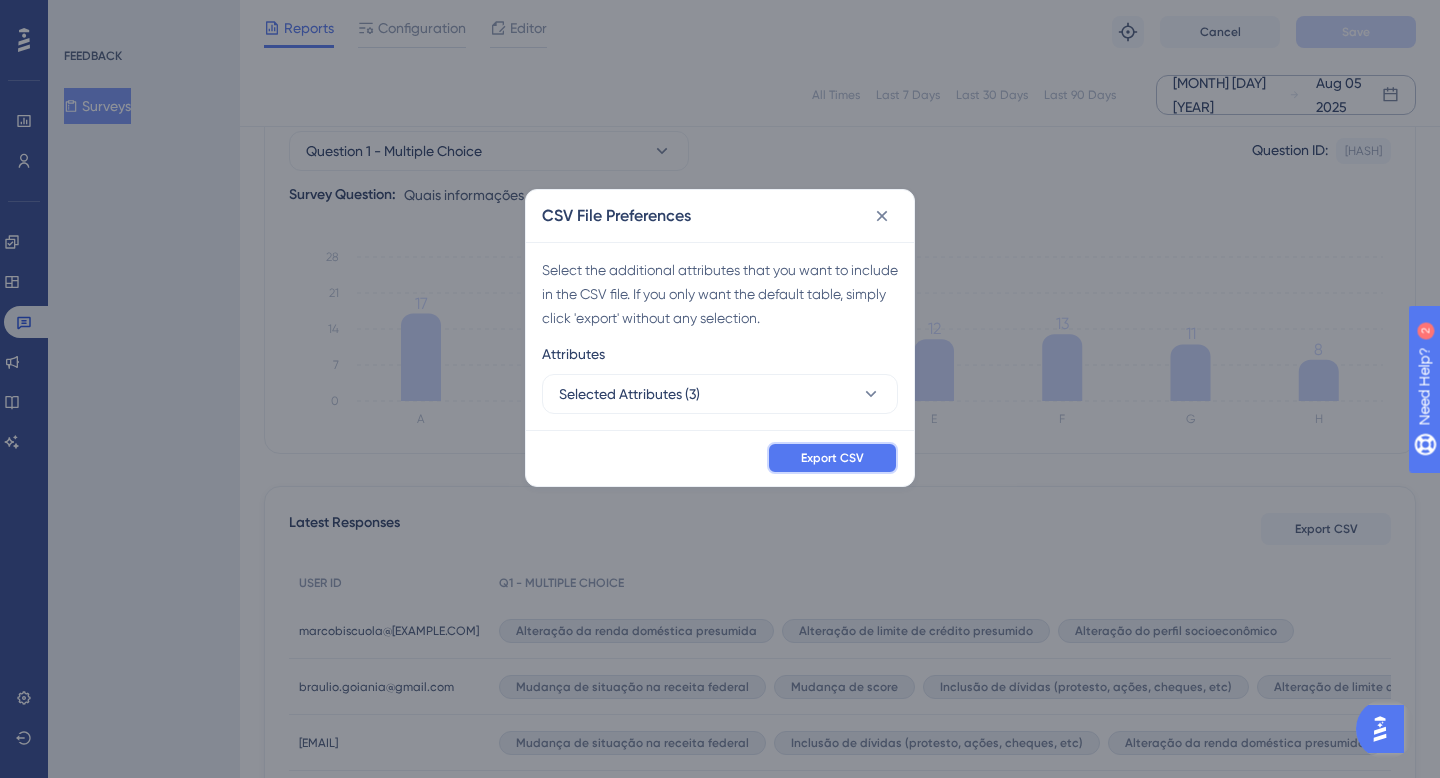 click on "Export CSV" at bounding box center [832, 458] 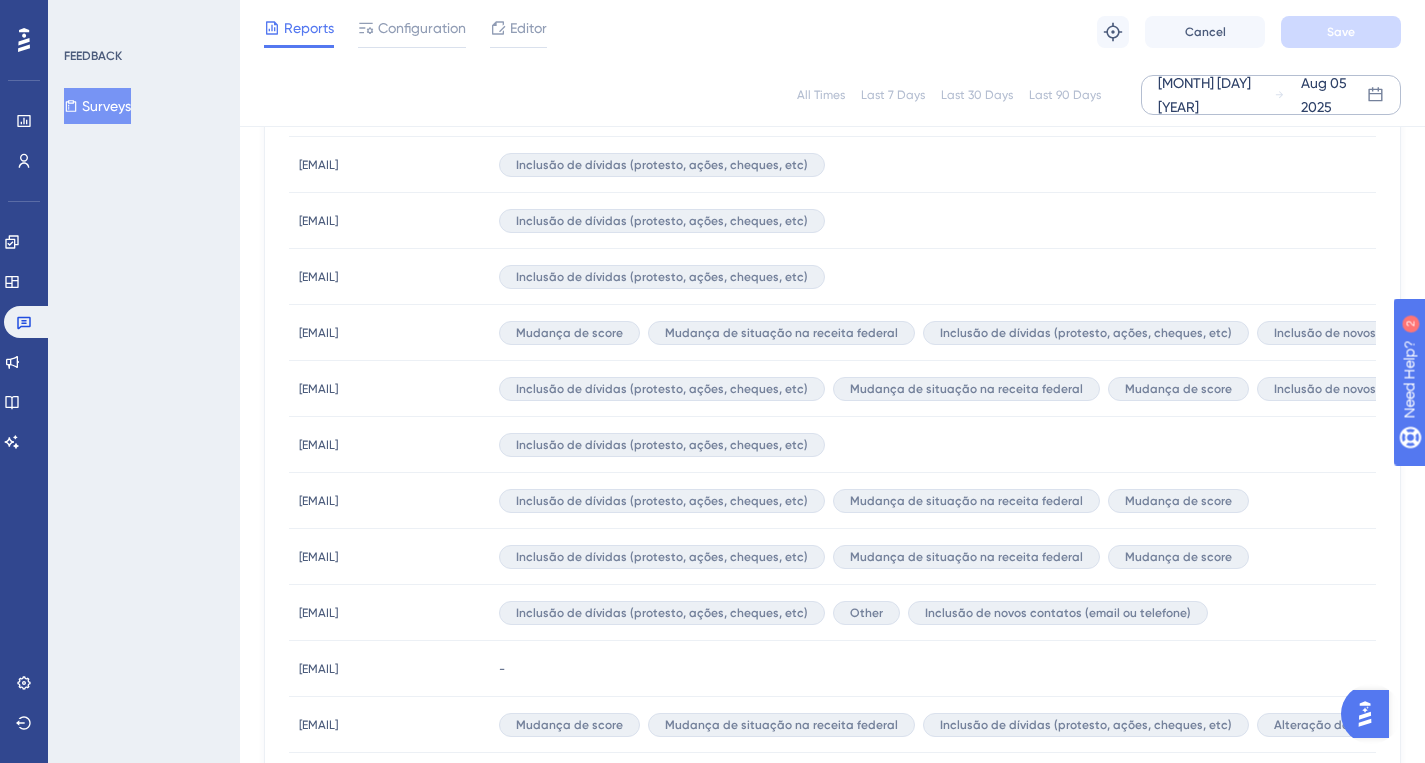 scroll, scrollTop: 1359, scrollLeft: 0, axis: vertical 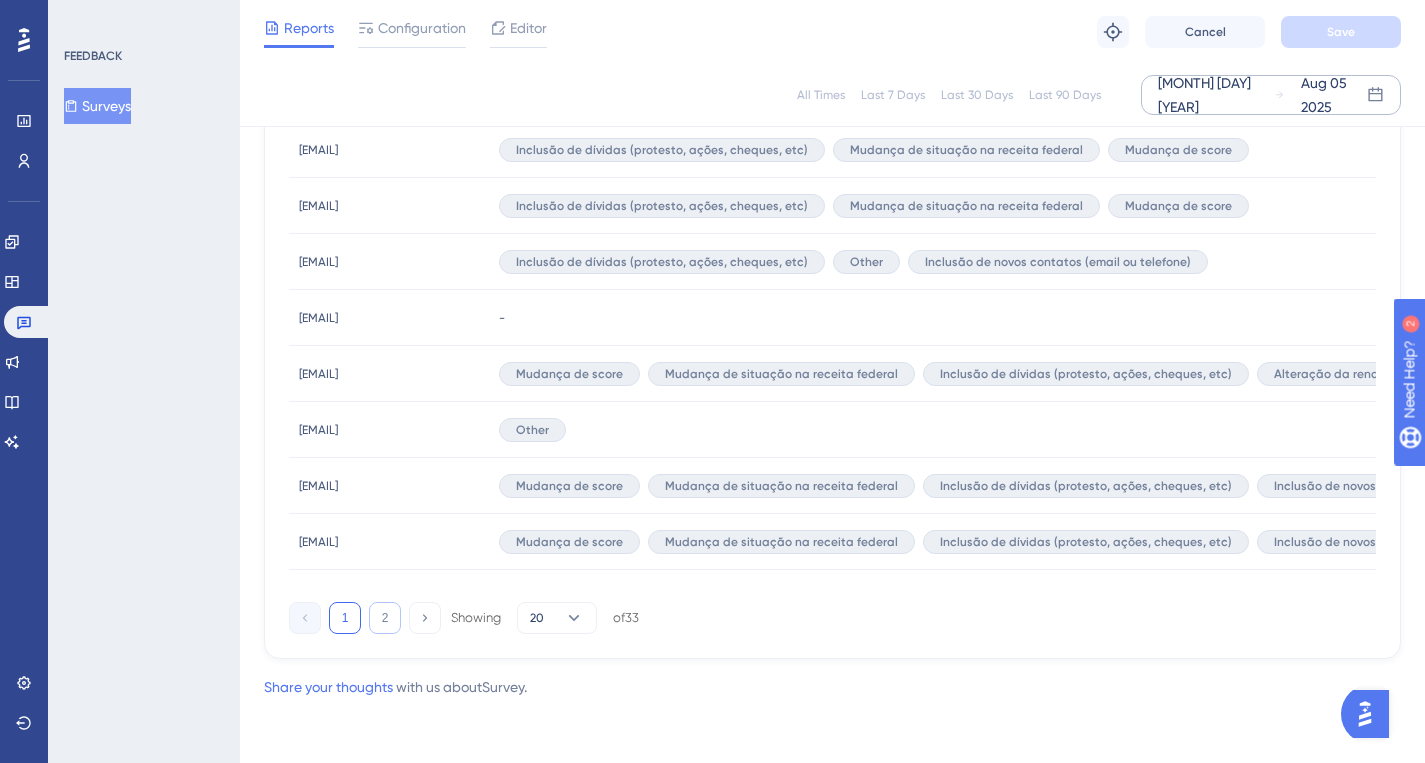 click on "2" at bounding box center (385, 618) 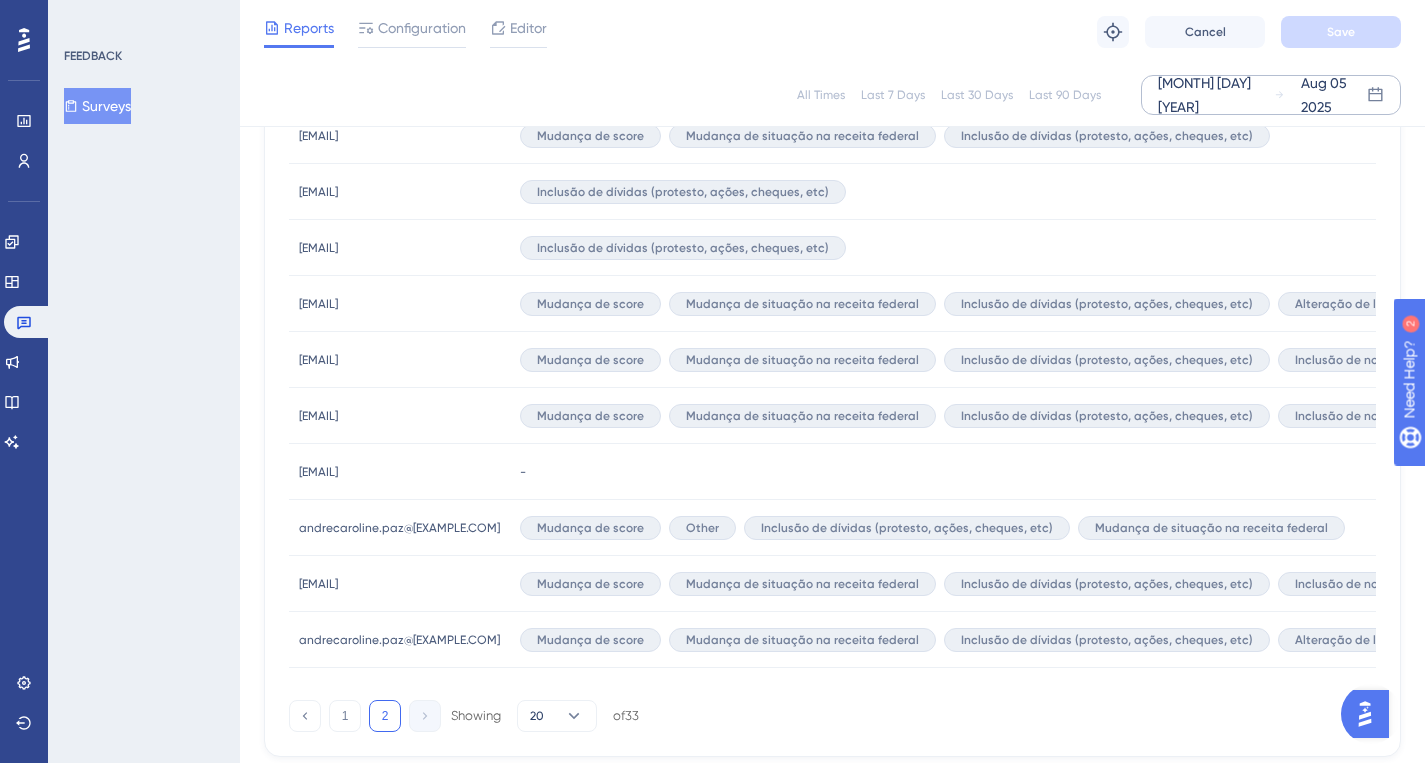 scroll, scrollTop: 869, scrollLeft: 0, axis: vertical 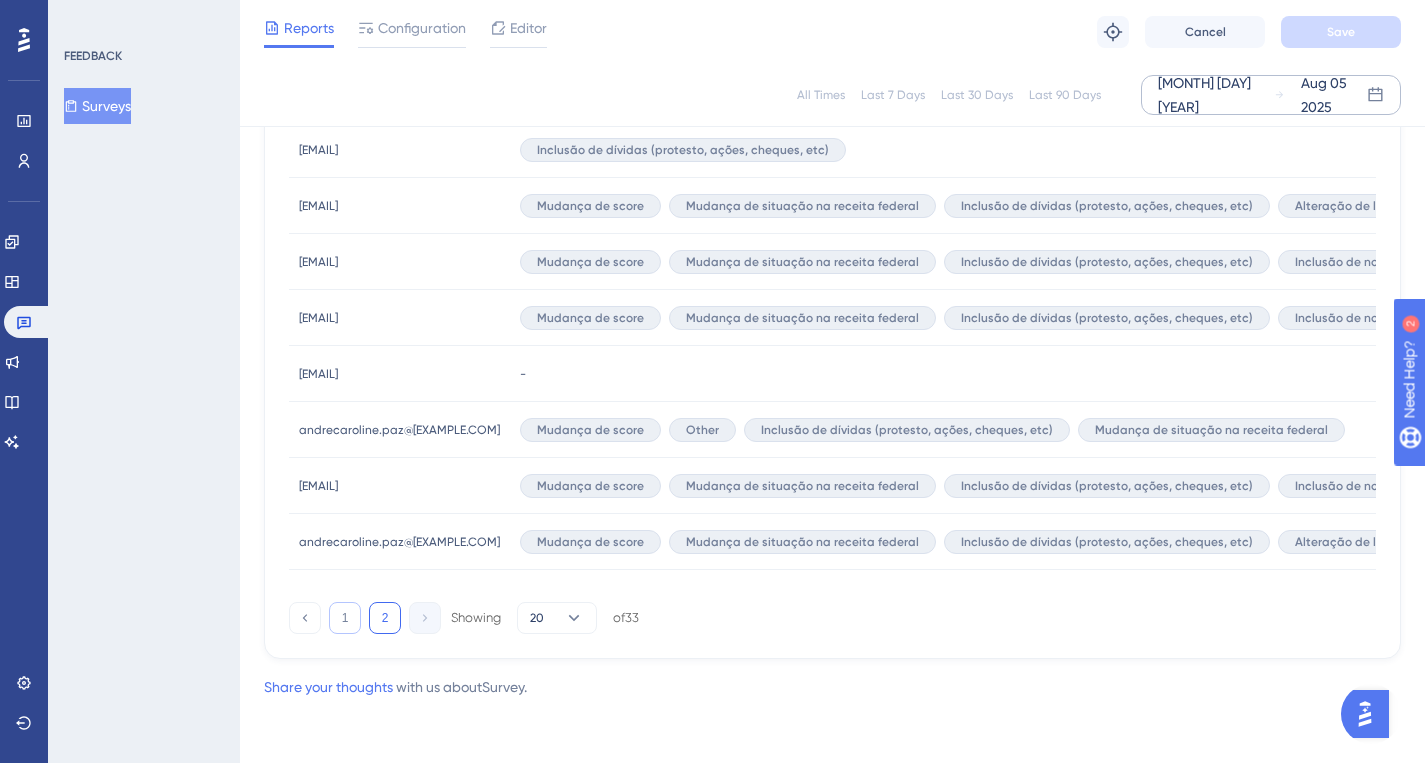 click on "1" at bounding box center (345, 618) 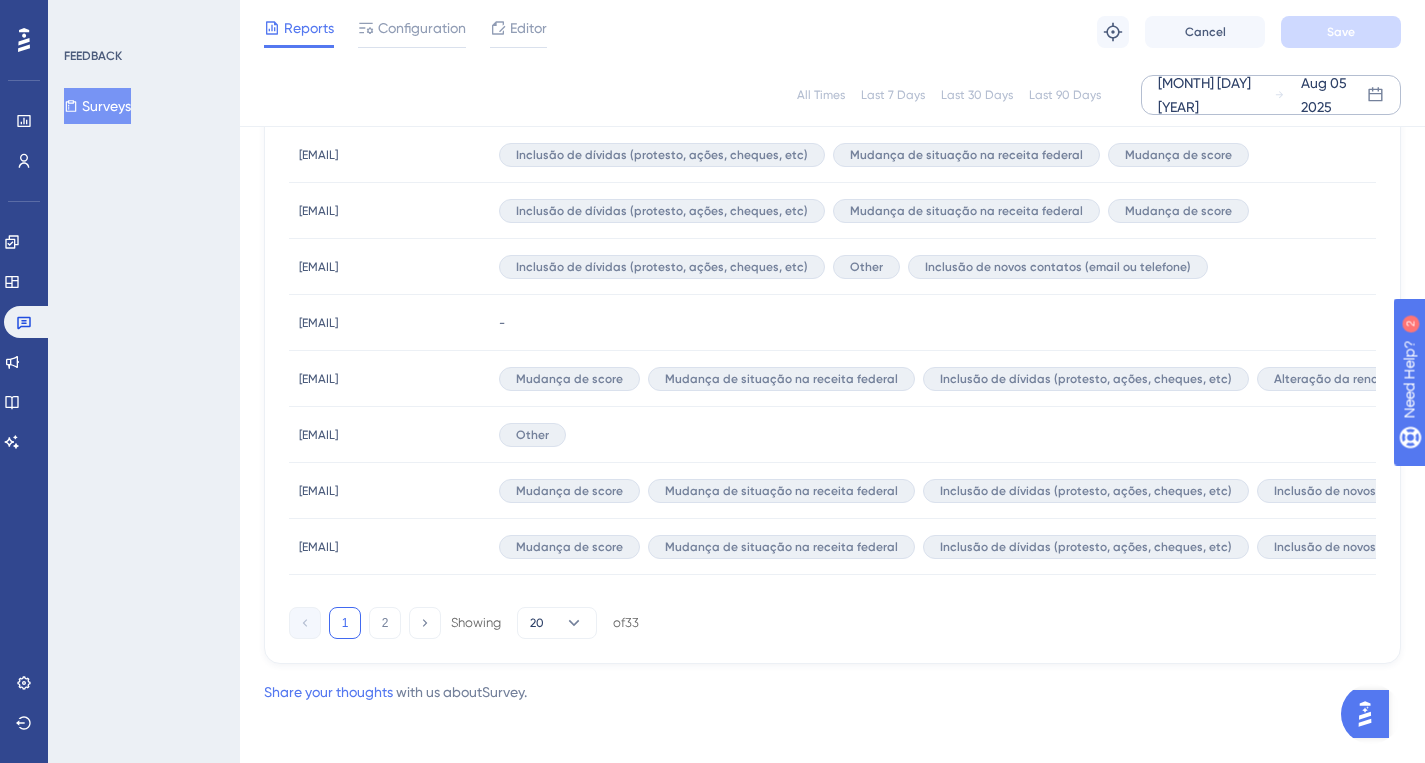 scroll, scrollTop: 1359, scrollLeft: 0, axis: vertical 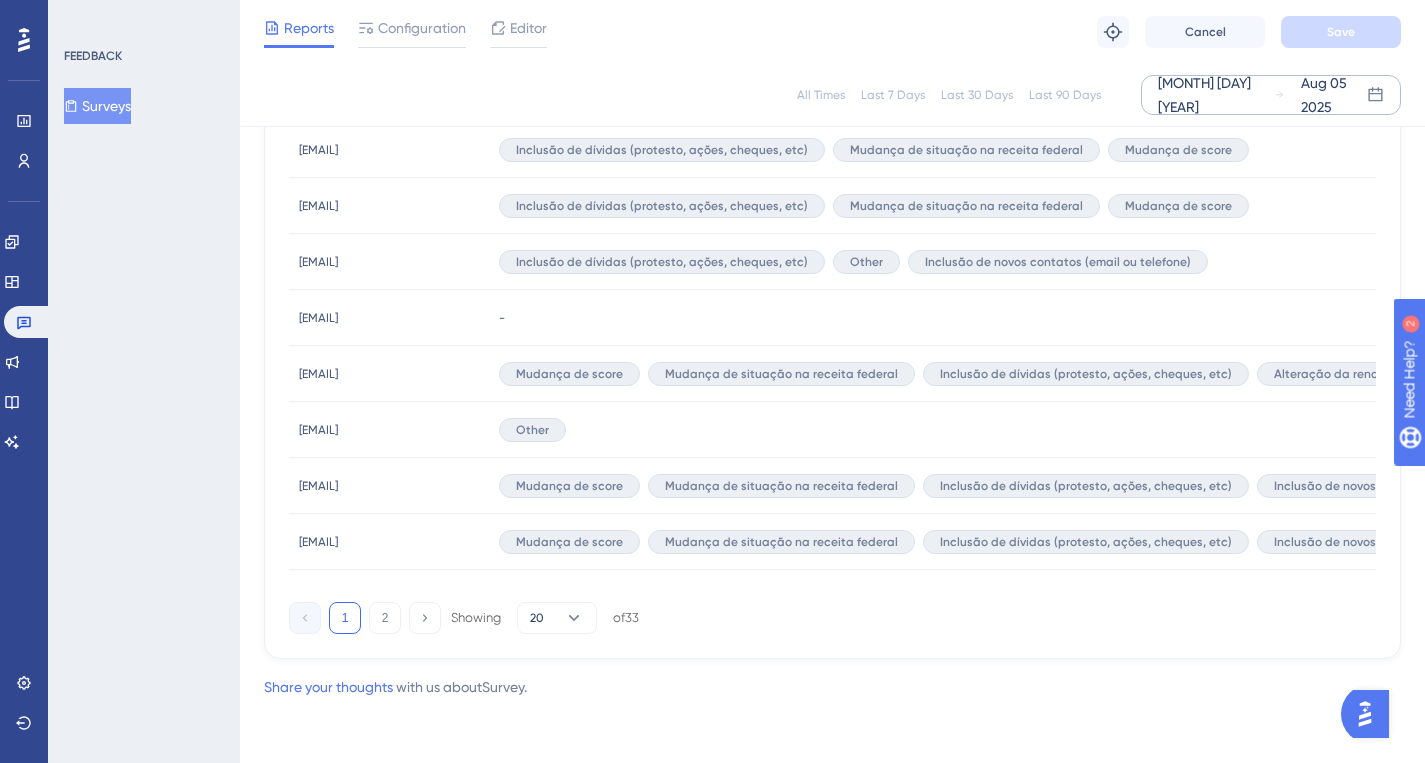 click on "[EMAIL]" at bounding box center (318, 542) 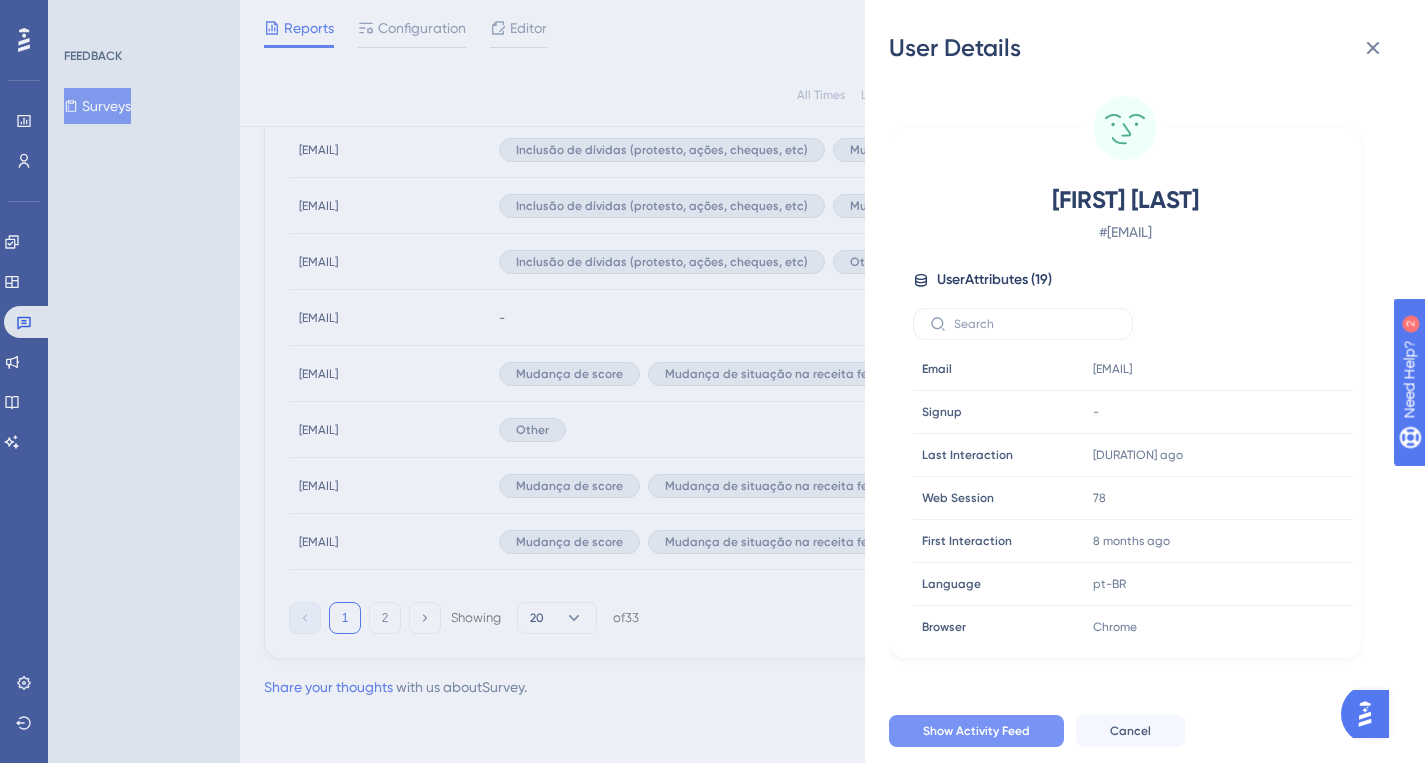 click on "Show Activity Feed" at bounding box center [976, 731] 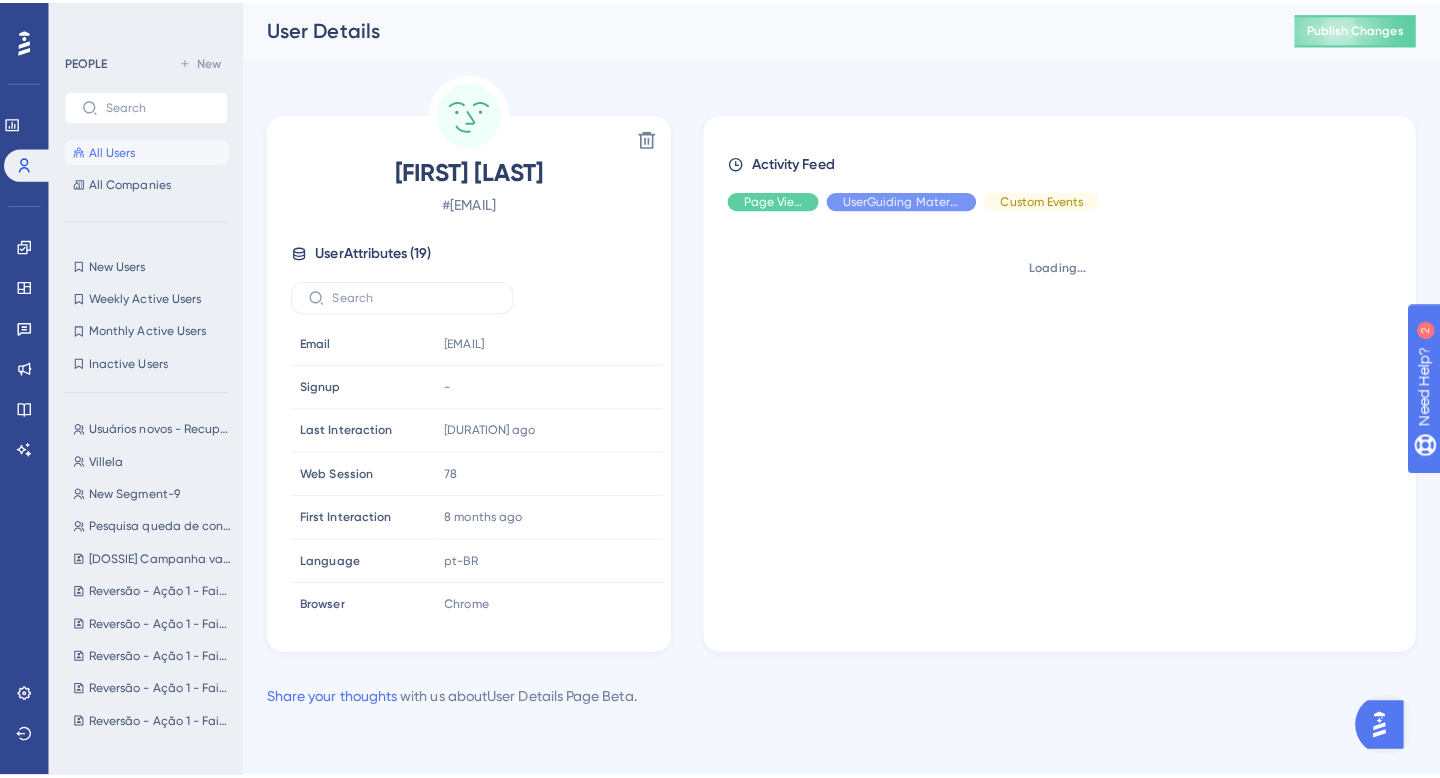 scroll, scrollTop: 0, scrollLeft: 0, axis: both 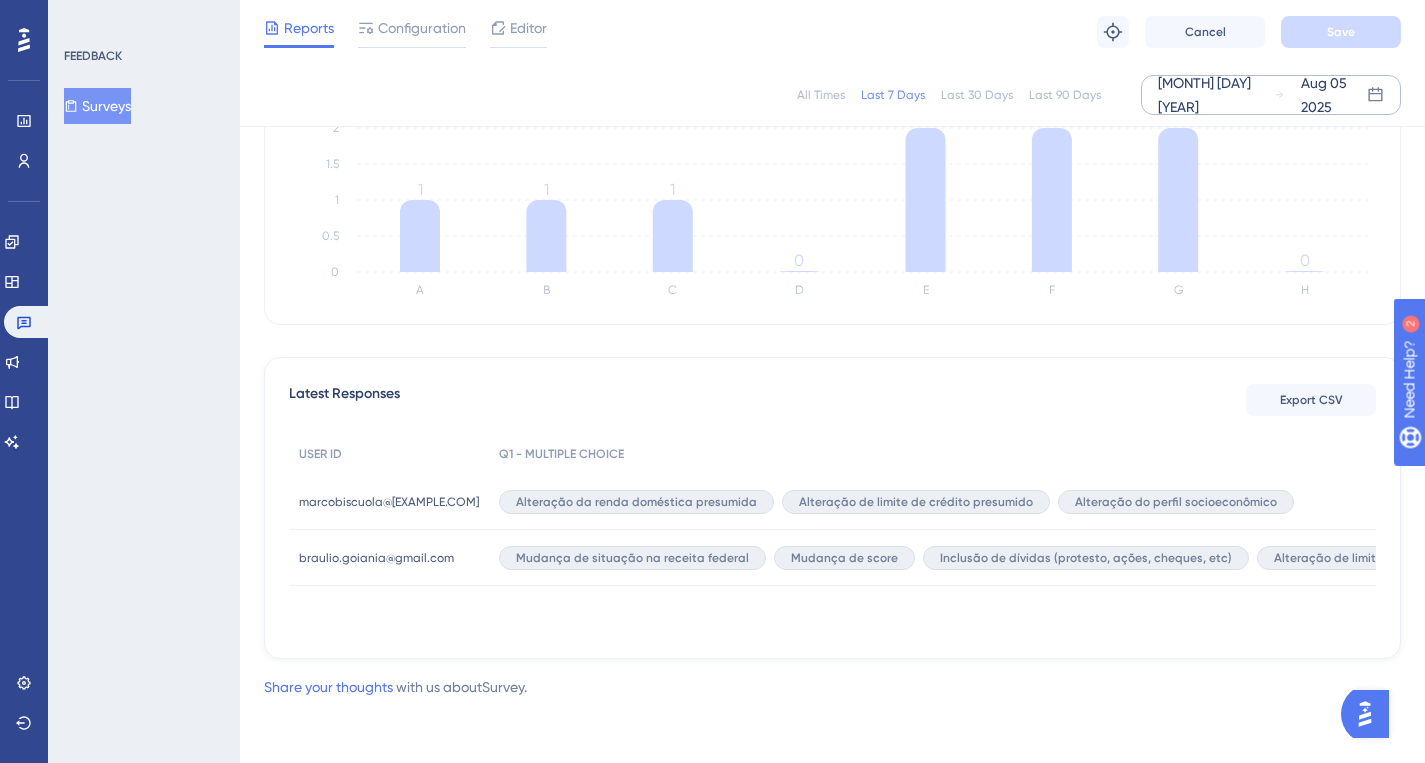 click on "Jul 30 2025 Aug 05 2025" at bounding box center (1271, 95) 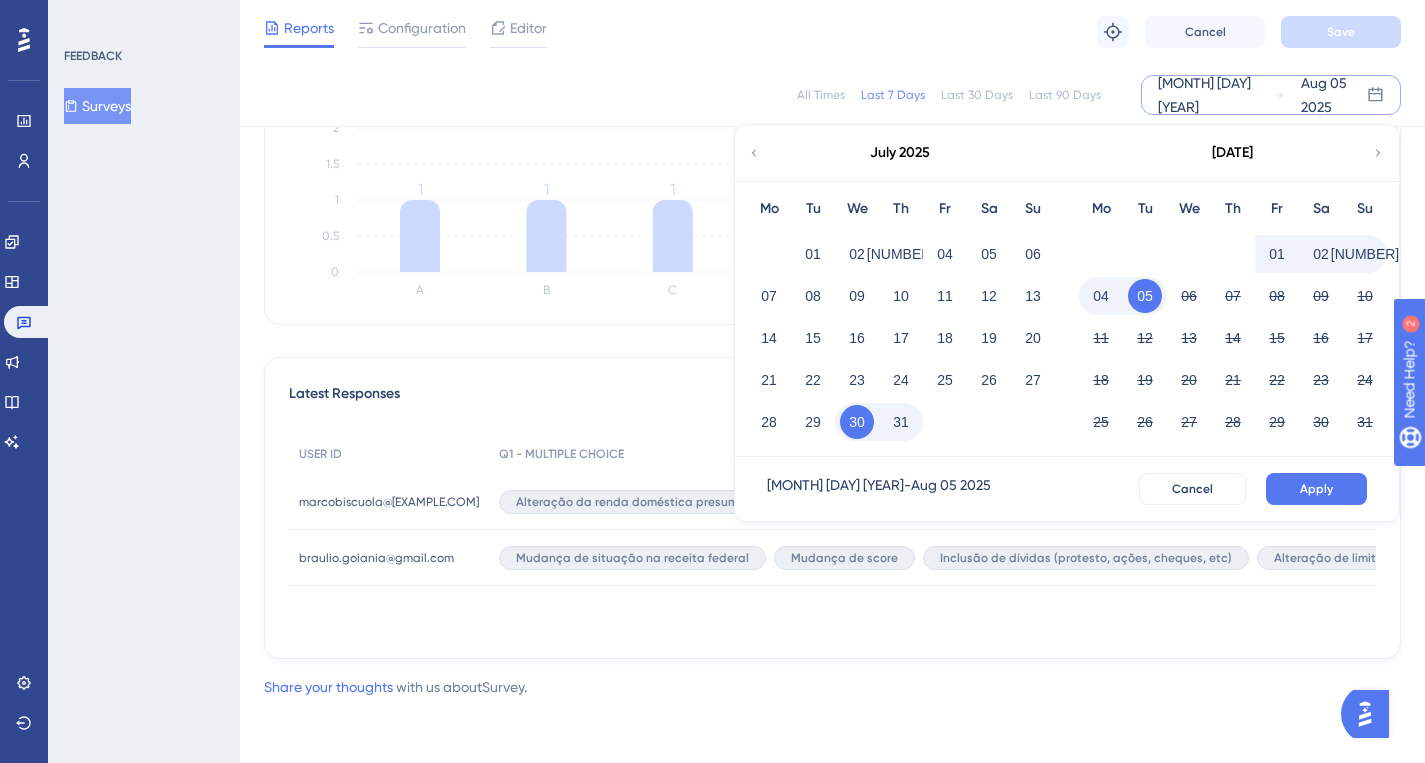 click 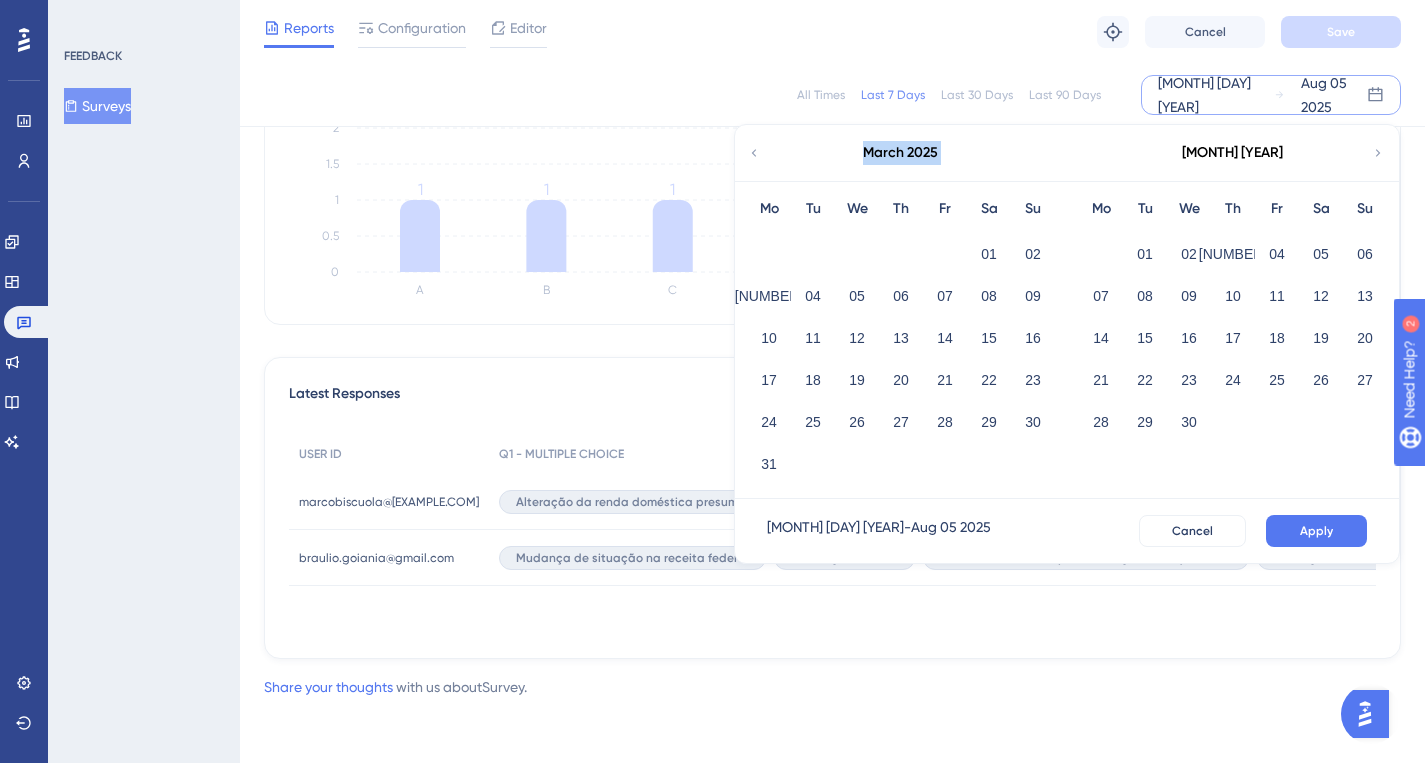 click 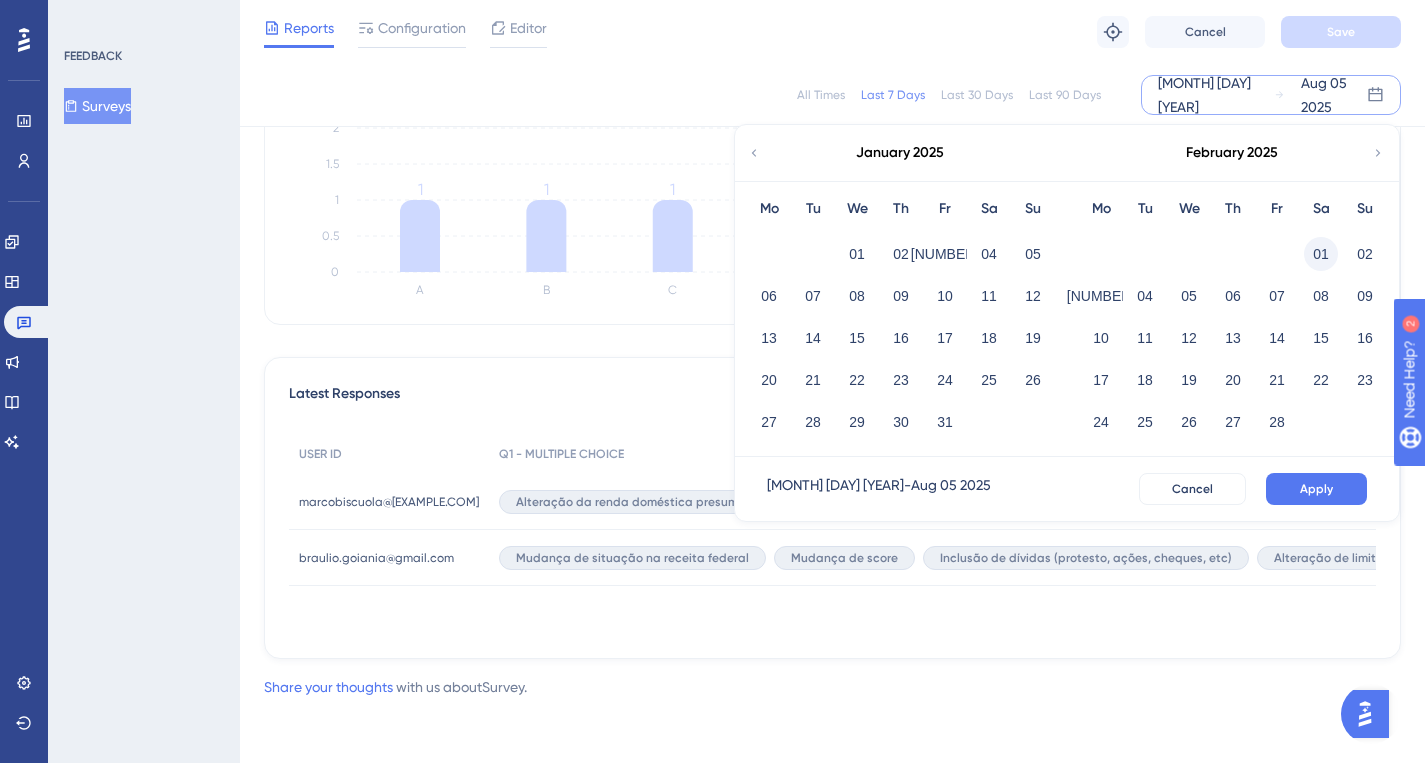 click on "01" at bounding box center [1321, 254] 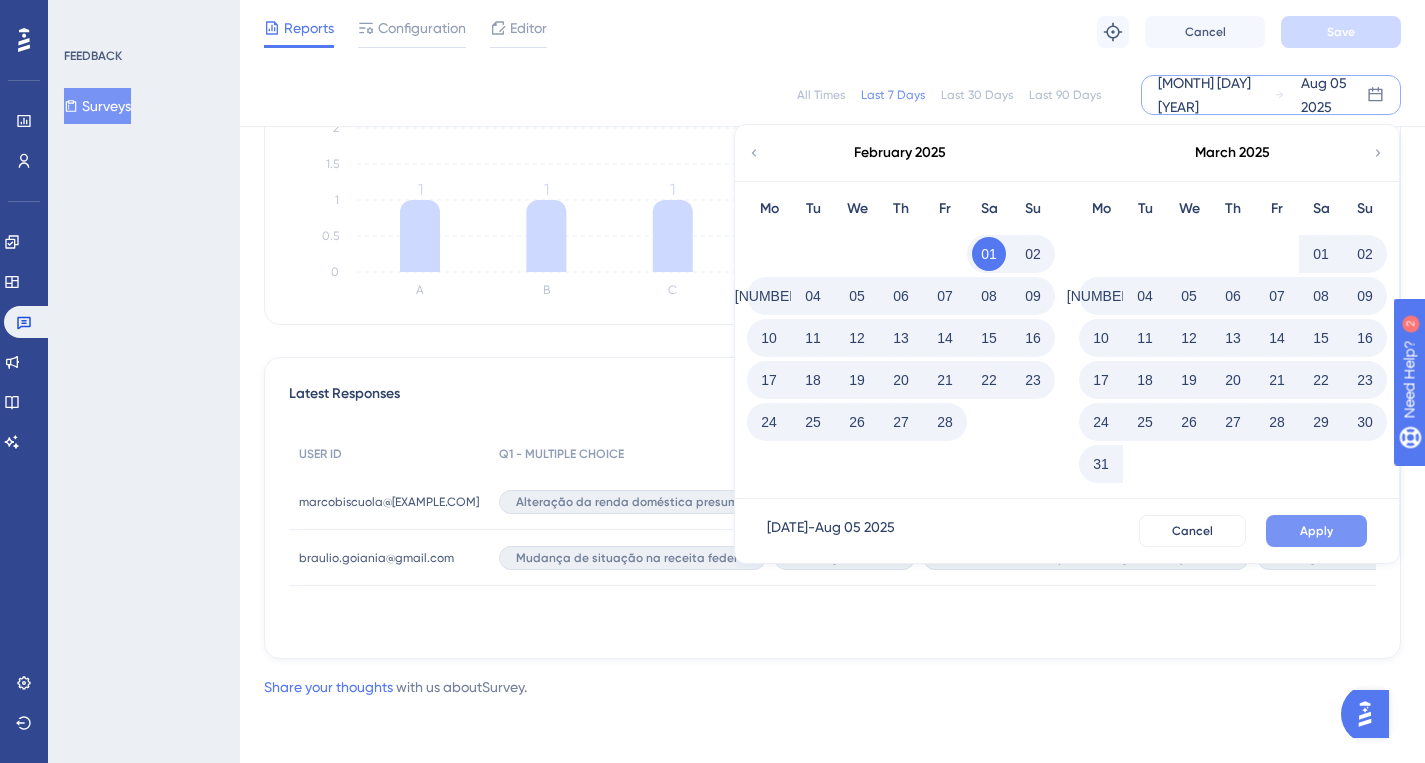 click on "Apply" at bounding box center [1316, 531] 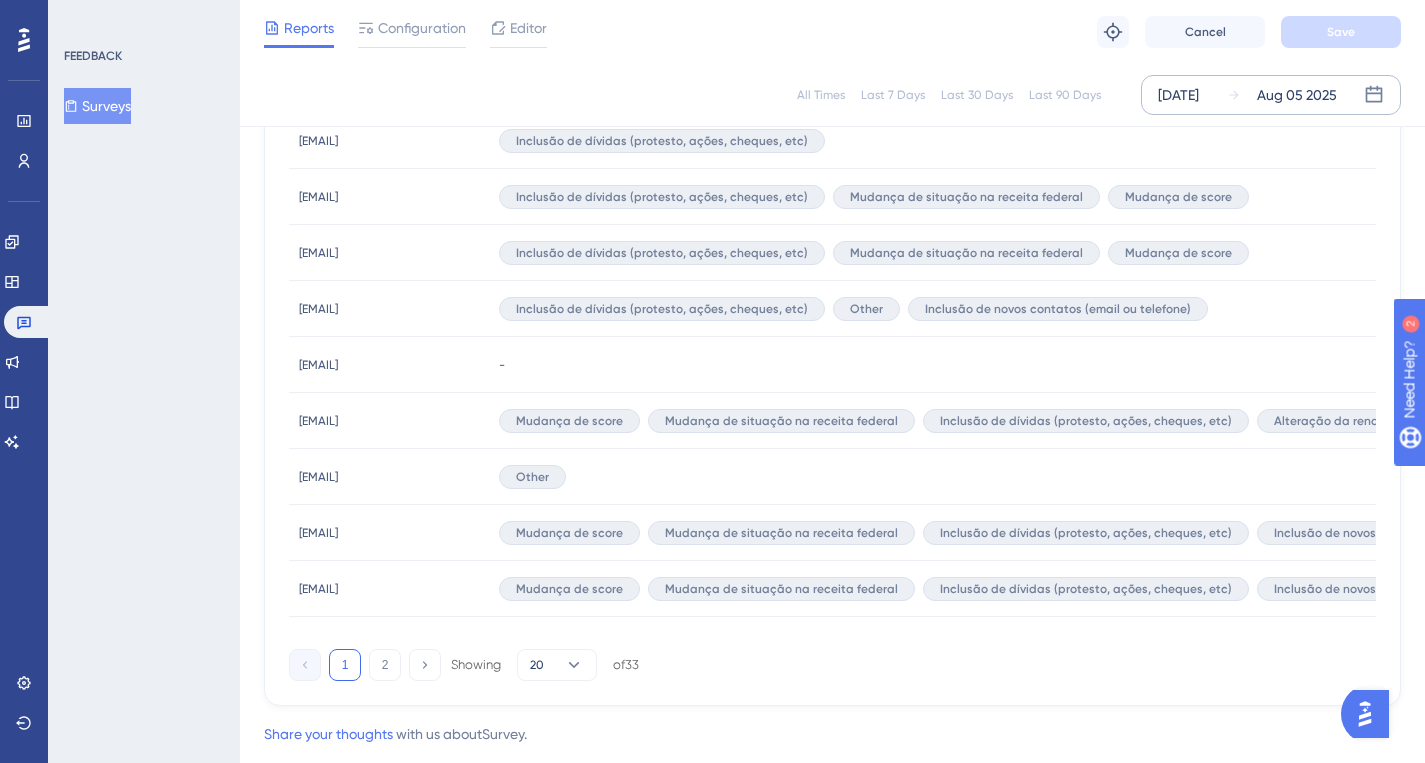 scroll, scrollTop: 1359, scrollLeft: 0, axis: vertical 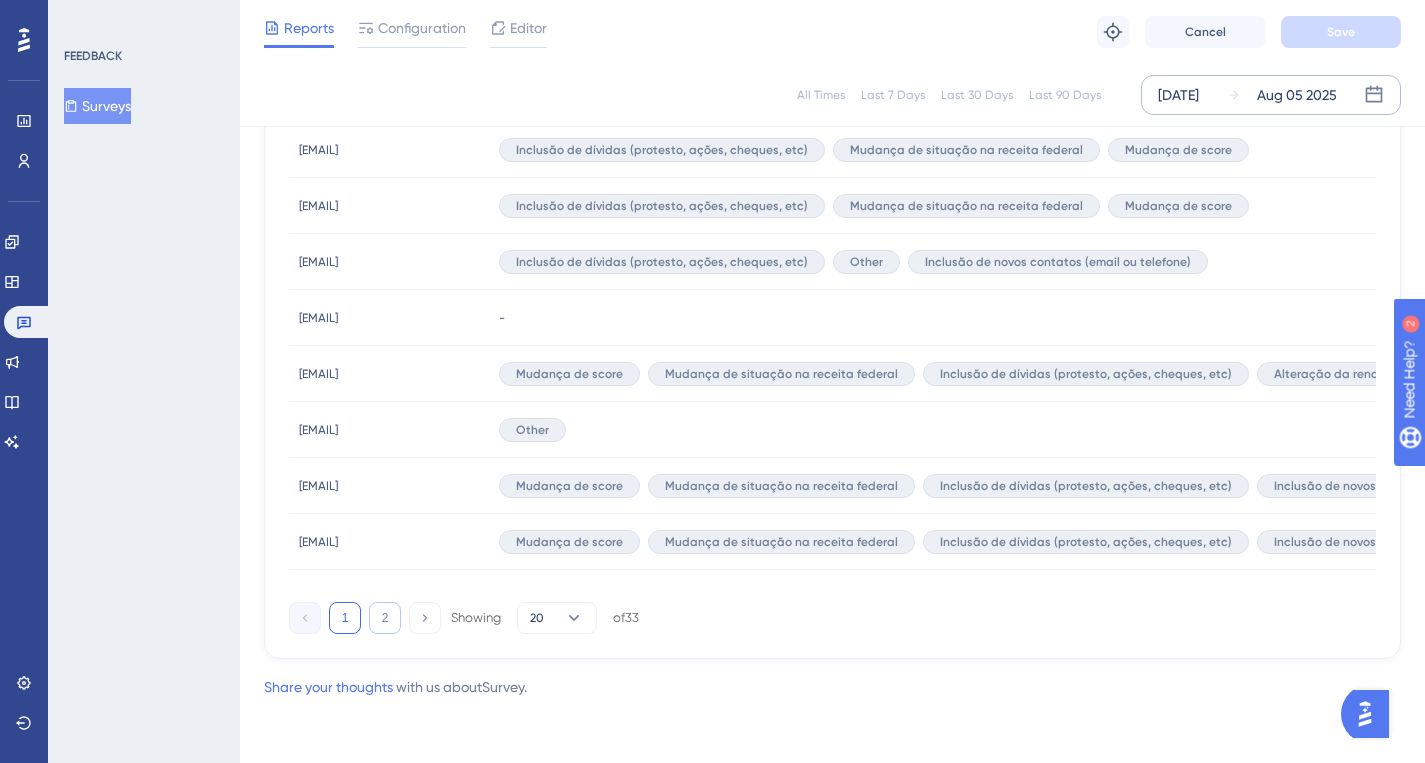 click on "2" at bounding box center [385, 618] 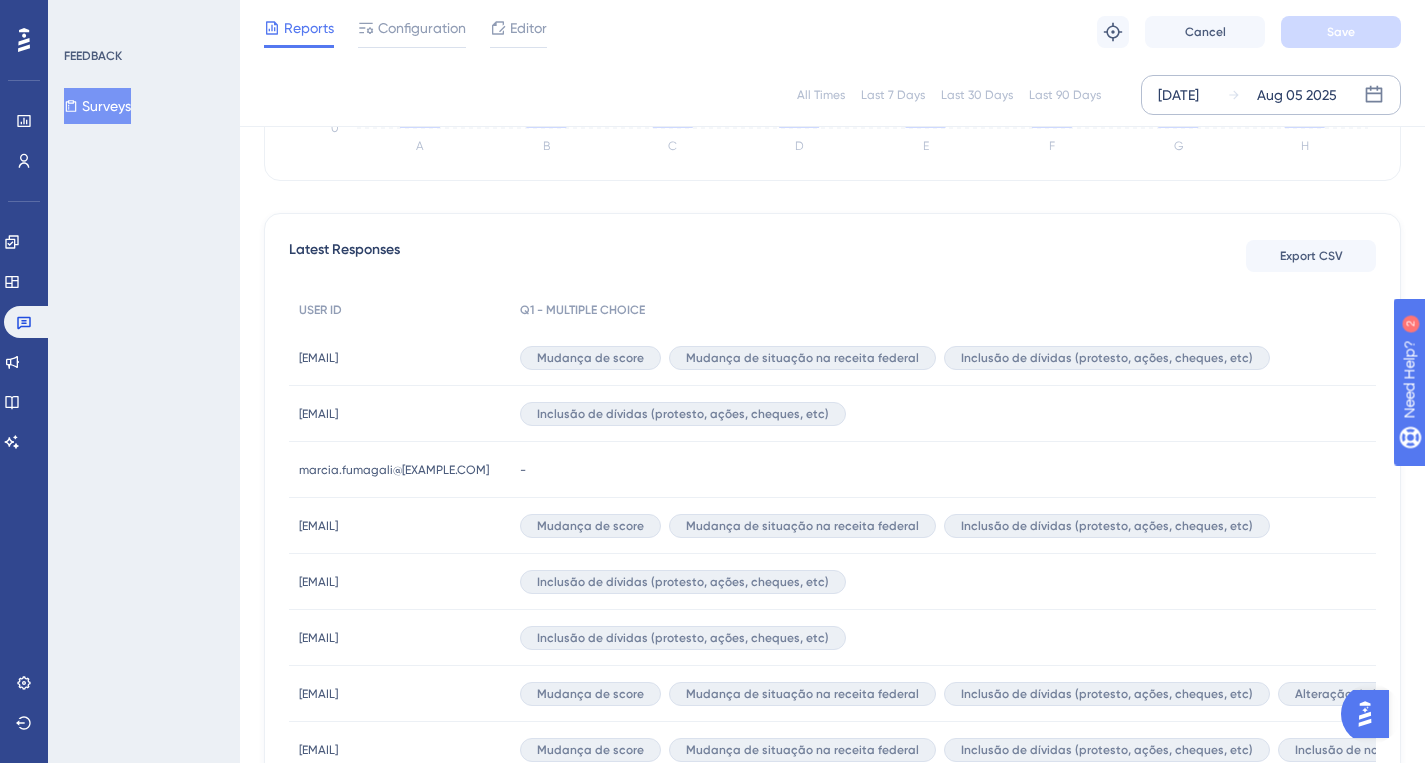 scroll, scrollTop: 427, scrollLeft: 0, axis: vertical 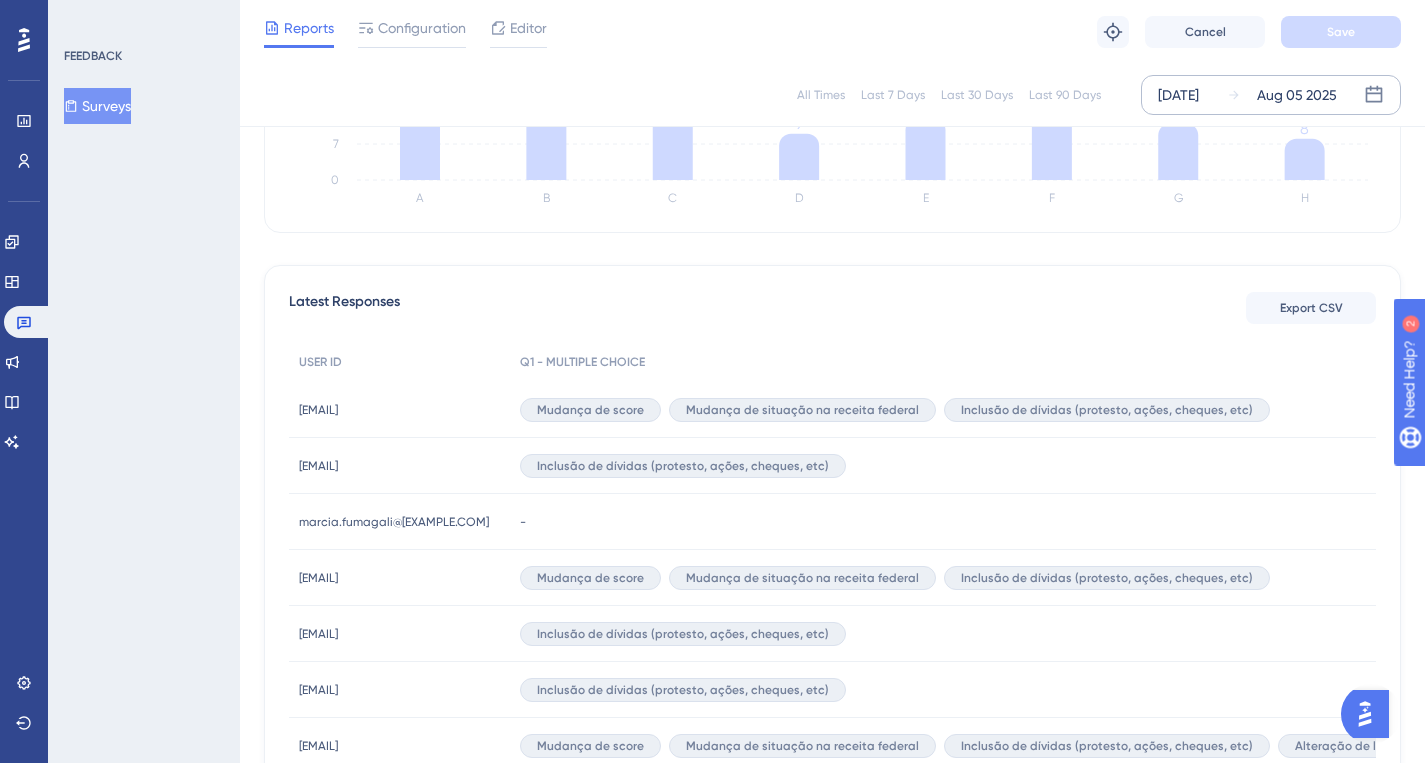 click on "[EMAIL]" at bounding box center [318, 410] 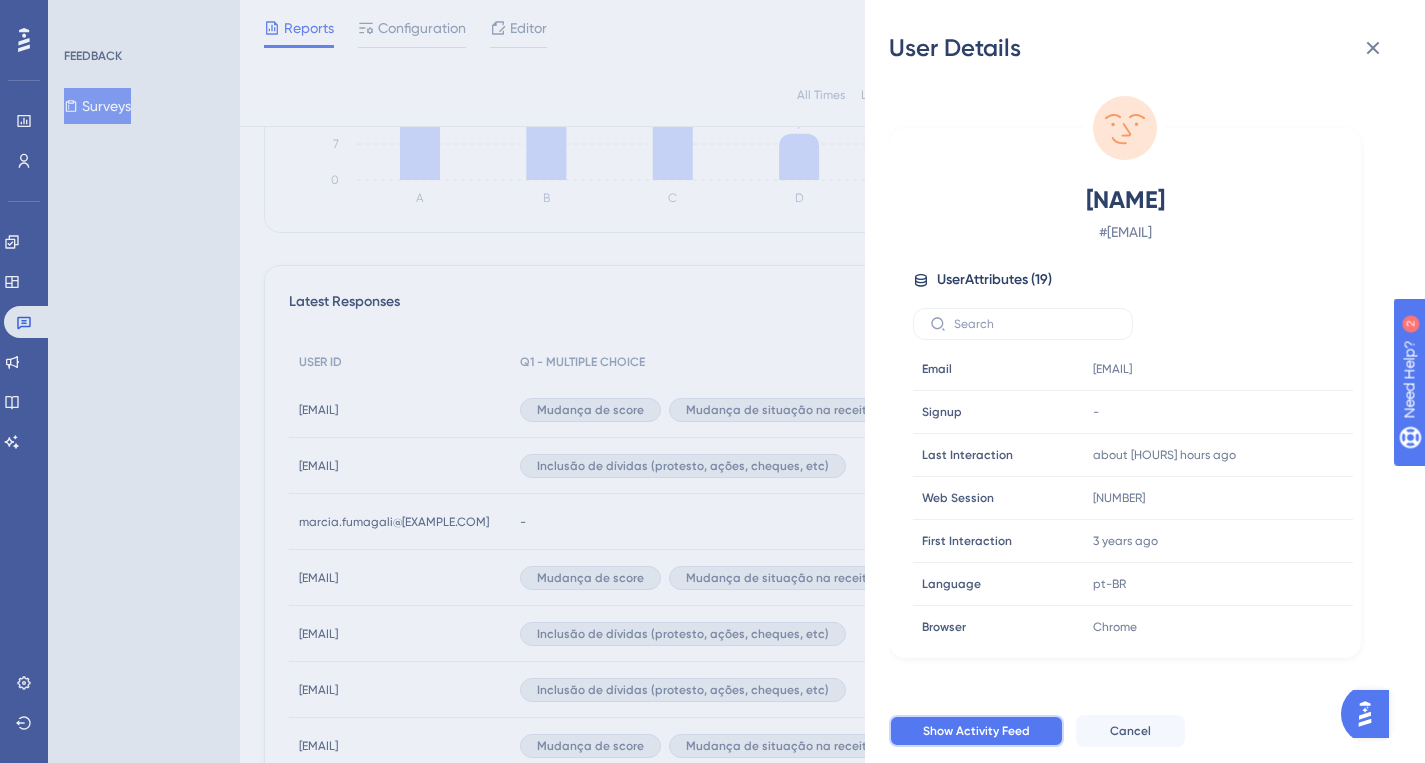 click on "Show Activity Feed" at bounding box center (976, 731) 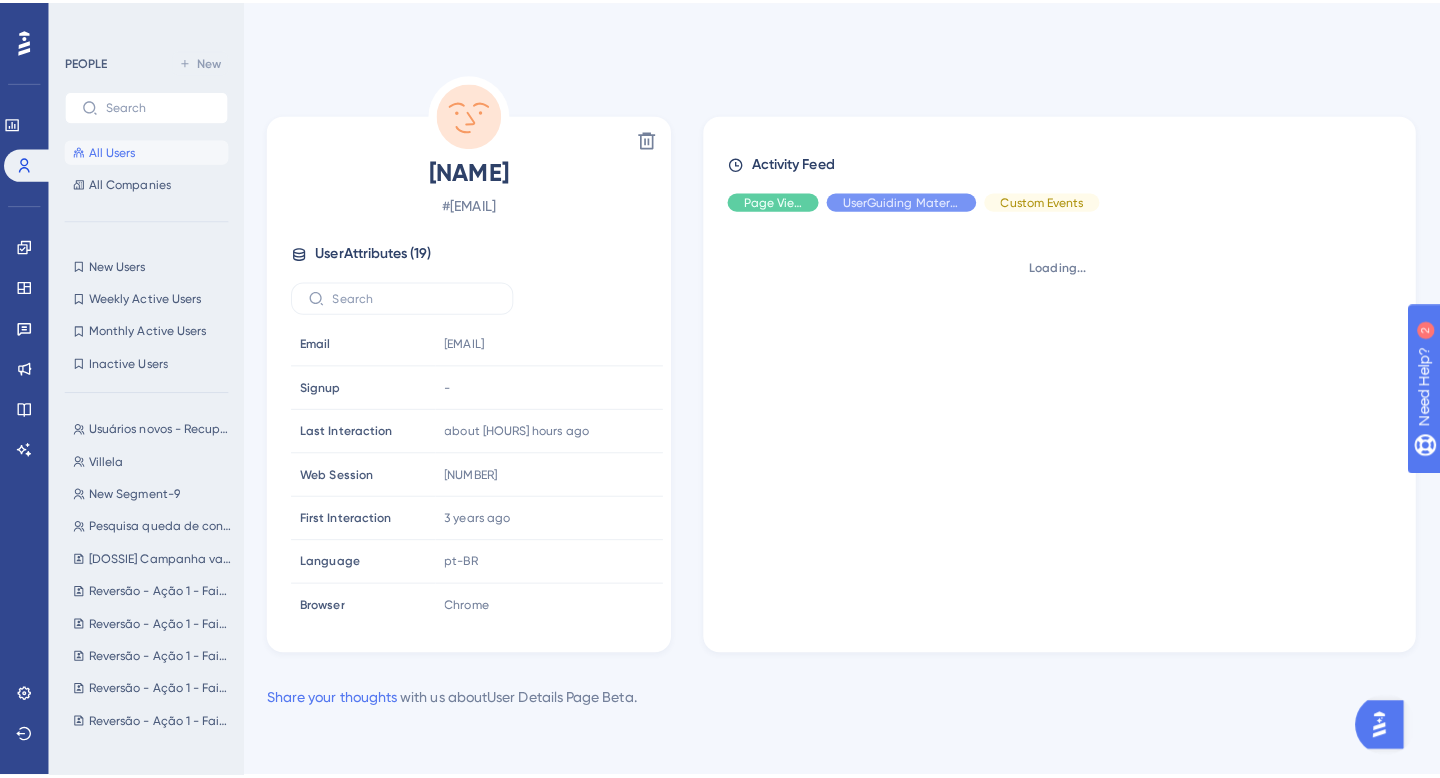 scroll, scrollTop: 0, scrollLeft: 0, axis: both 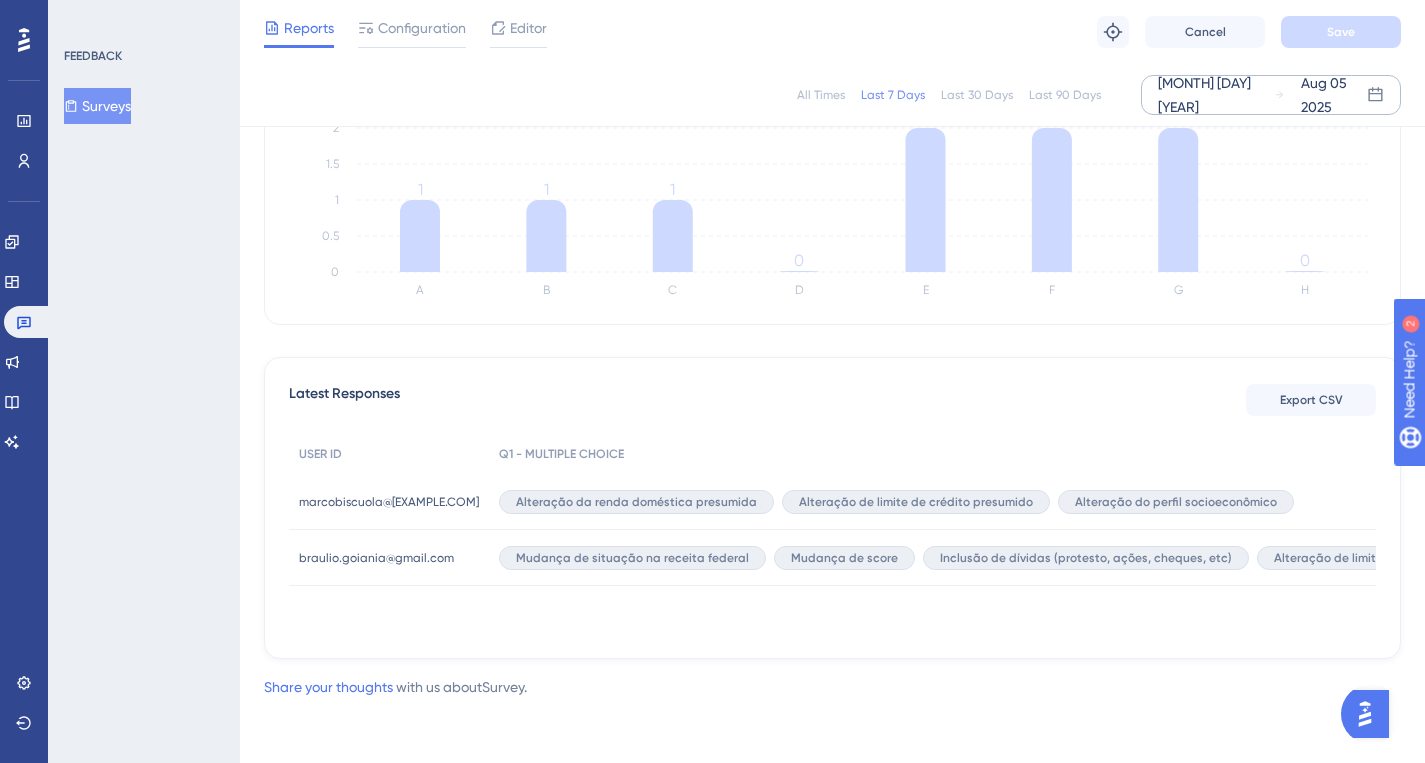 click on "[MONTH] [DAY] [YEAR]" at bounding box center [1216, 95] 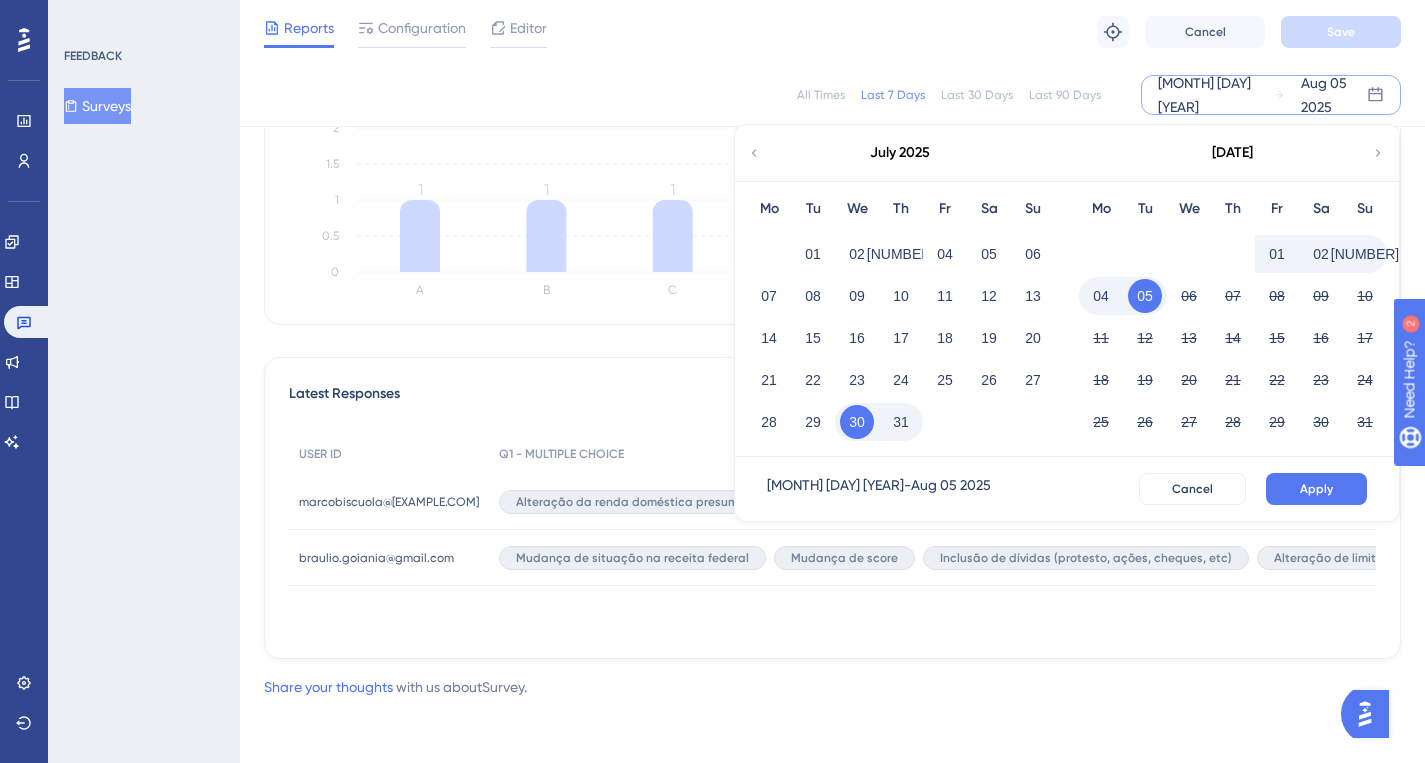 click on "July 2025" at bounding box center (900, 153) 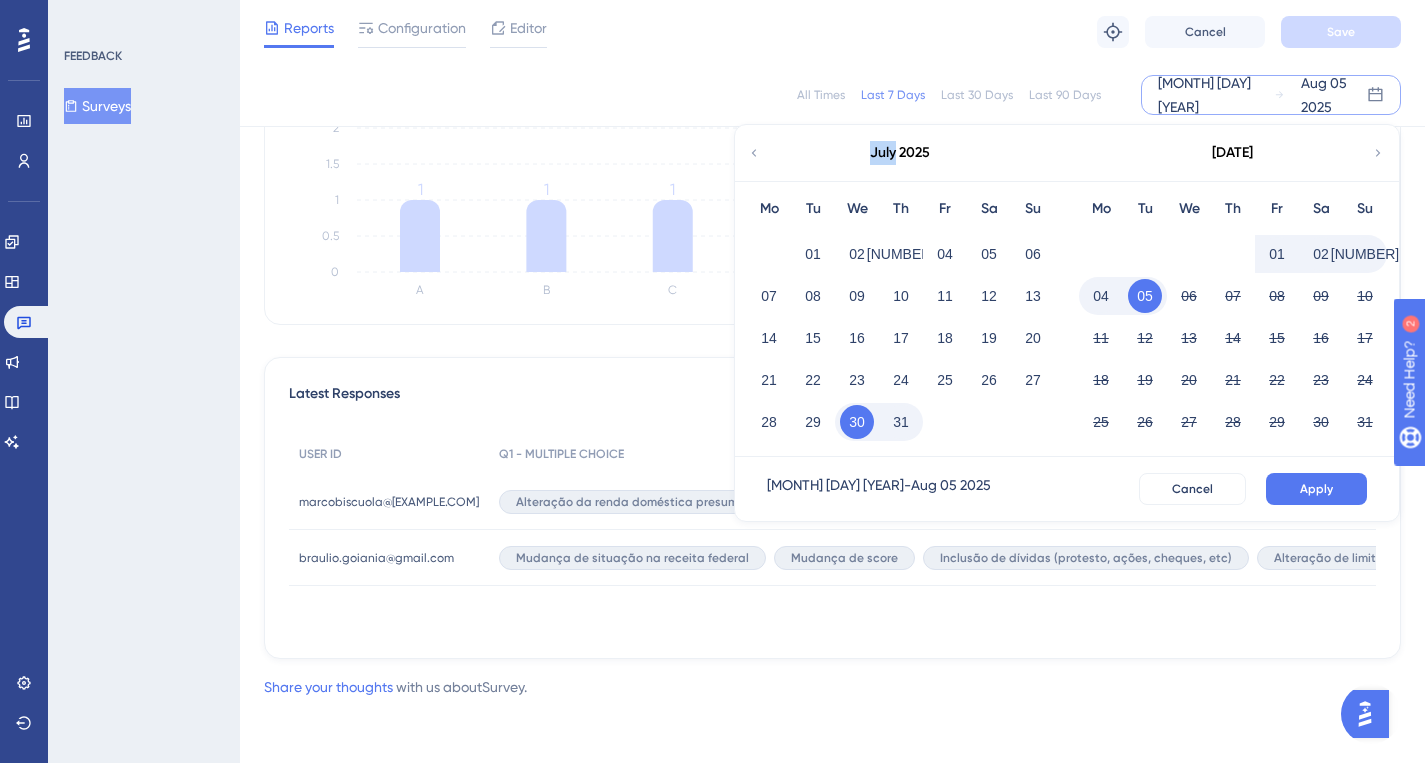 click 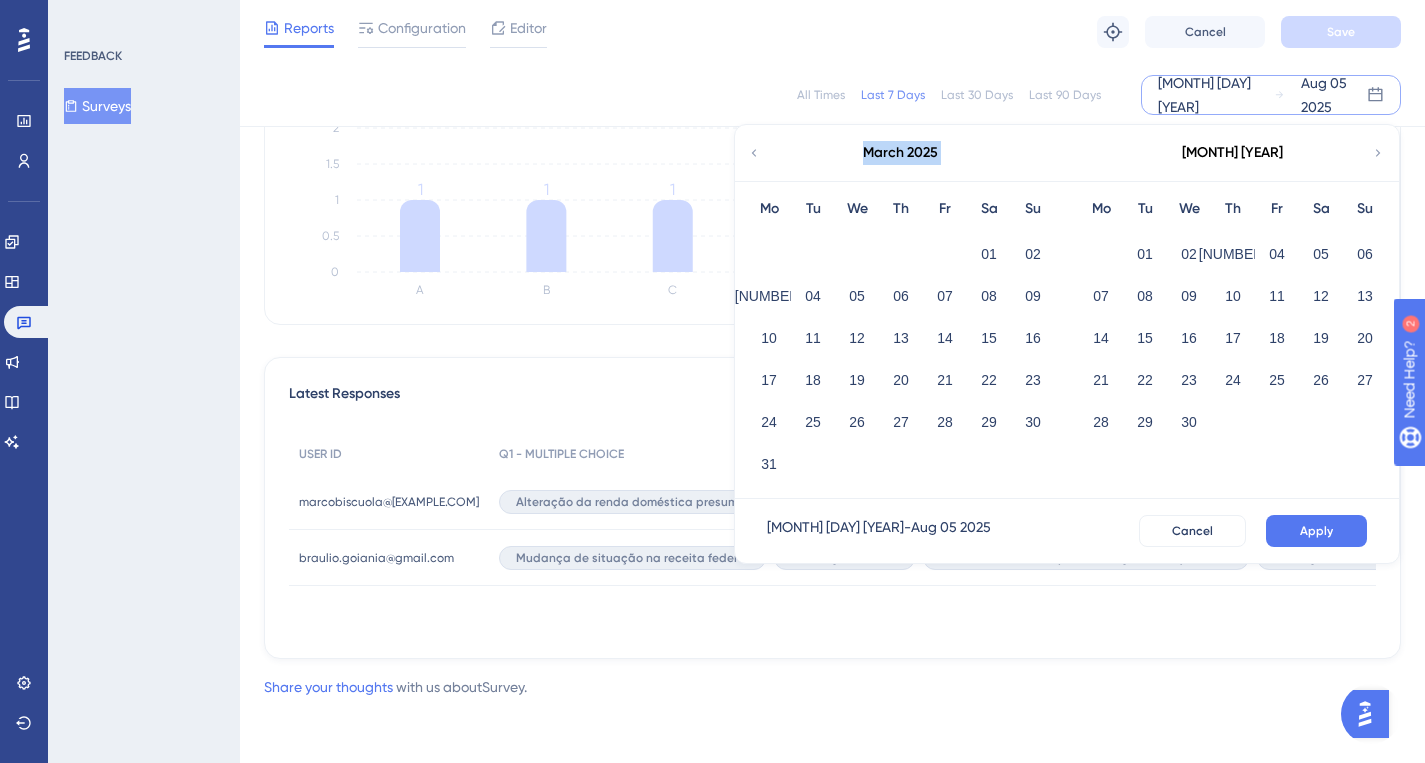 click 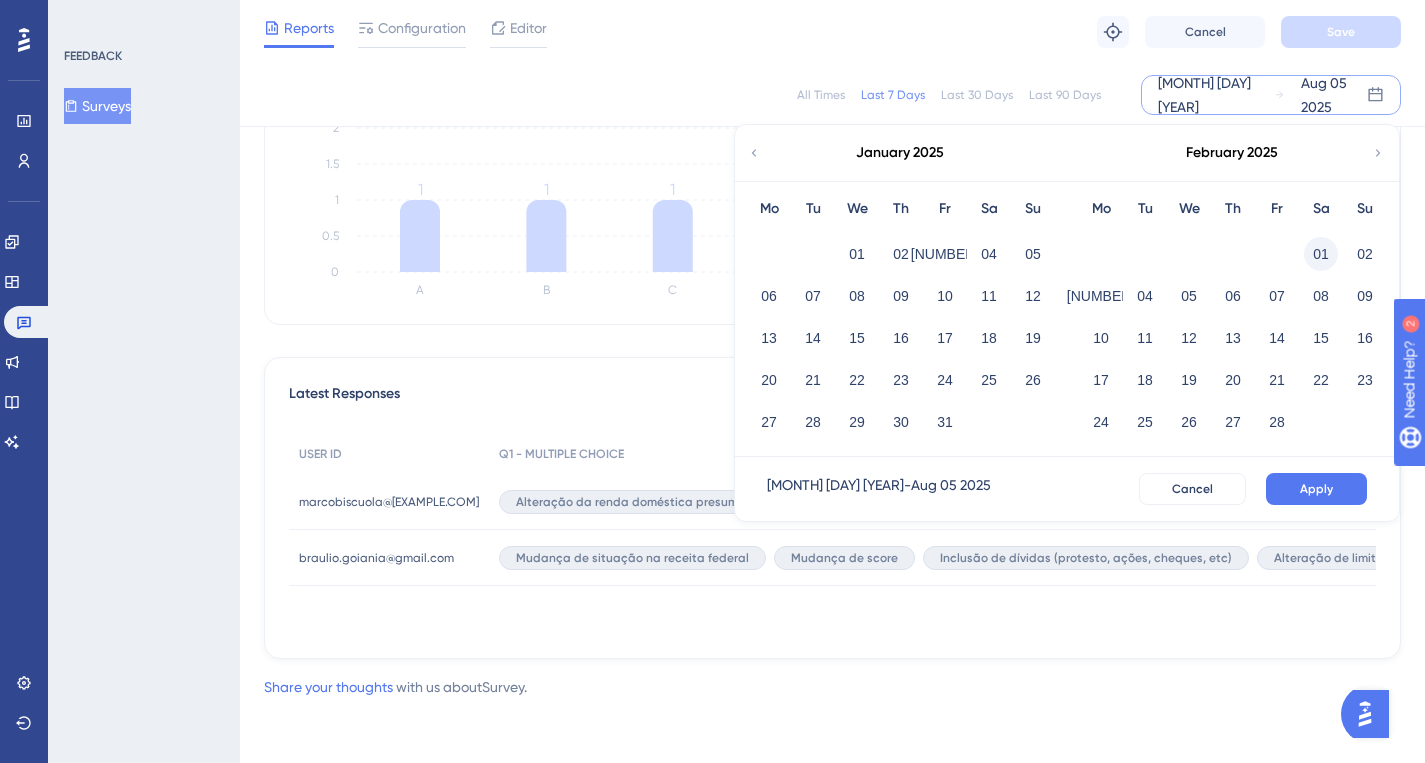 click on "01" at bounding box center (1321, 254) 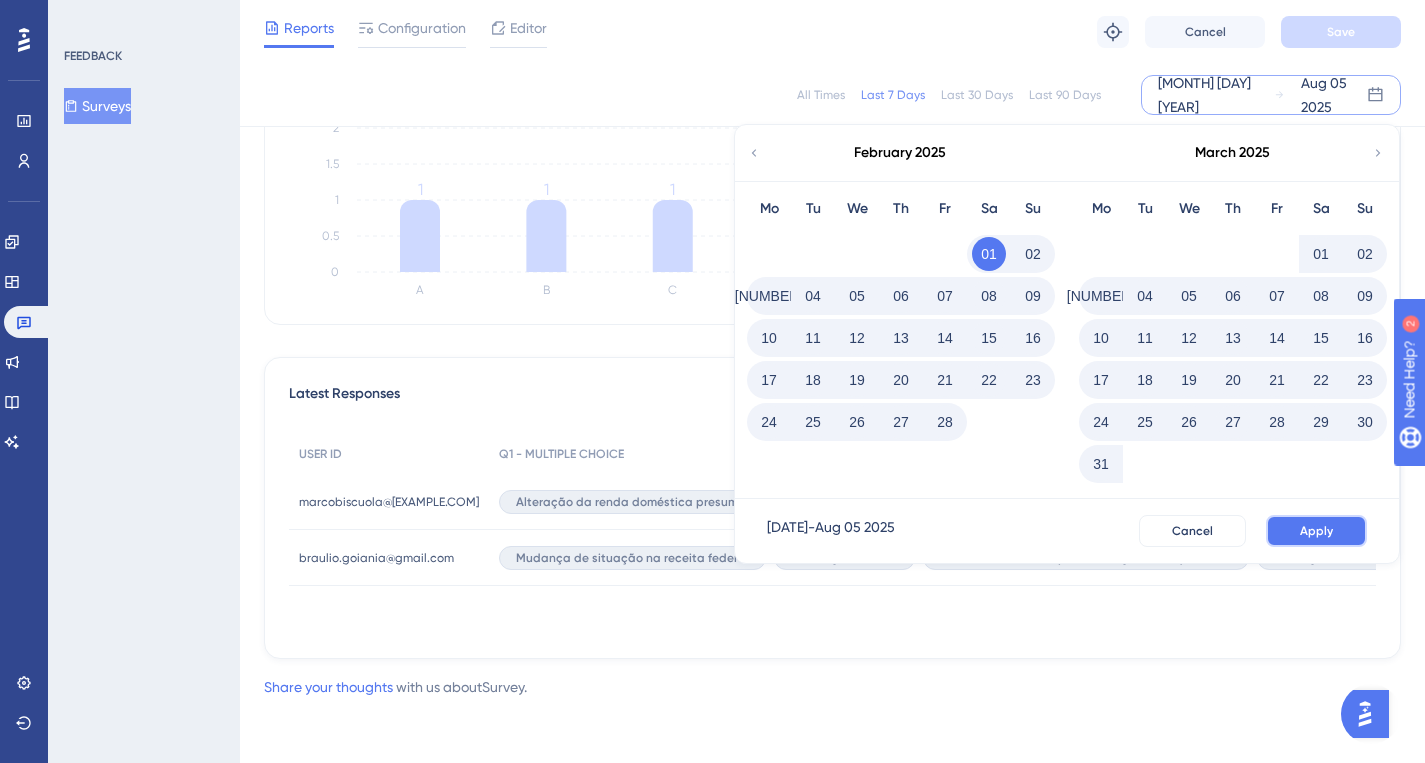 click on "Apply" at bounding box center (1316, 531) 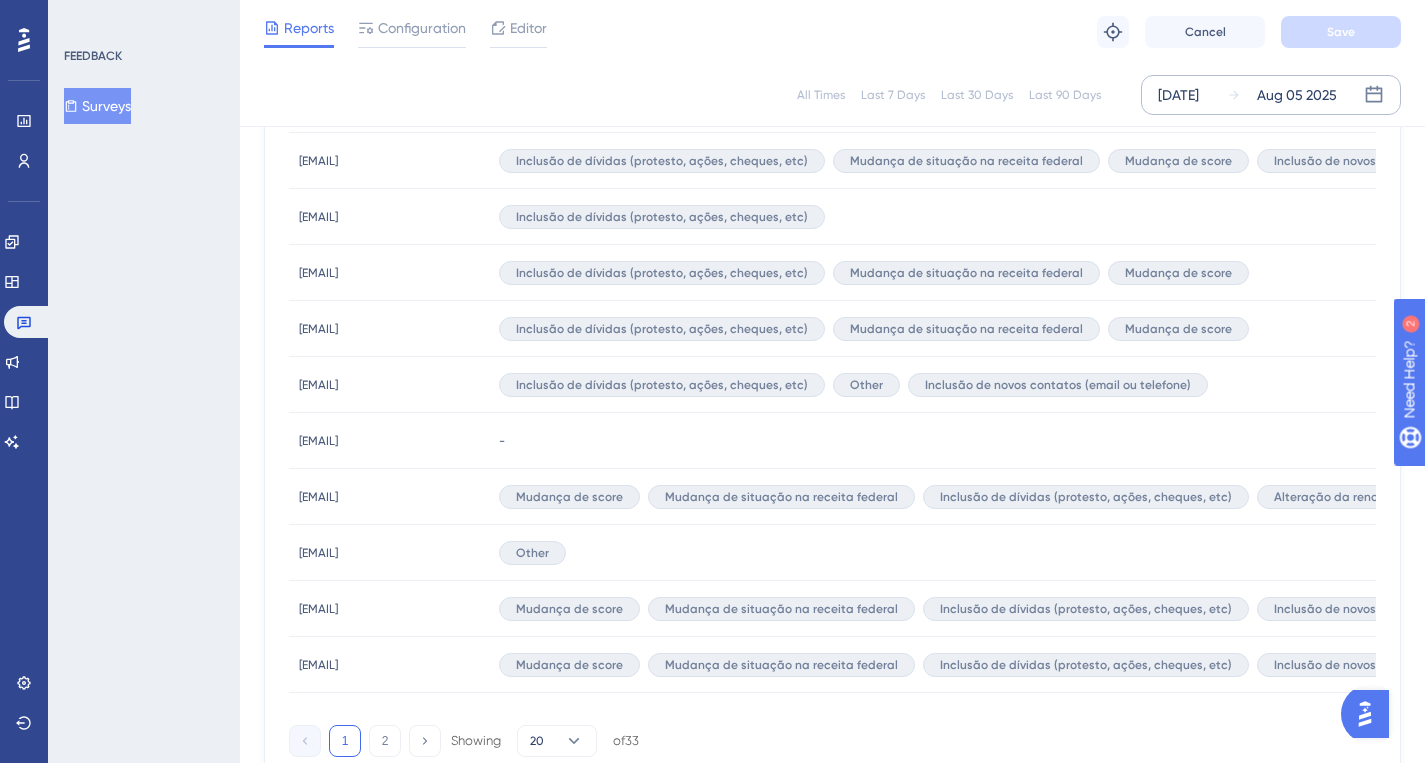 scroll, scrollTop: 1271, scrollLeft: 0, axis: vertical 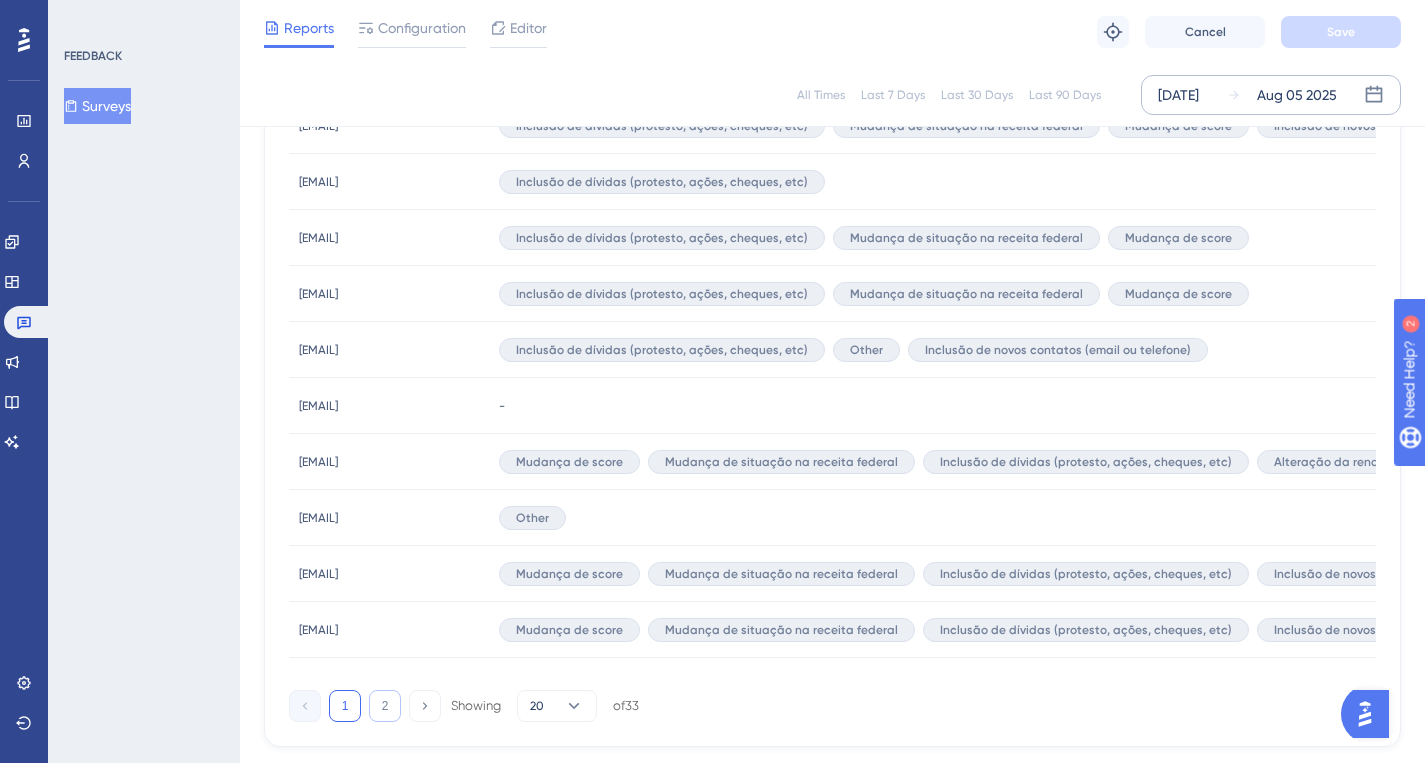 click on "2" at bounding box center (385, 706) 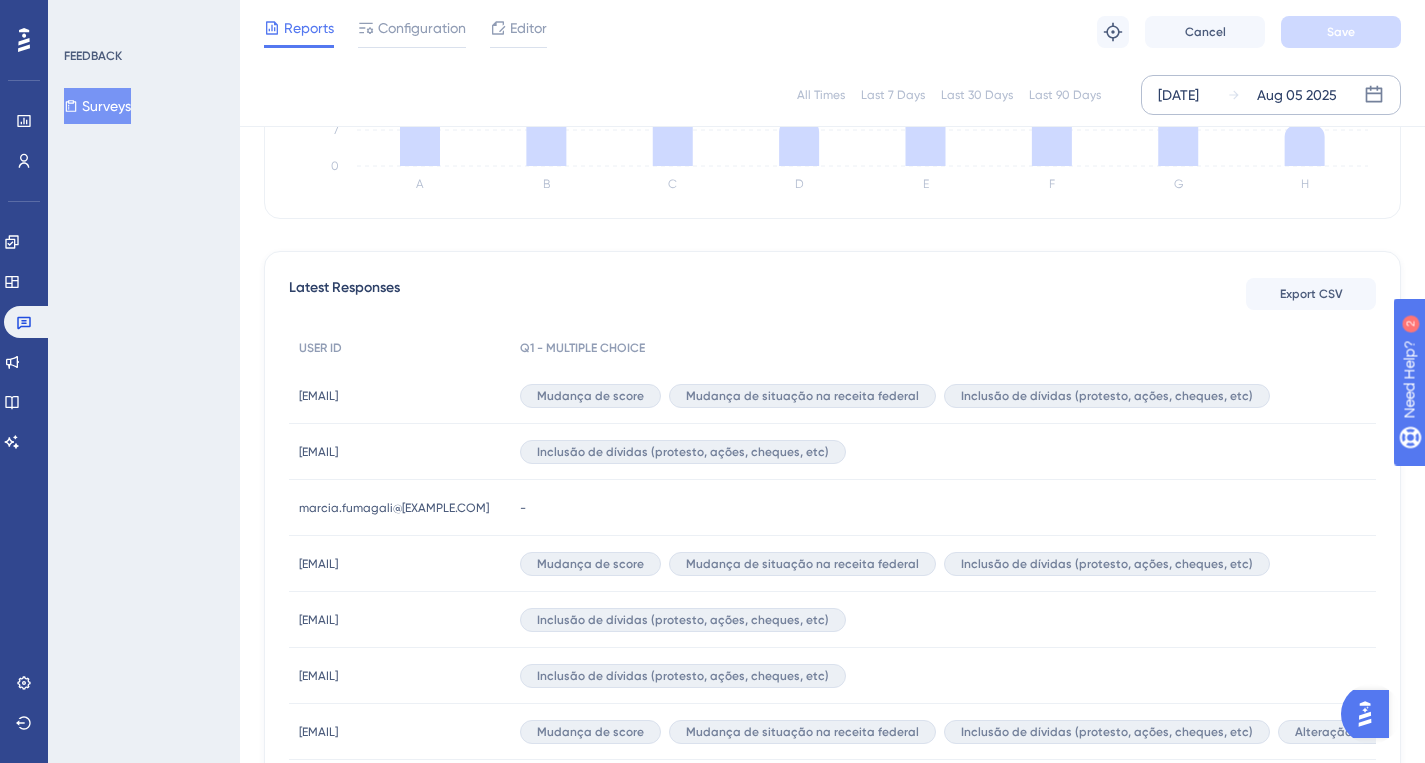 scroll, scrollTop: 437, scrollLeft: 0, axis: vertical 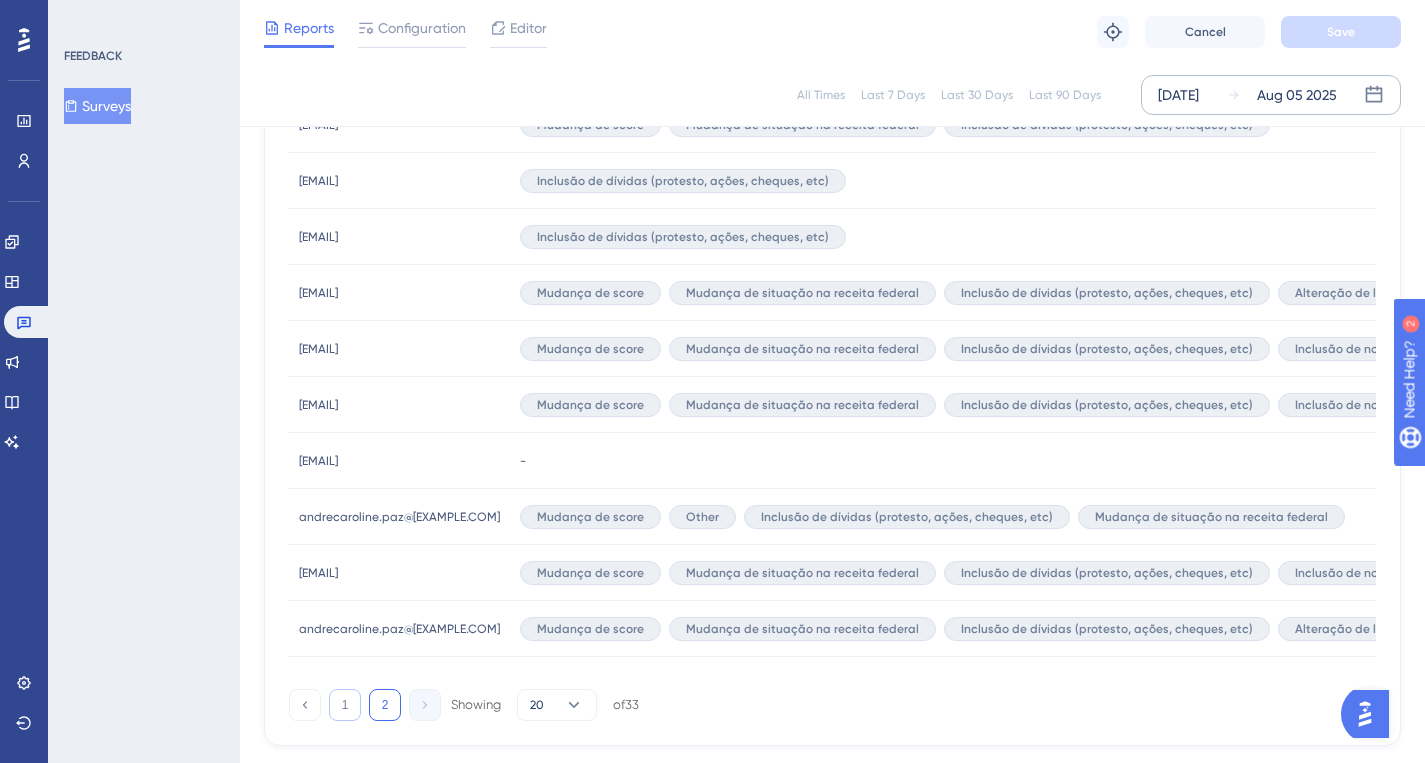 click on "1" at bounding box center (345, 705) 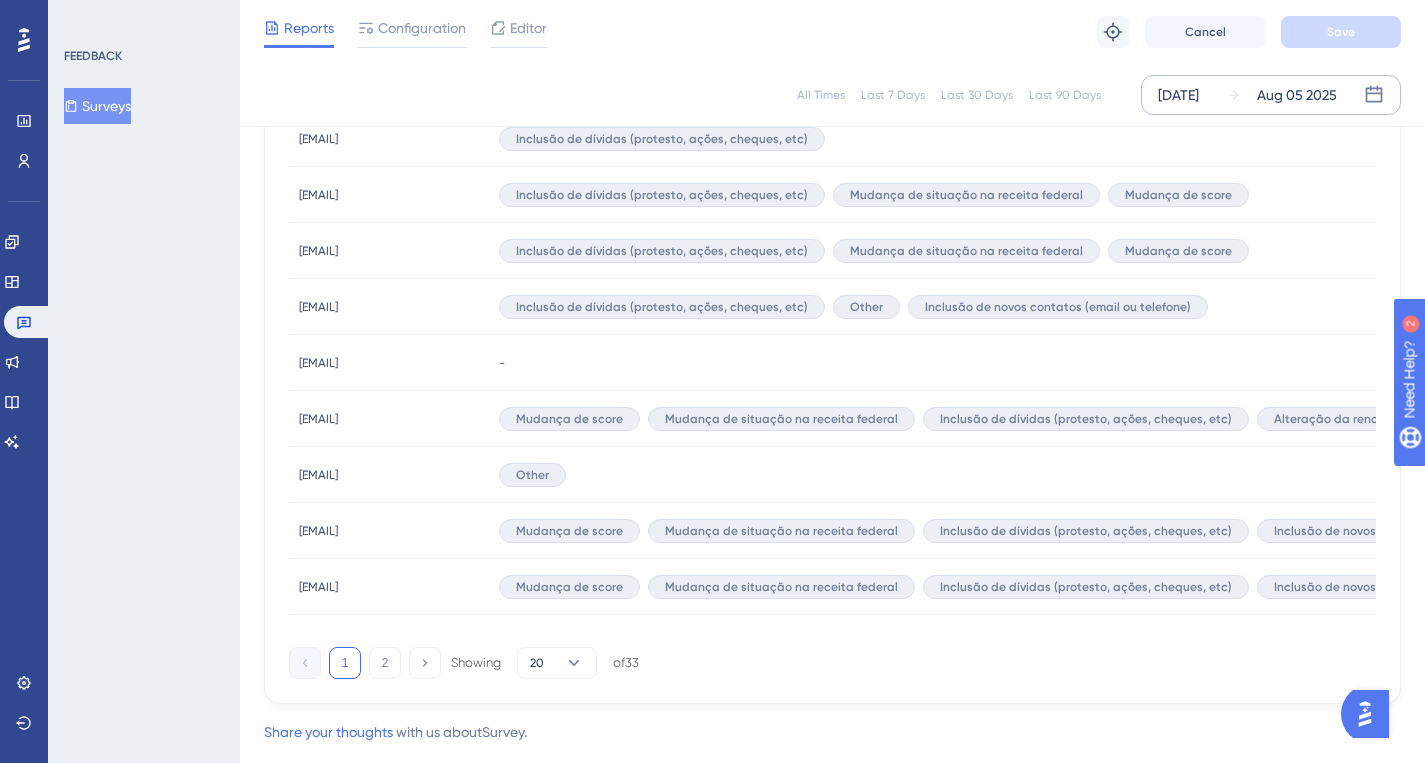 scroll, scrollTop: 1301, scrollLeft: 0, axis: vertical 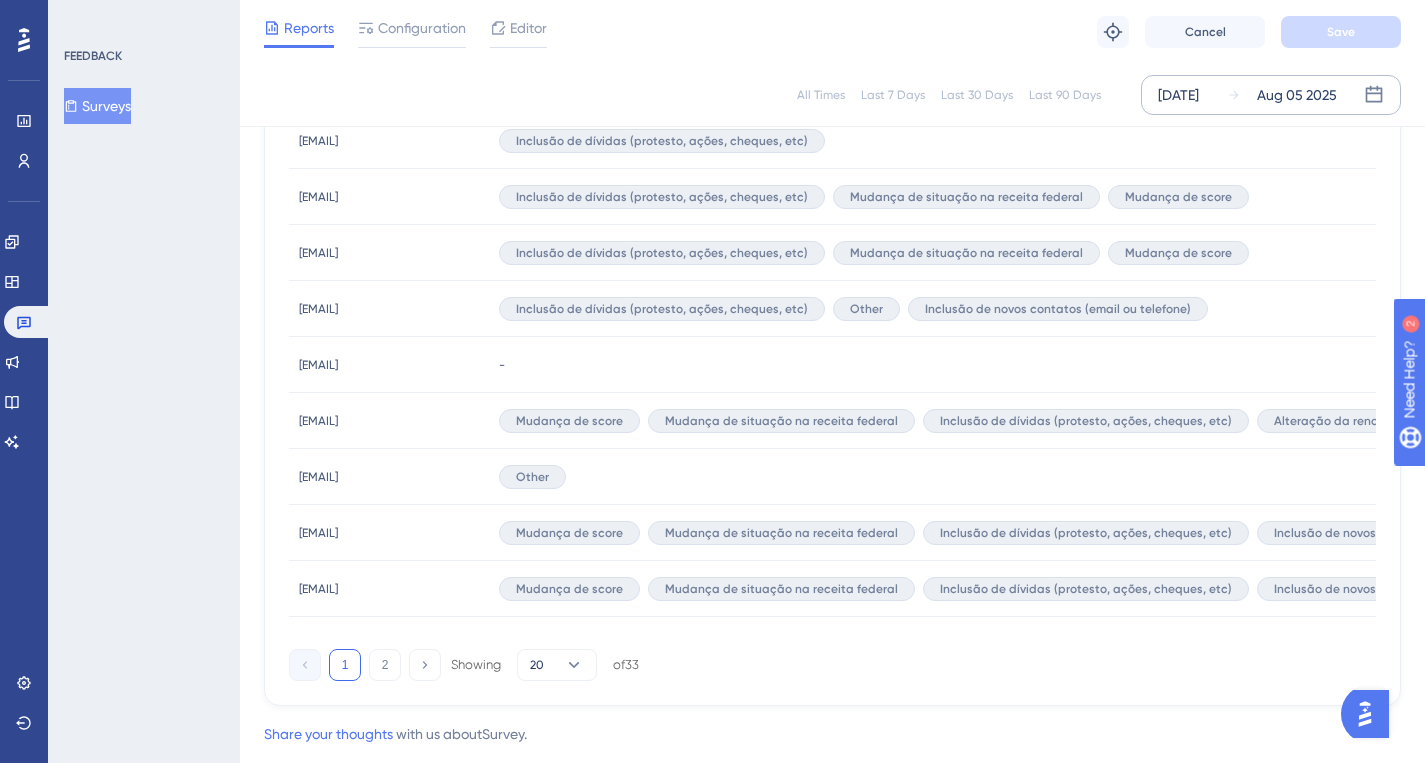 click on "1 2 Showing 20 of  33" at bounding box center [464, 665] 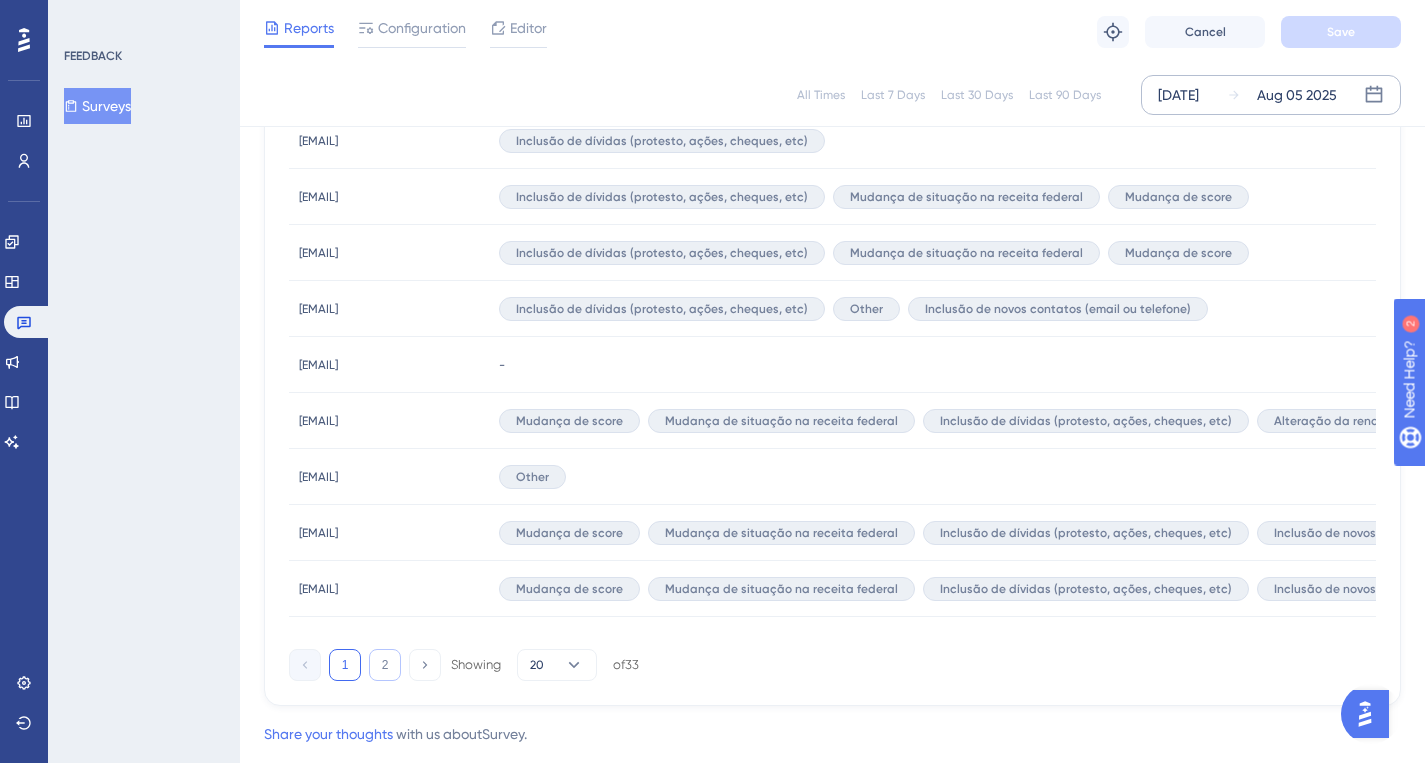 click on "2" at bounding box center (385, 665) 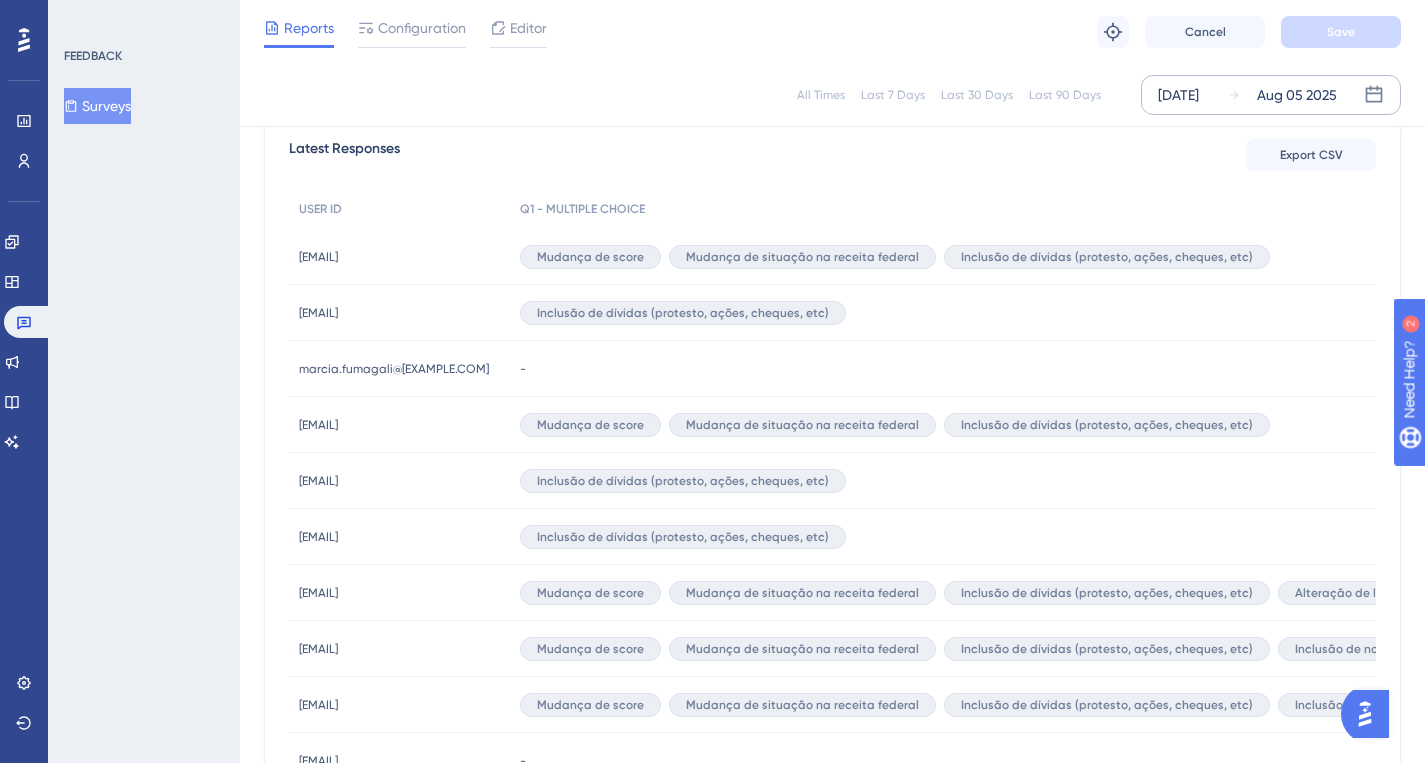 scroll, scrollTop: 561, scrollLeft: 0, axis: vertical 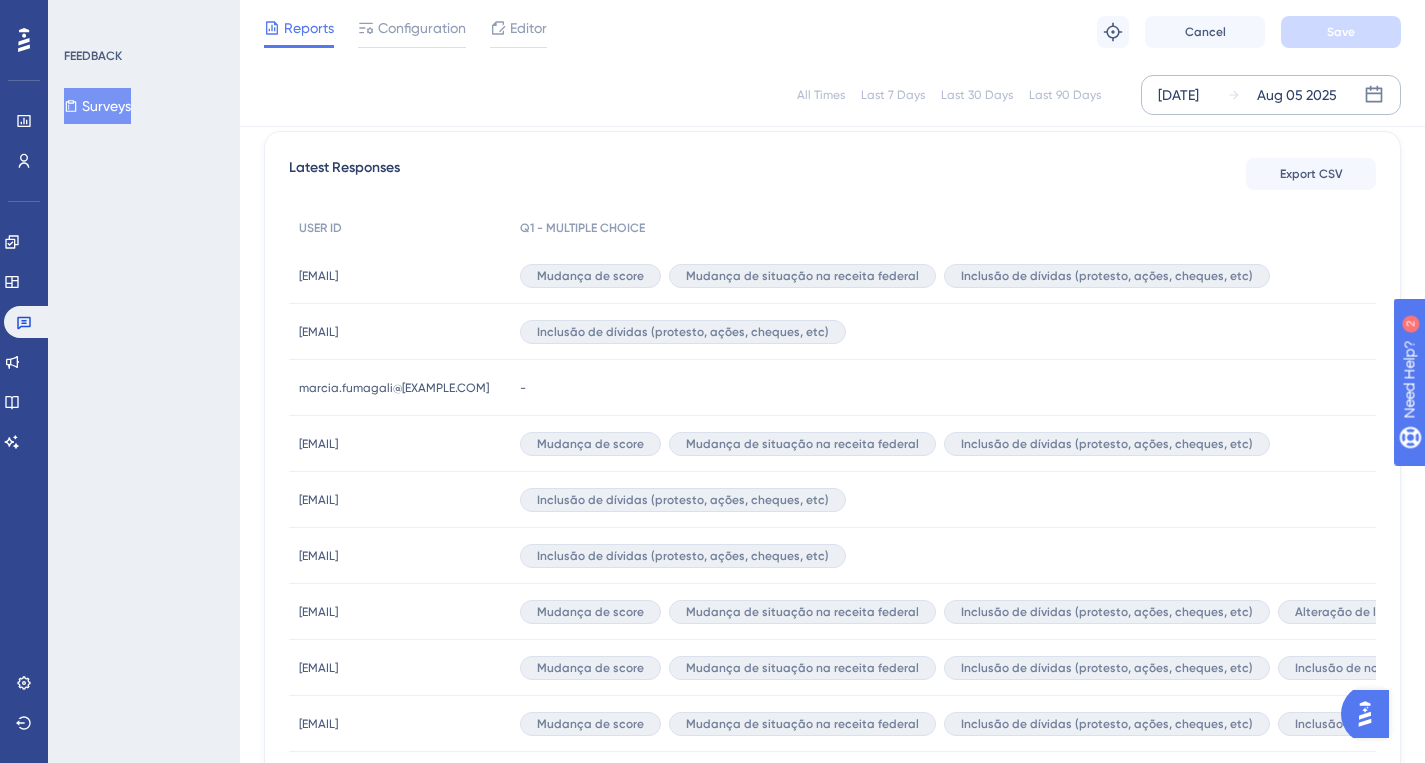 click on "[EMAIL]" at bounding box center [318, 332] 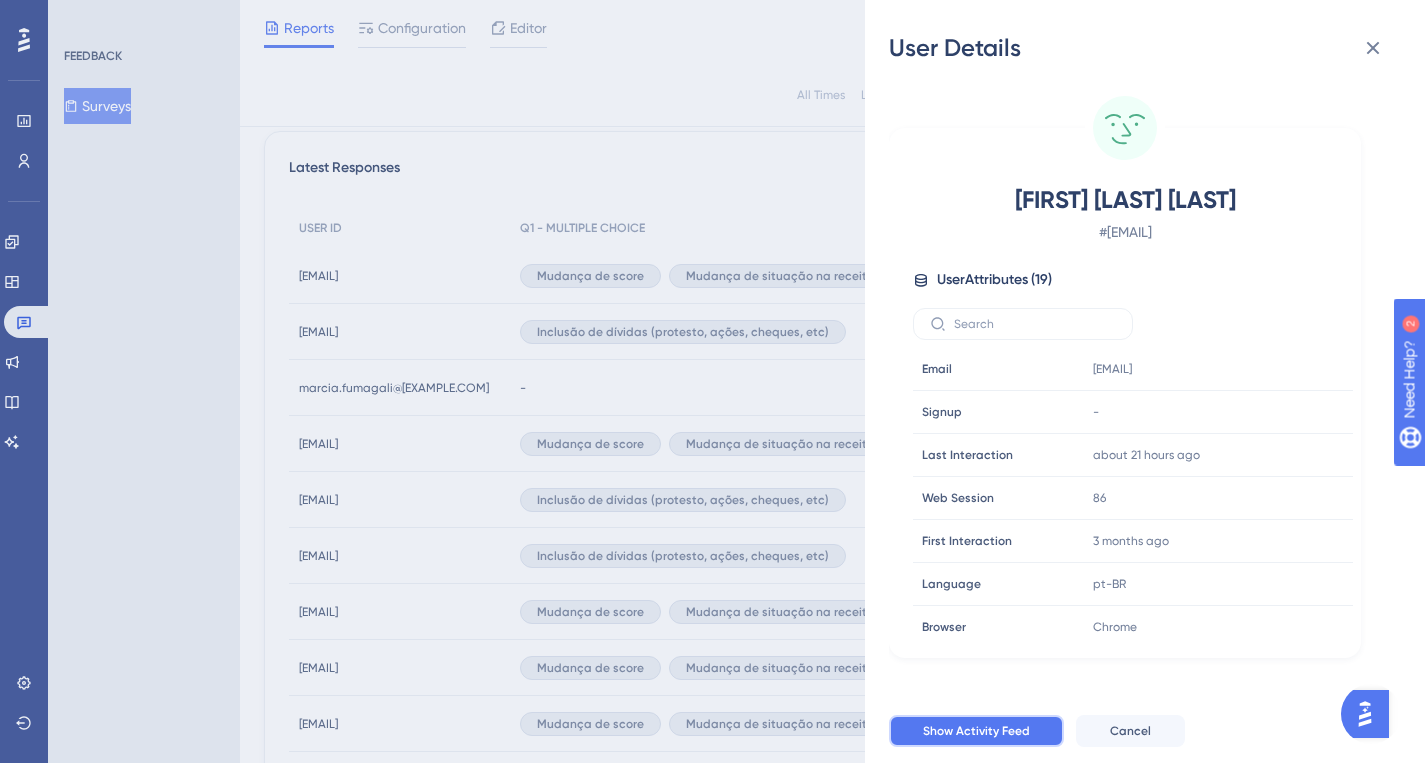 click on "Show Activity Feed" at bounding box center (976, 731) 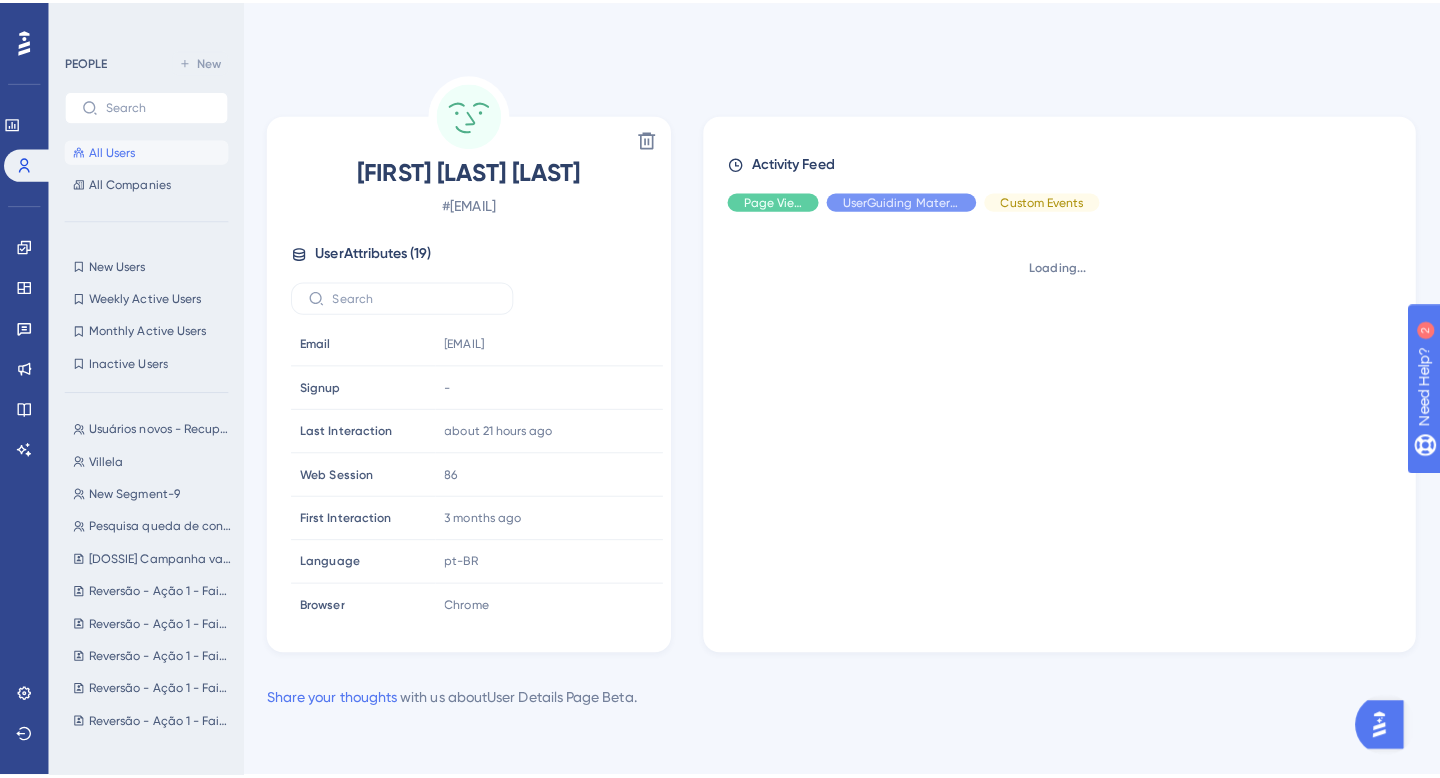 scroll, scrollTop: 0, scrollLeft: 0, axis: both 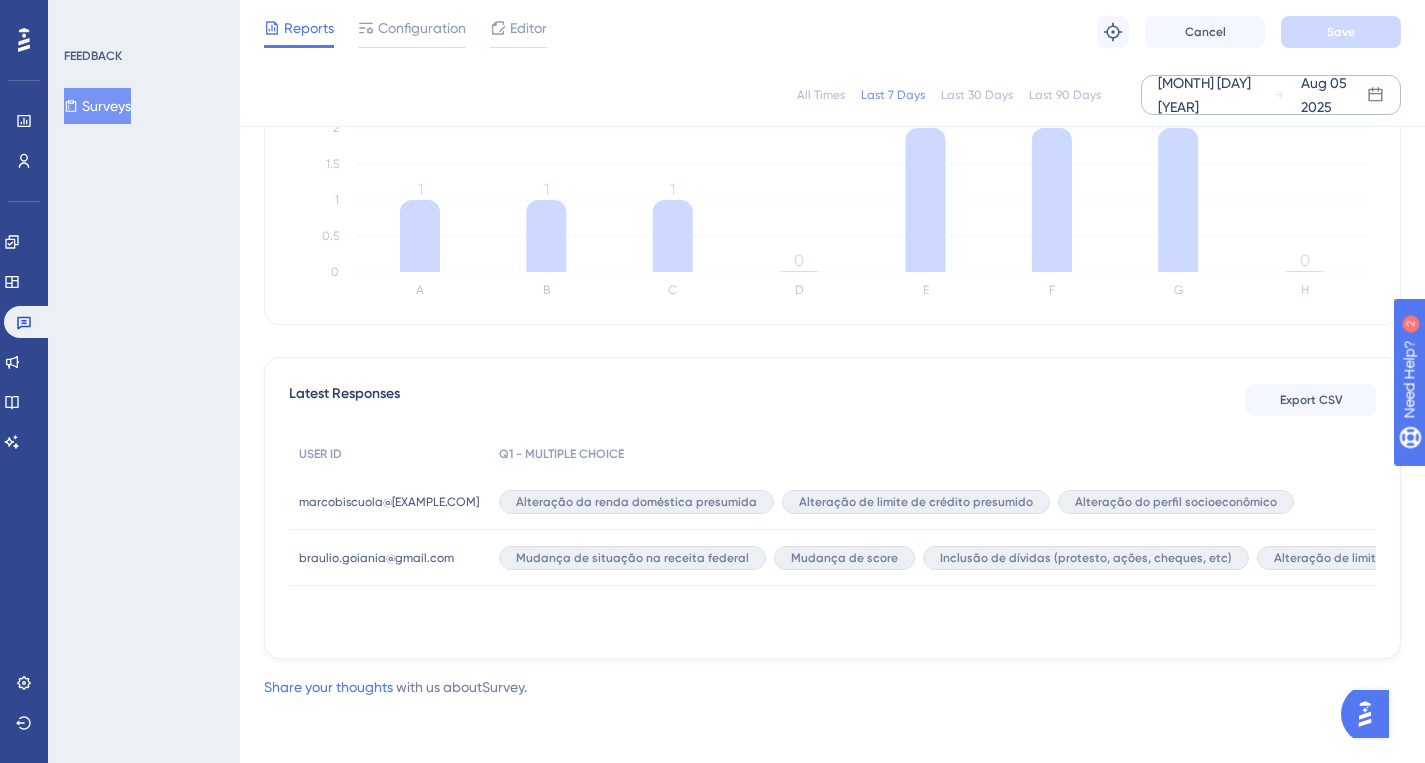 click on "[MONTH] [DAY] [YEAR]" at bounding box center [1216, 95] 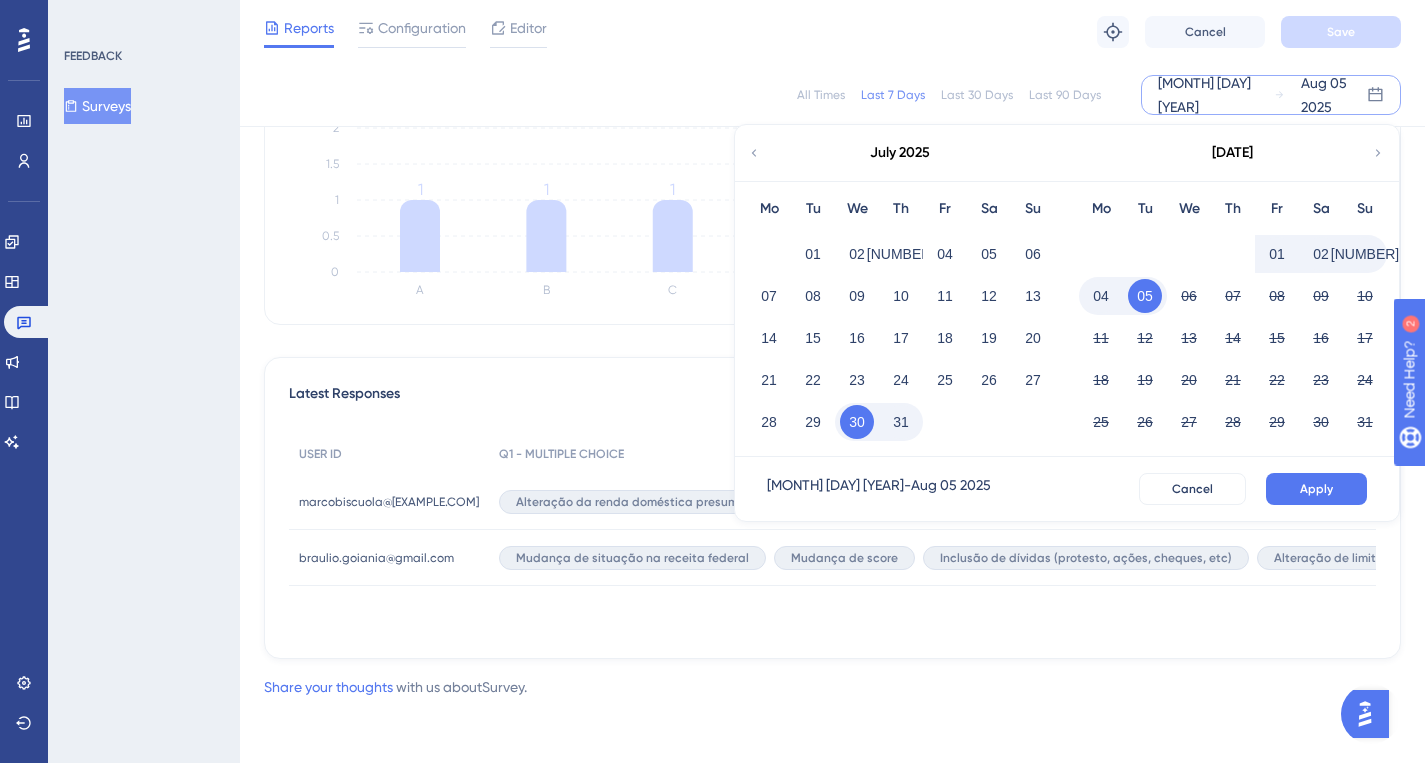 click 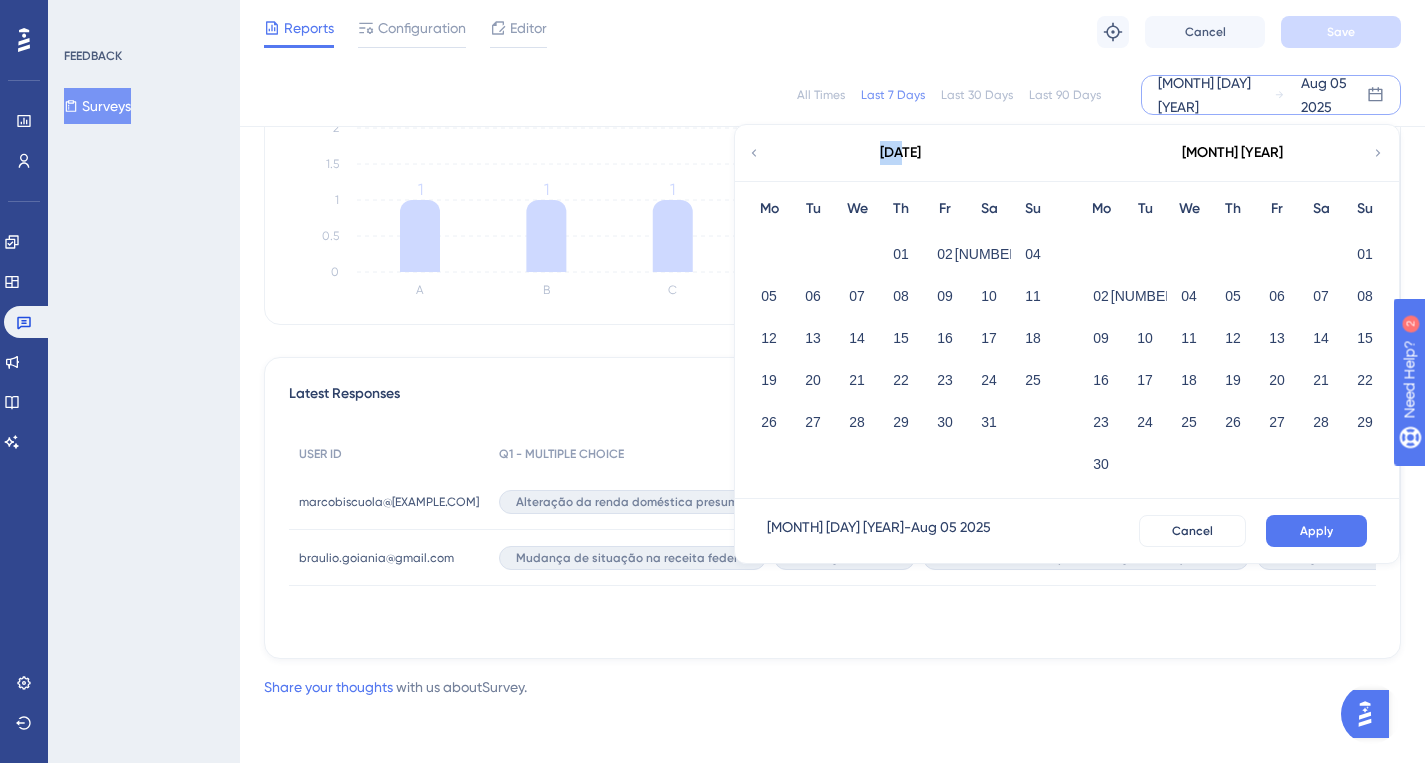 click 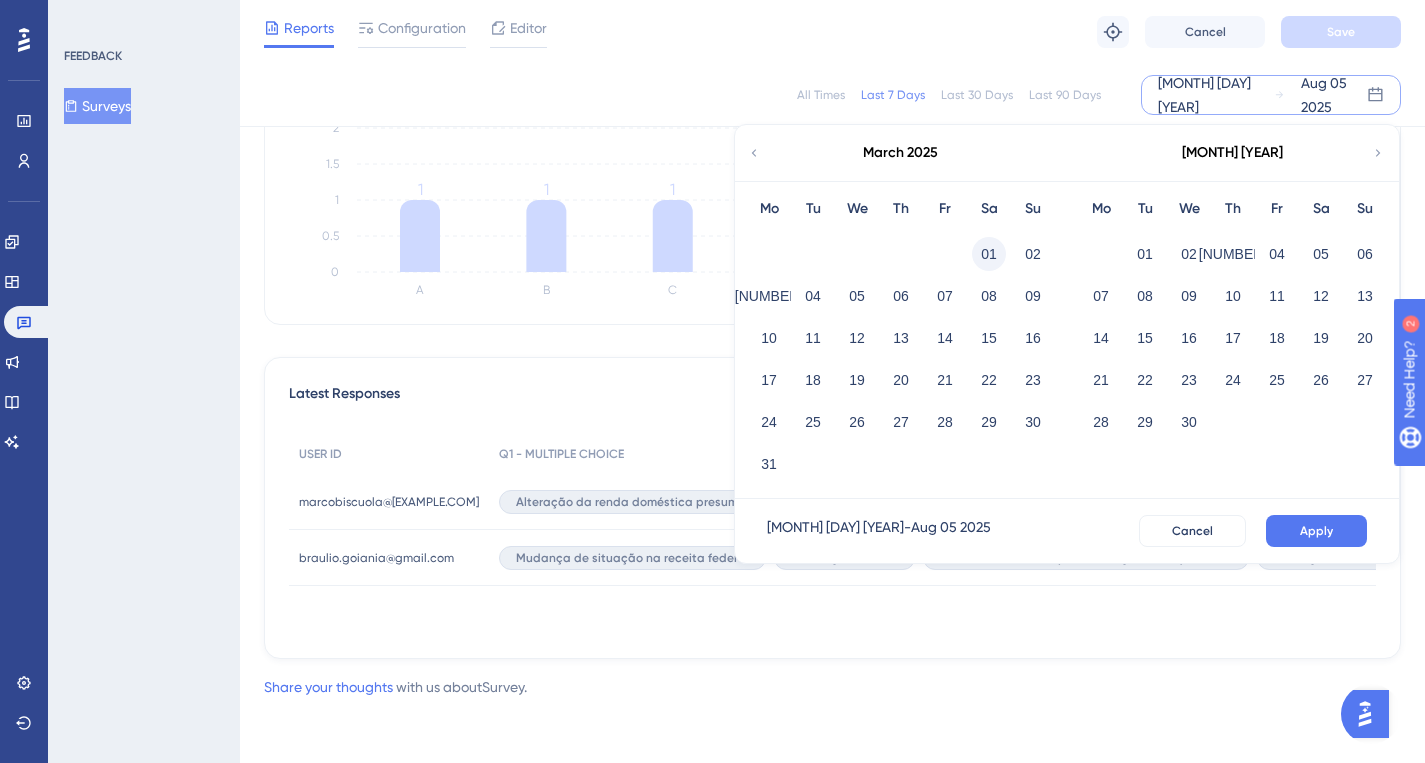 click on "01" at bounding box center (989, 254) 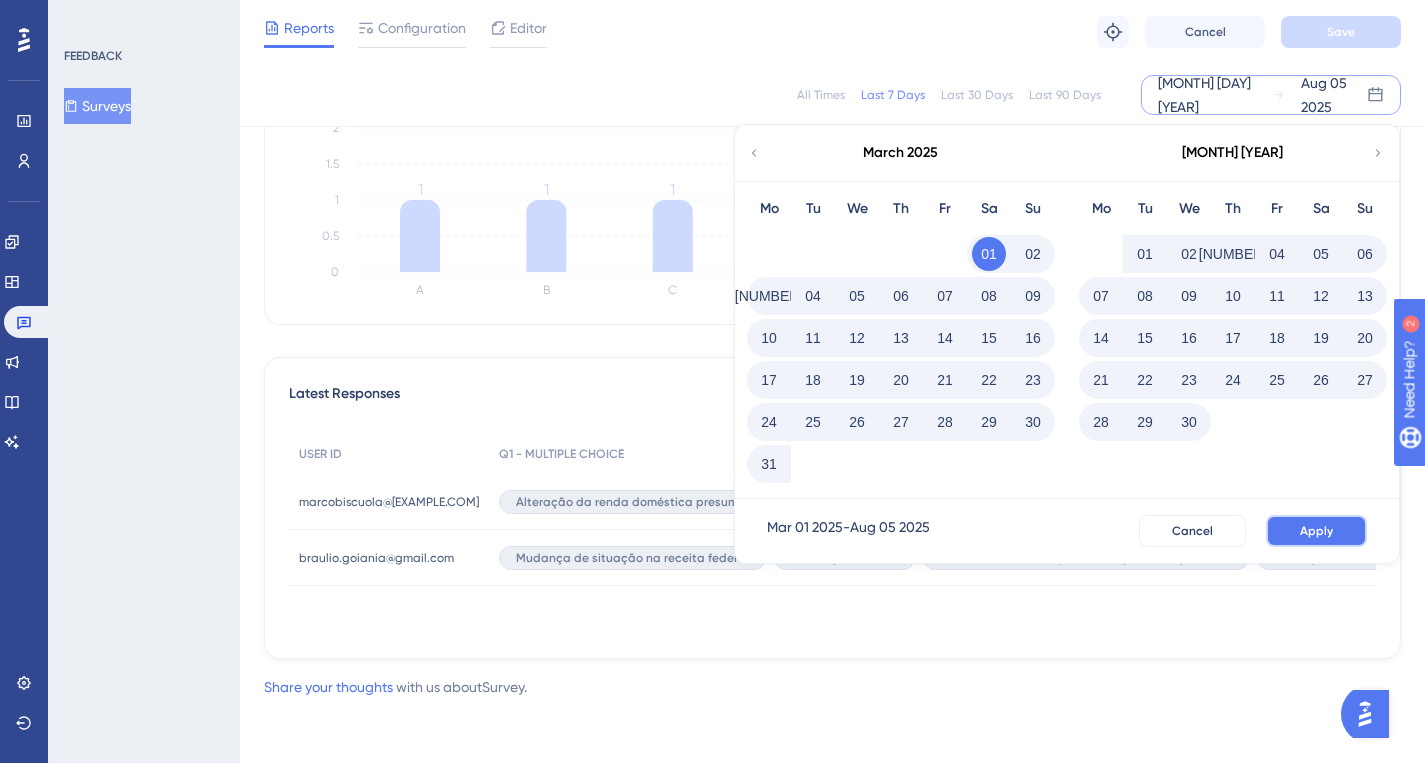 click on "Apply" at bounding box center (1316, 531) 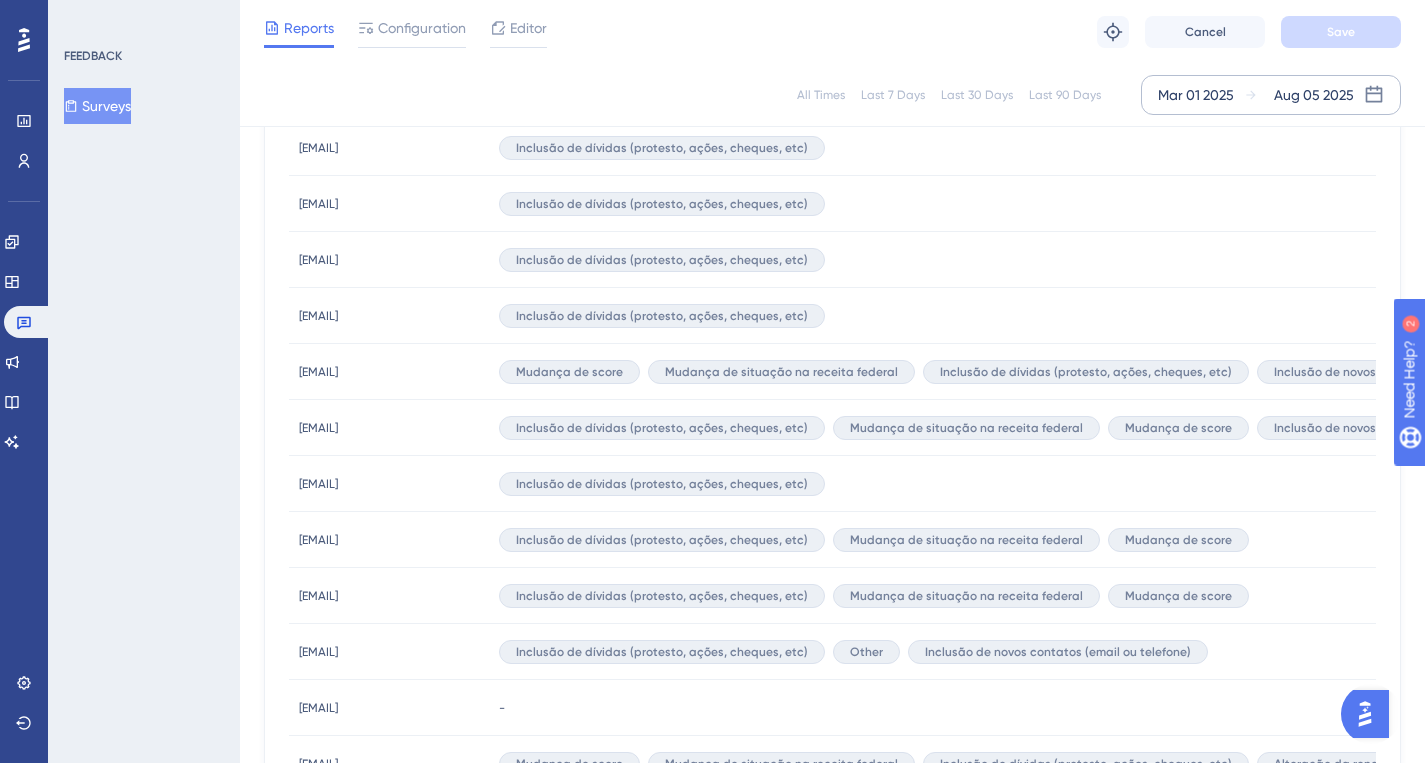 scroll, scrollTop: 982, scrollLeft: 0, axis: vertical 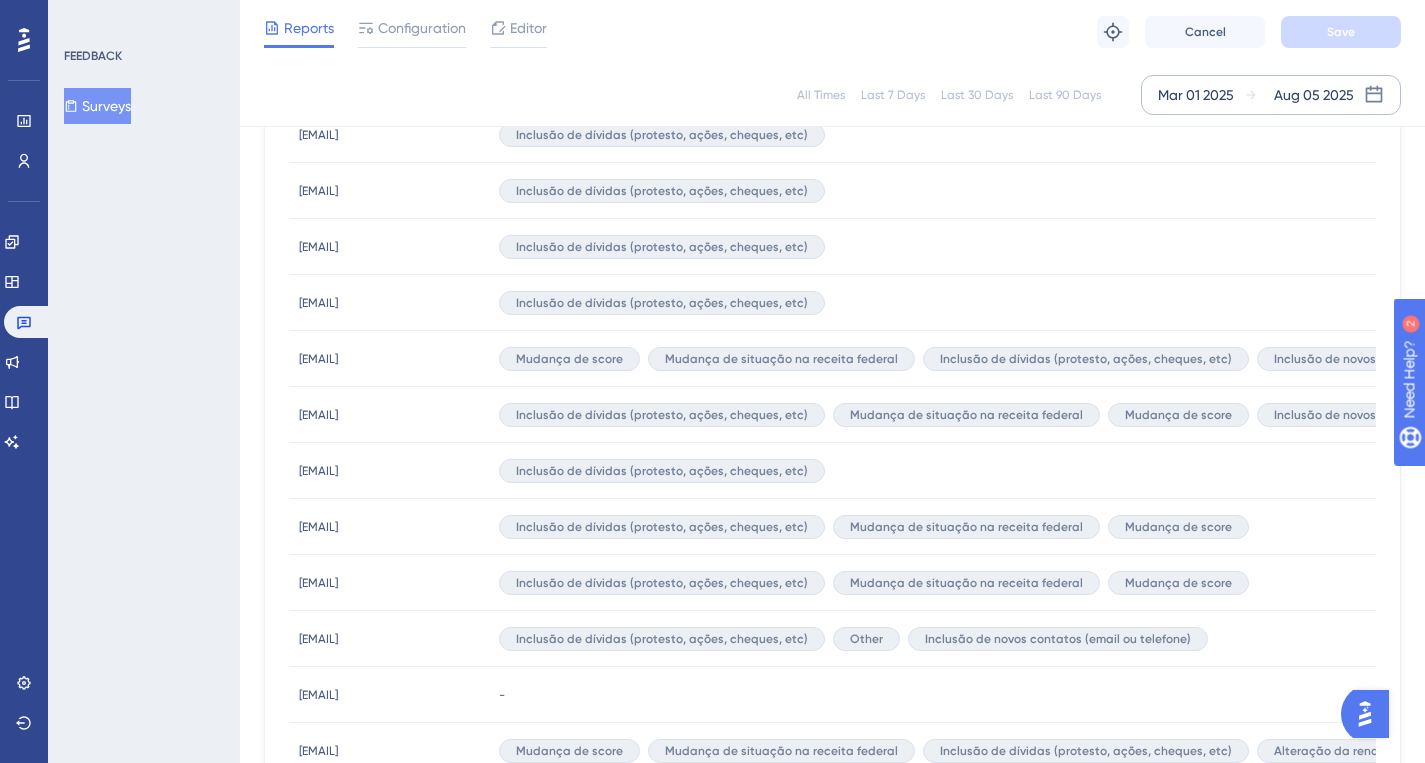 click on "[EMAIL] [EMAIL]" at bounding box center (318, 639) 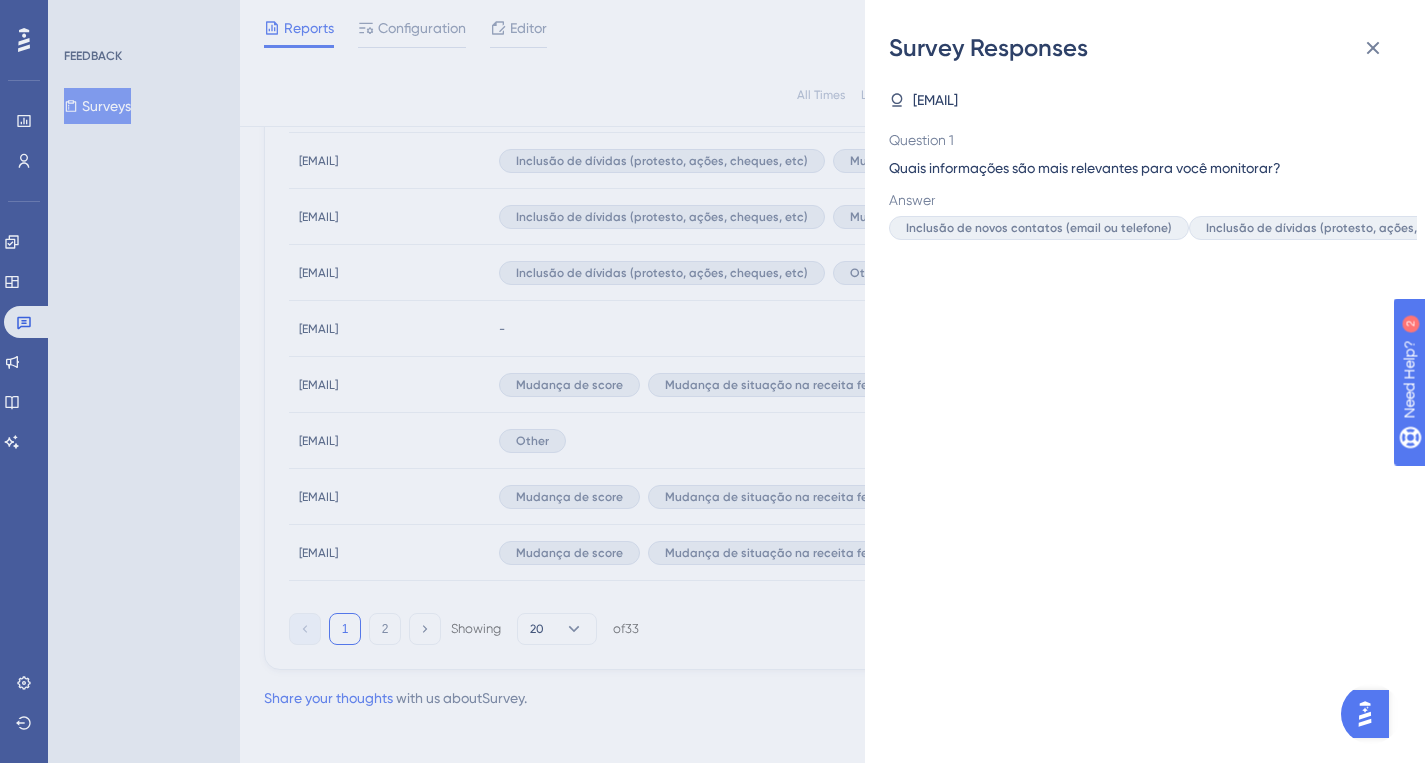 scroll, scrollTop: 1359, scrollLeft: 0, axis: vertical 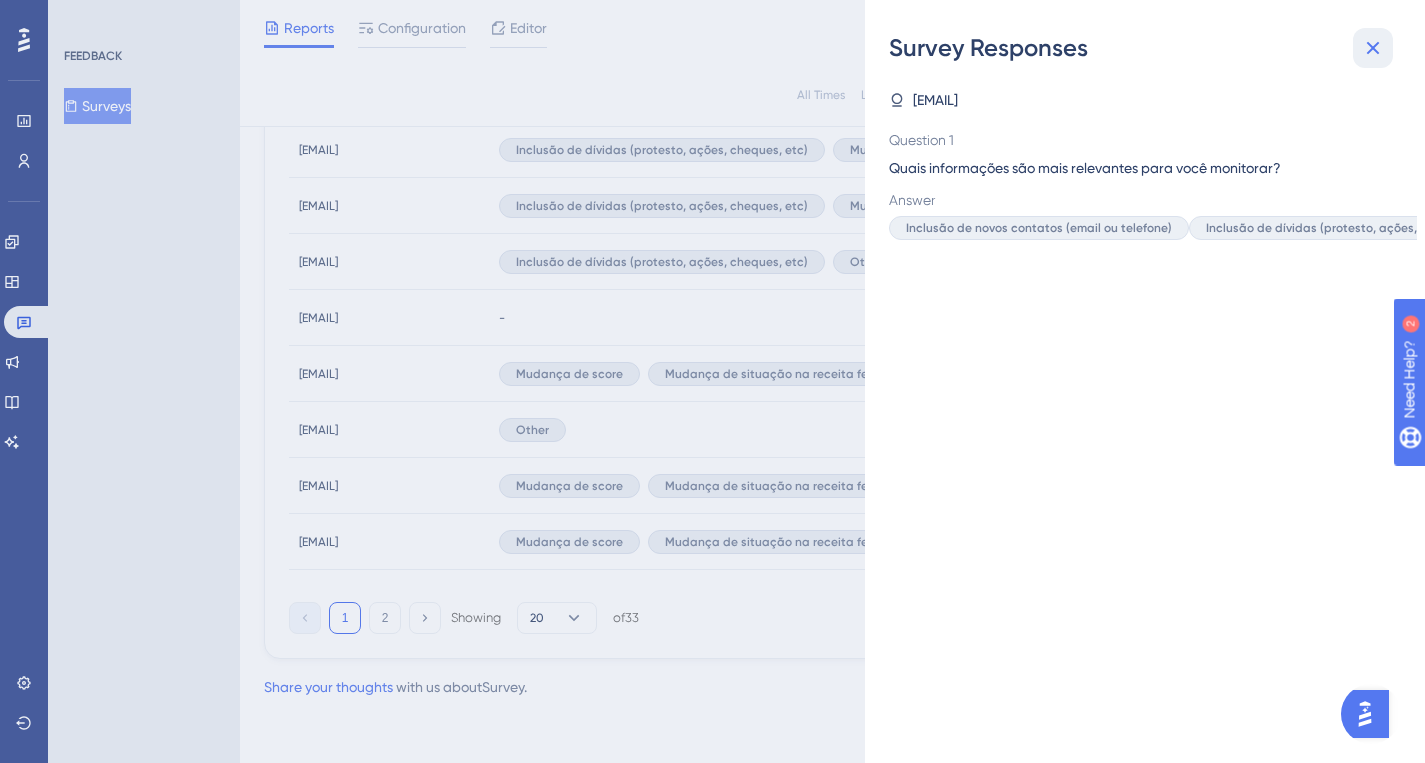 click 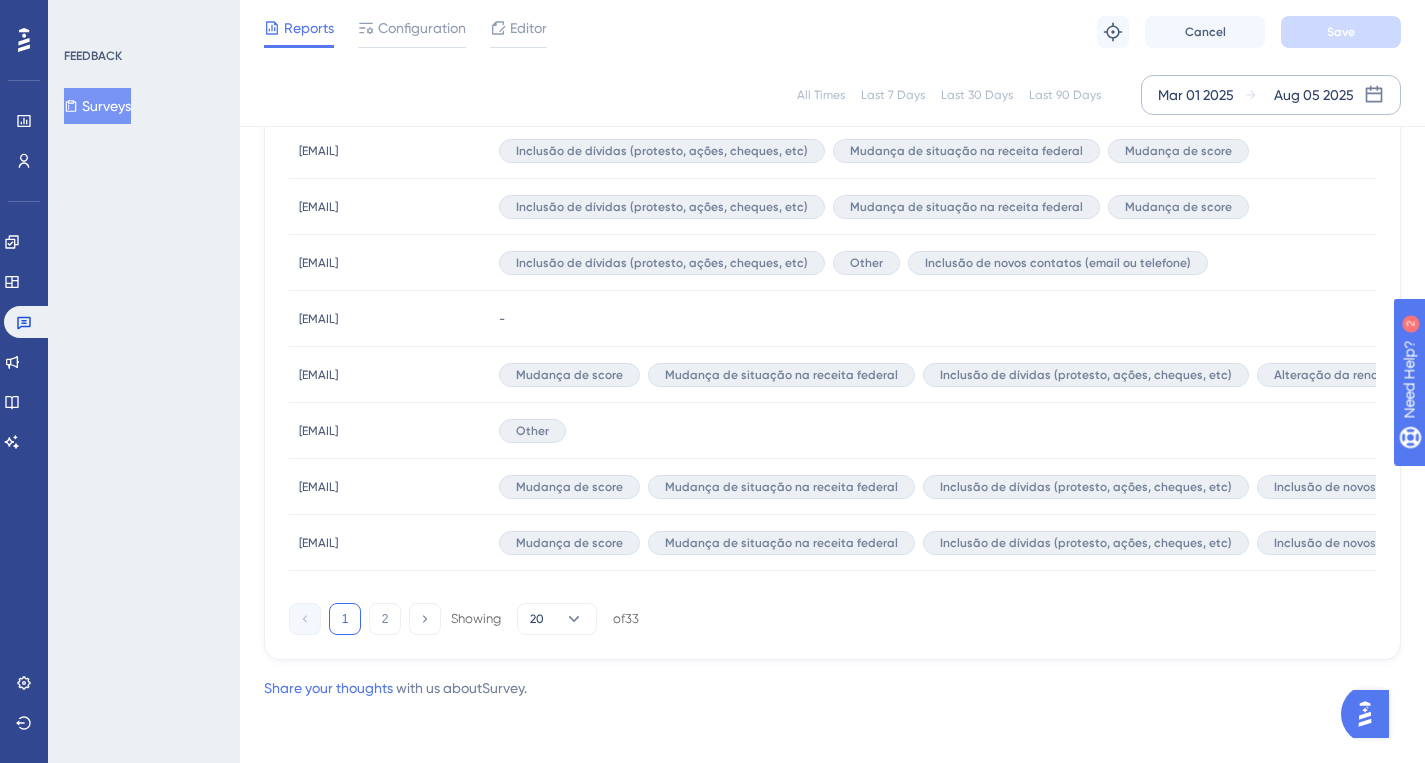 scroll, scrollTop: 1355, scrollLeft: 0, axis: vertical 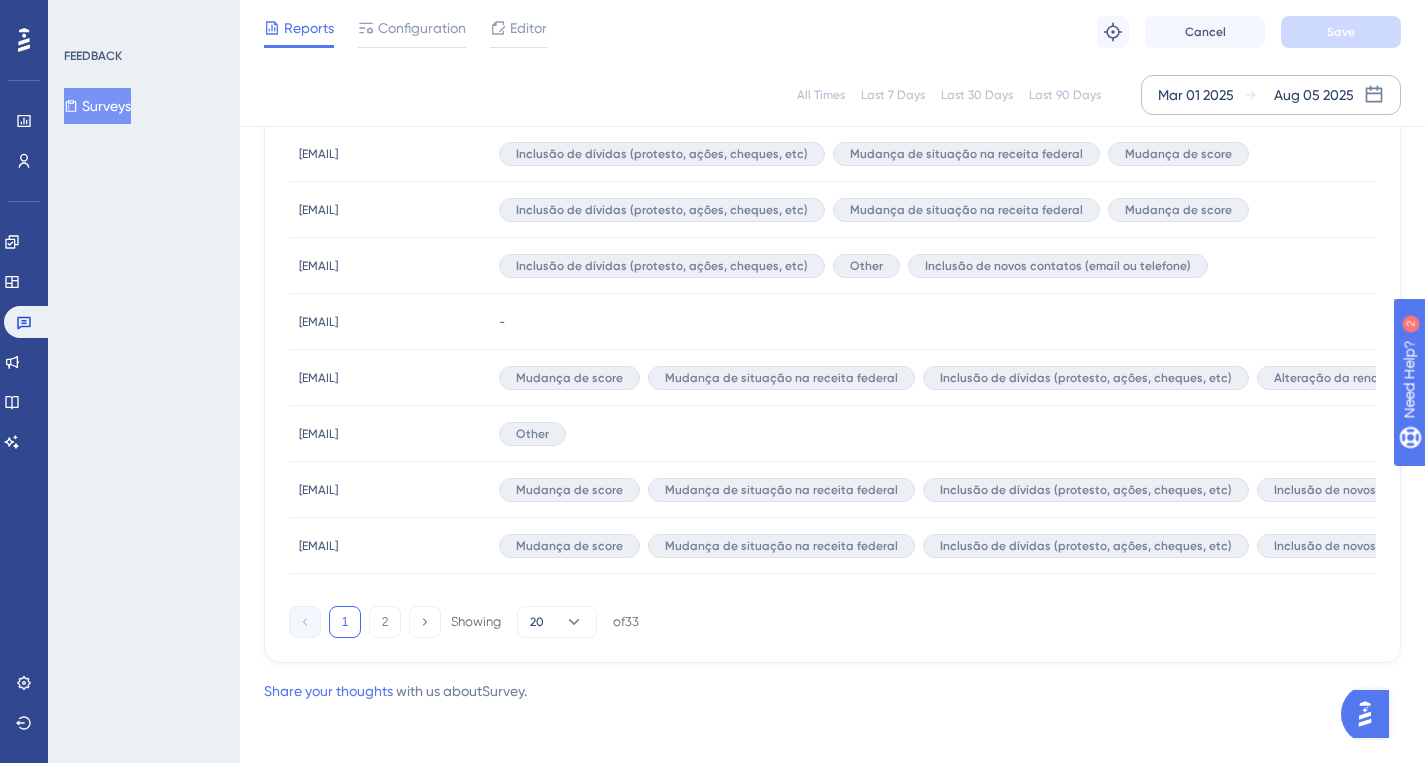 click on "[EMAIL]" at bounding box center (318, 266) 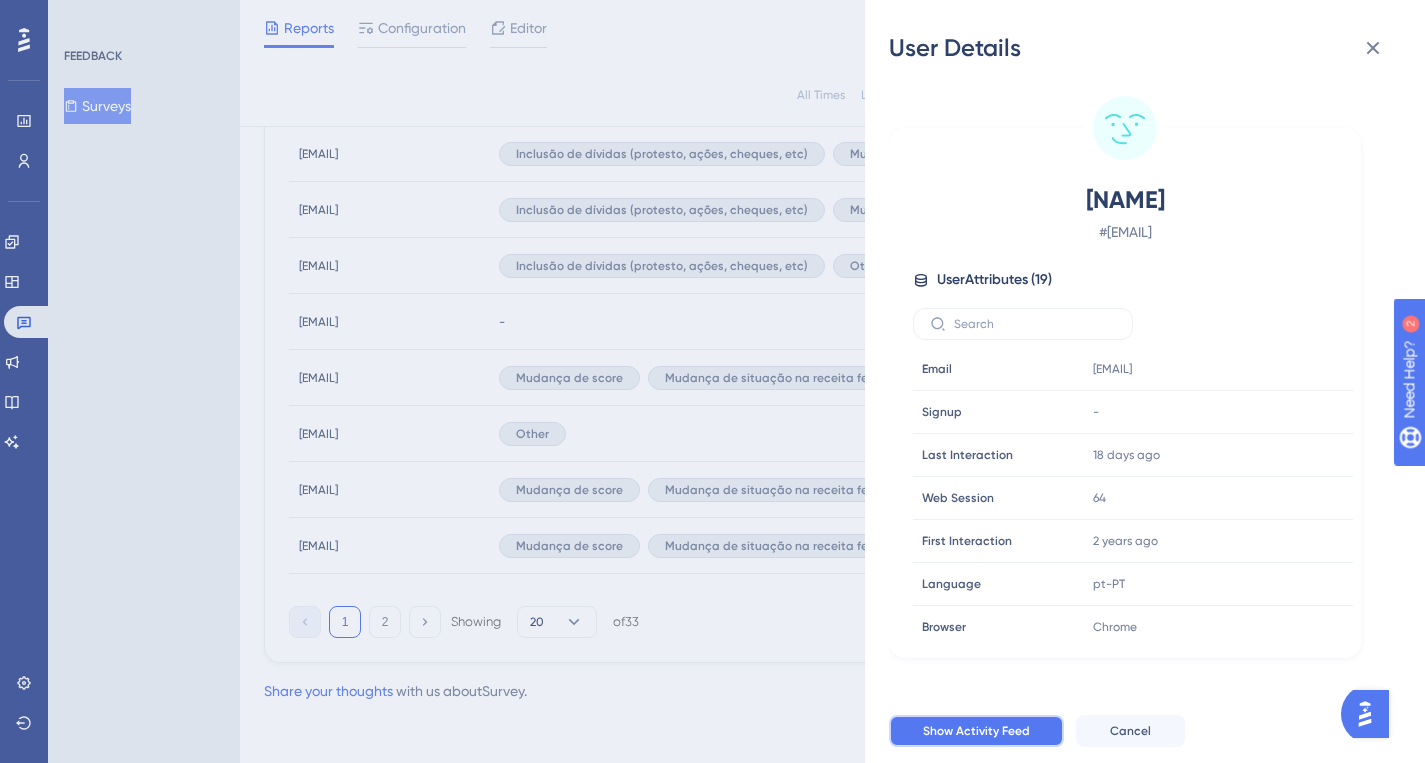 click on "Show Activity Feed" at bounding box center (976, 731) 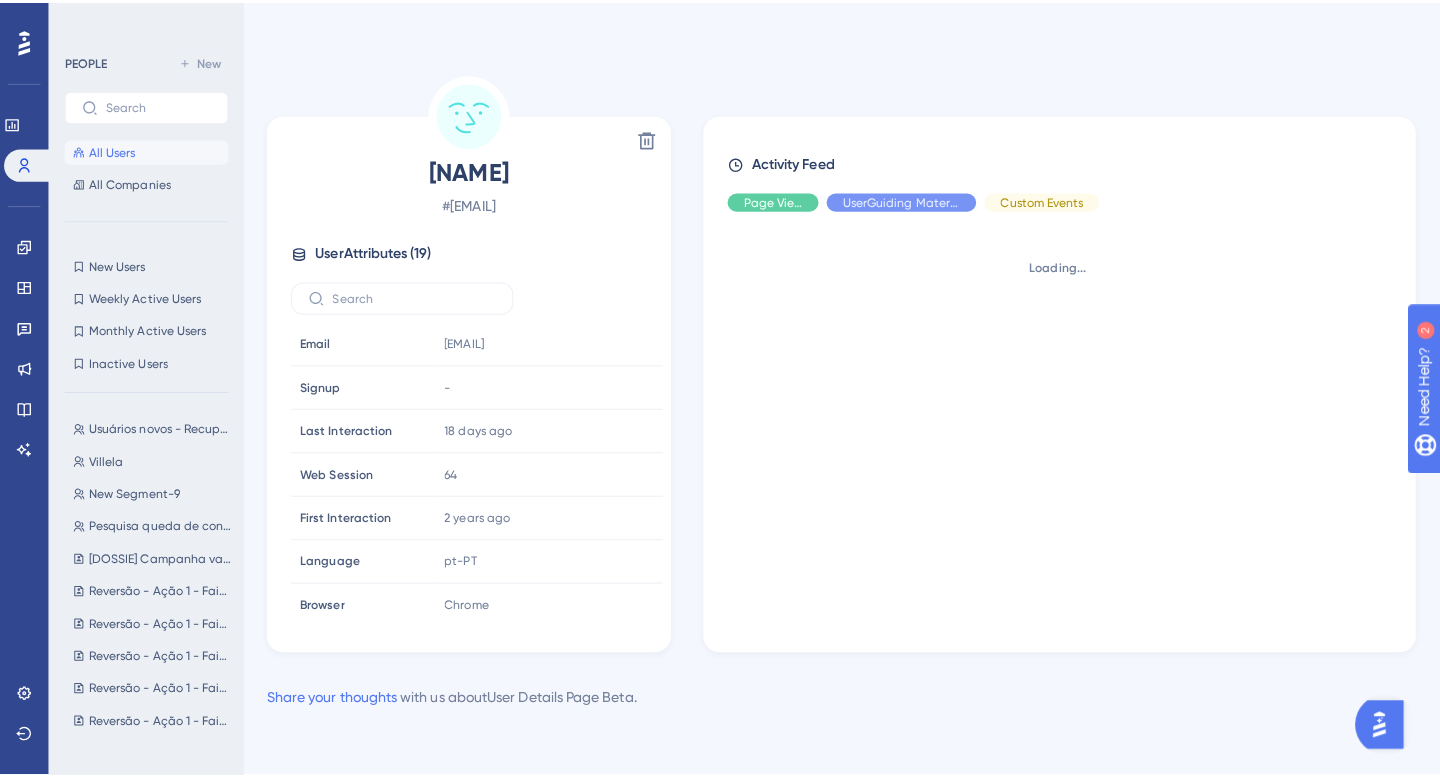 scroll, scrollTop: 0, scrollLeft: 0, axis: both 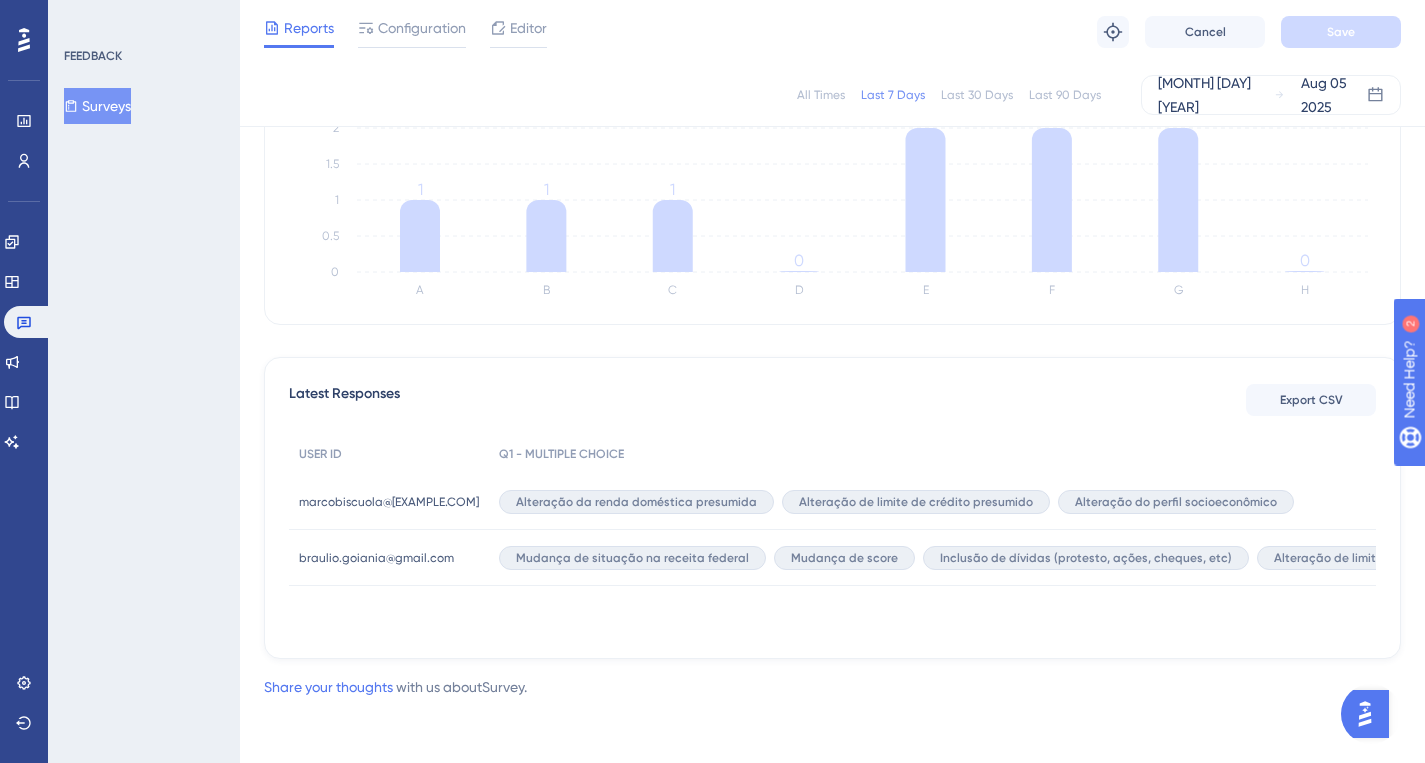 click on "All Times Last 7 Days Last 30 Days Last 90 Days [DATE] [DATE]" at bounding box center [832, 95] 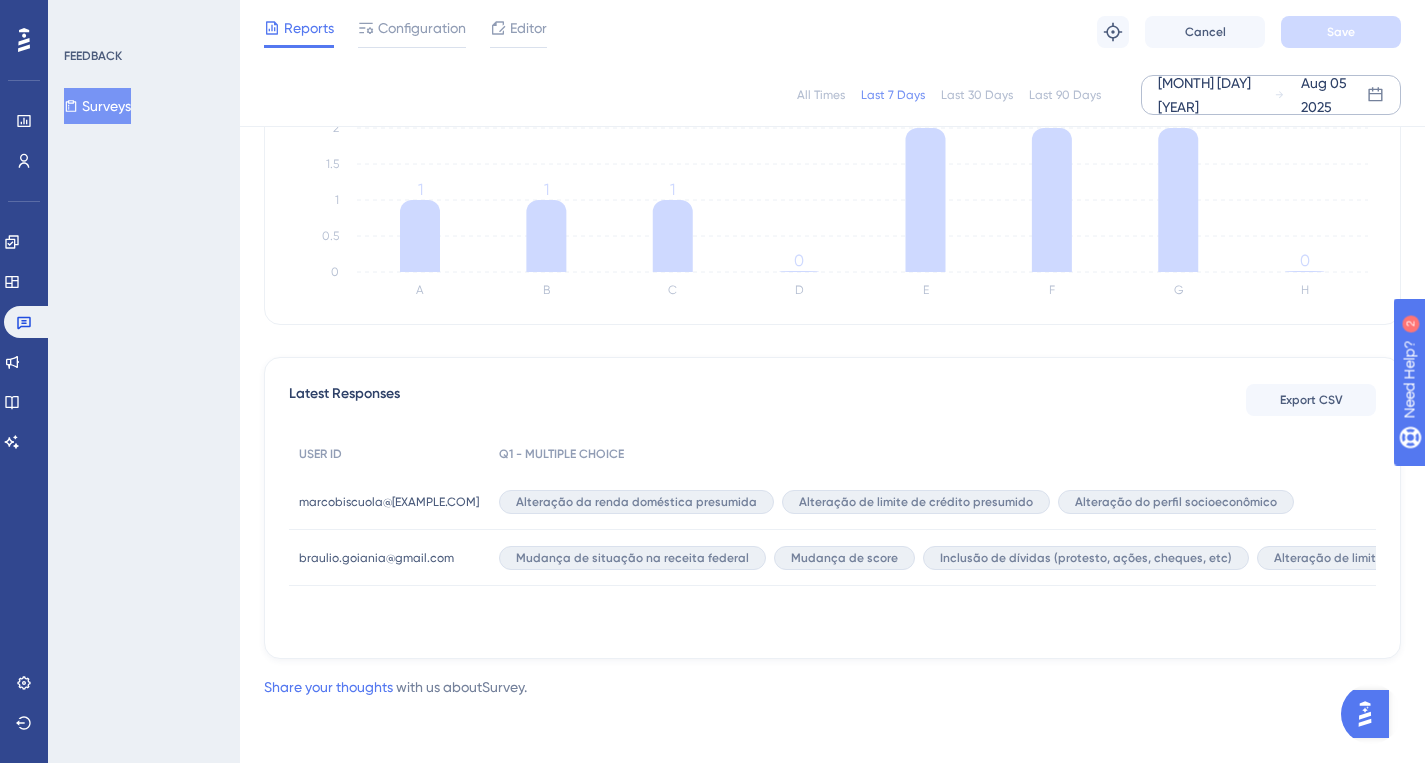 click on "[MONTH] [DAY] [YEAR]" at bounding box center (1216, 95) 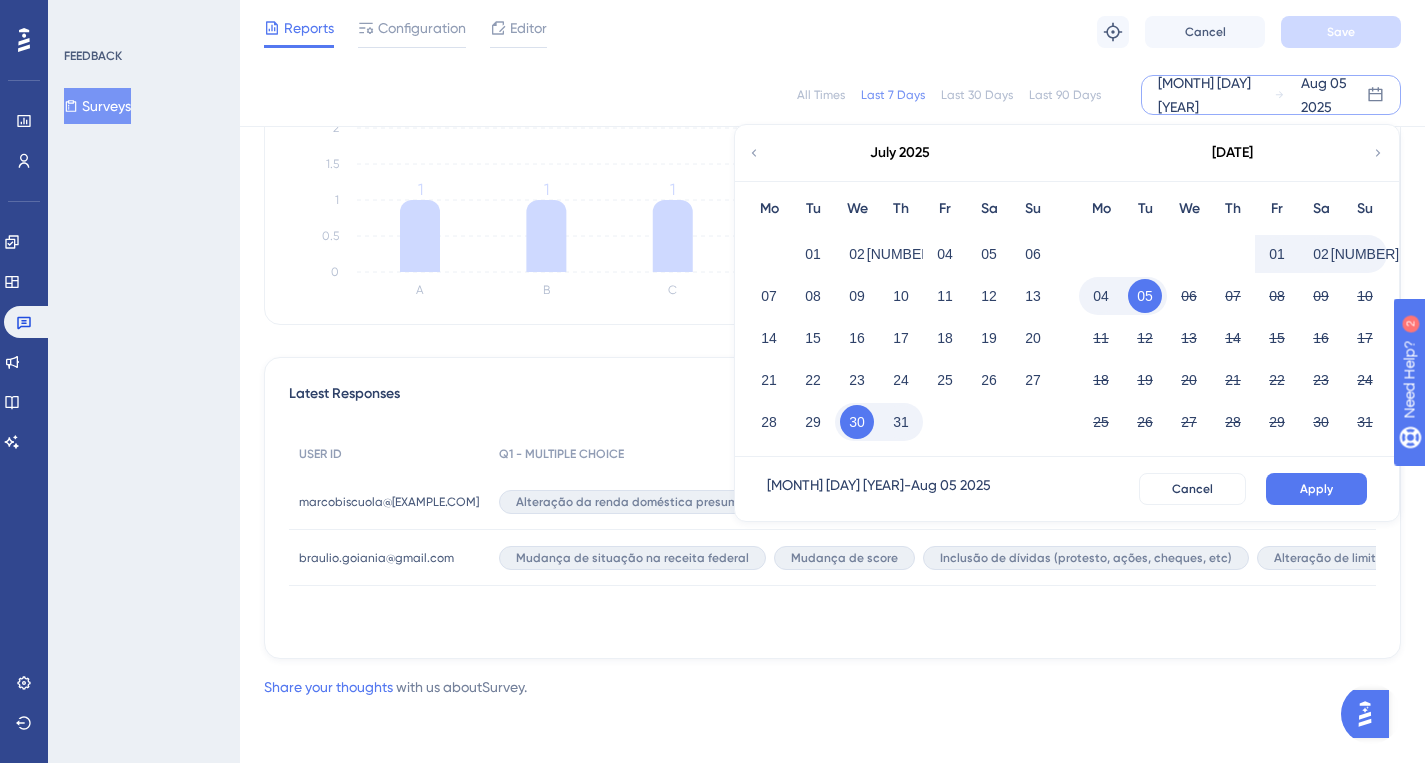 click 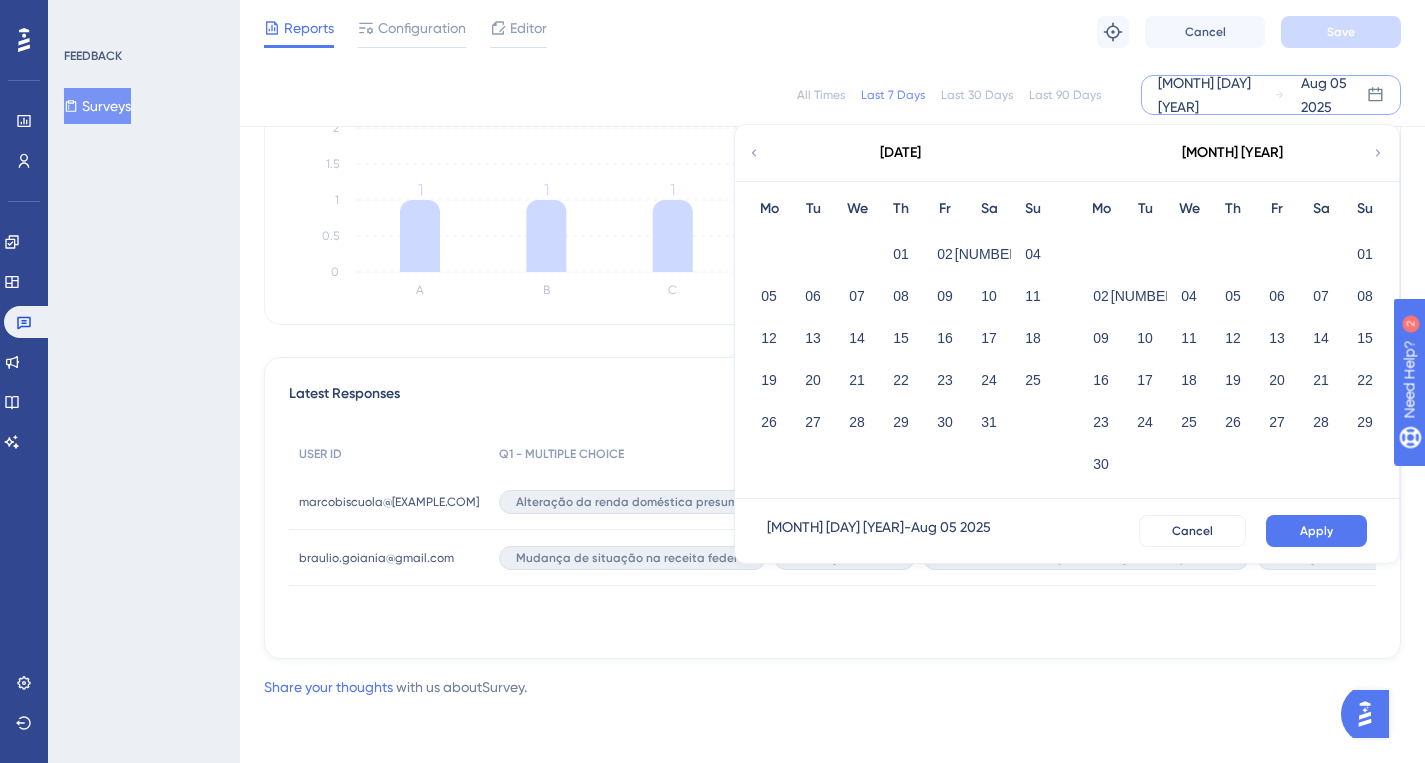 click 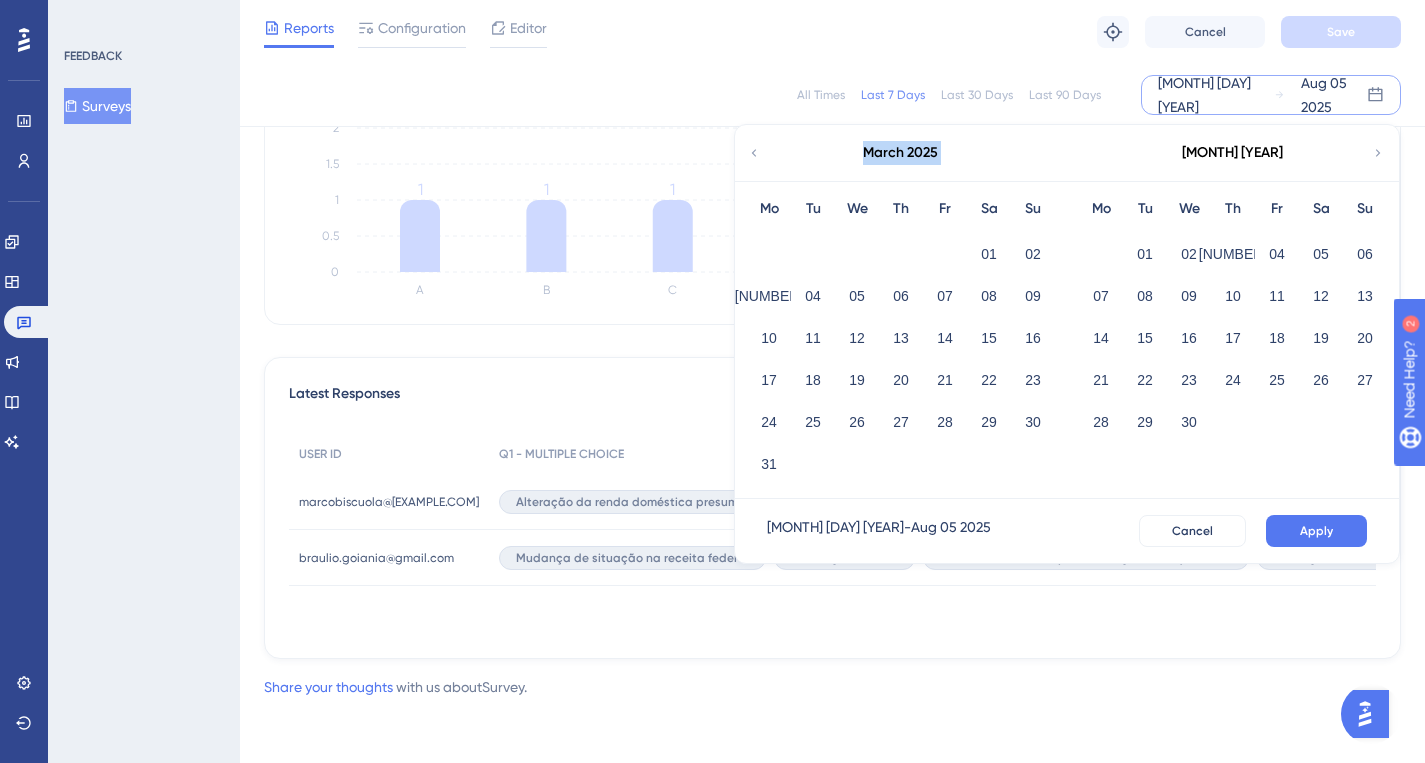 click 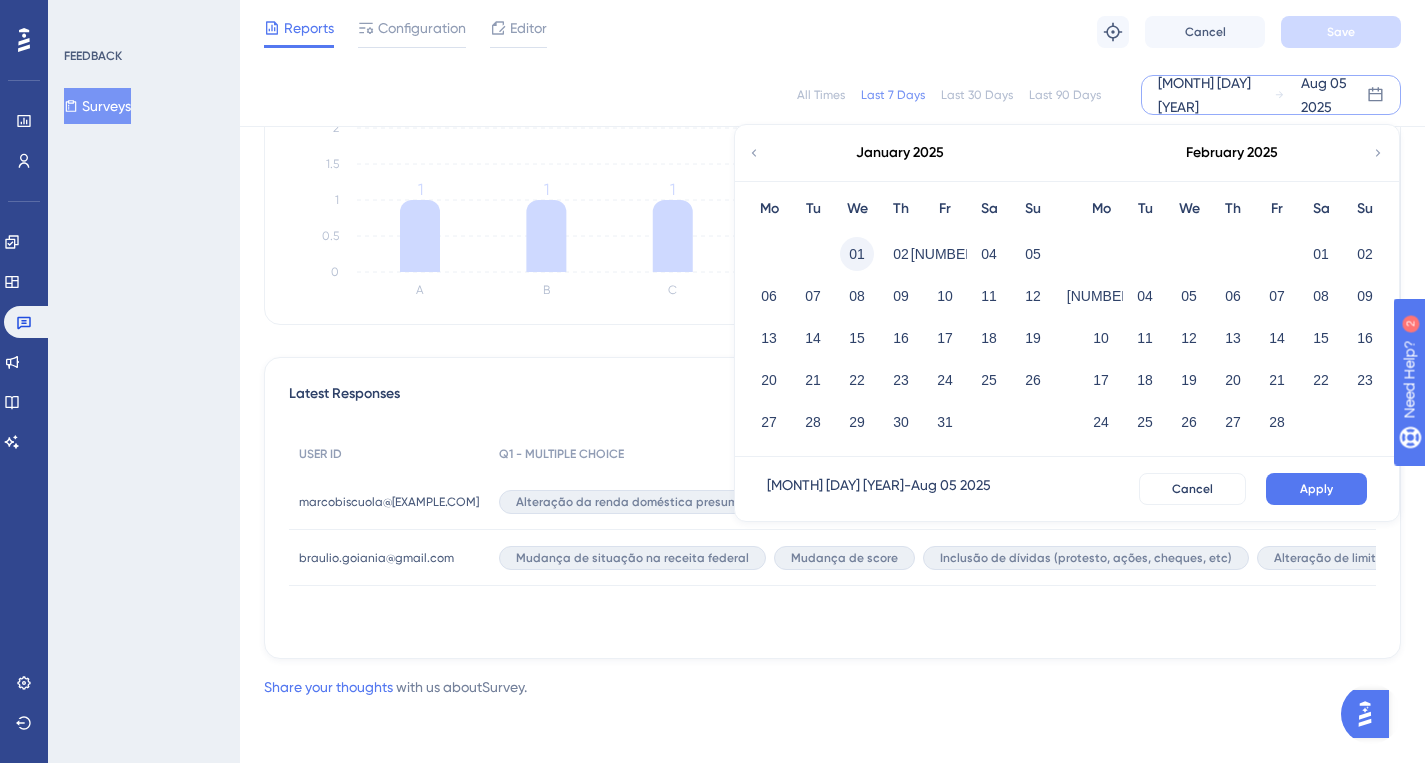 click on "01" at bounding box center [857, 254] 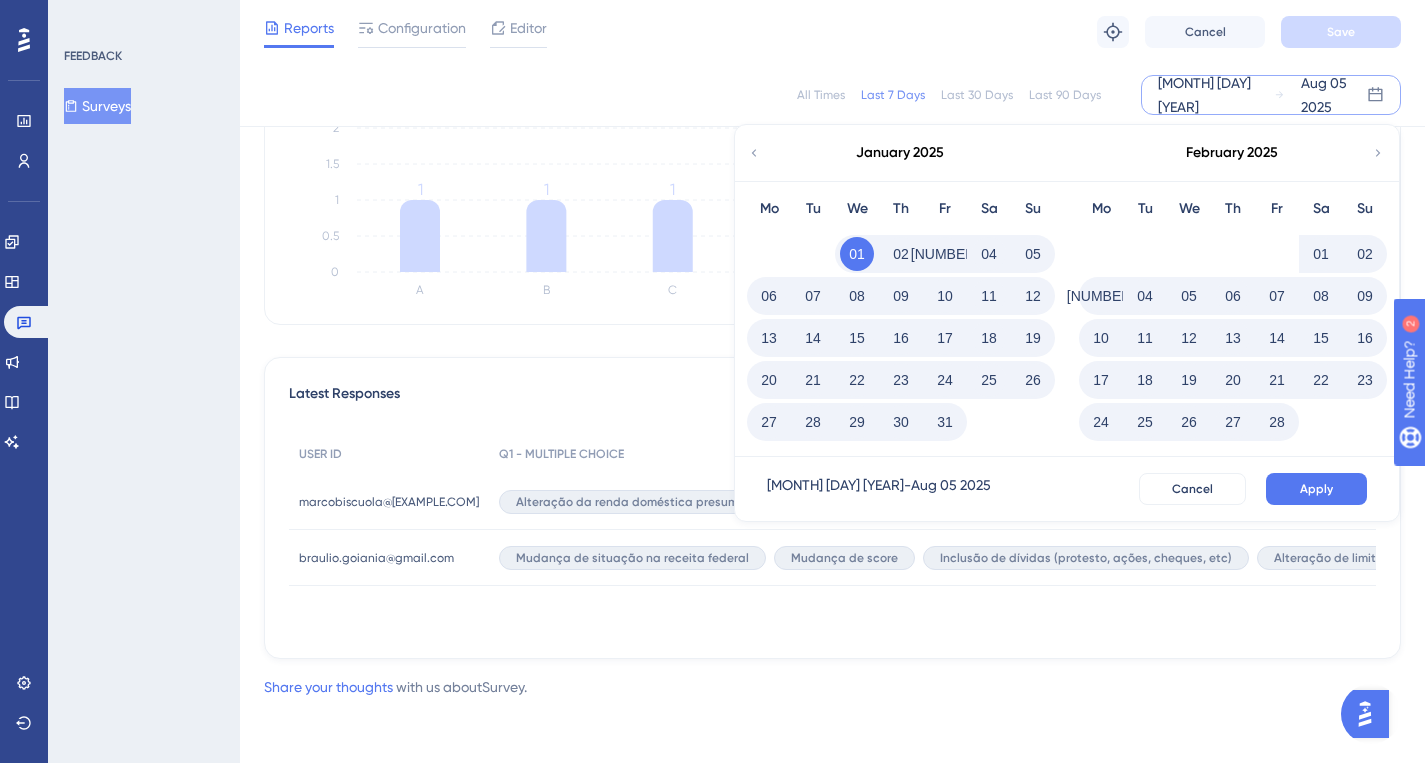 click on "[MONTH] [DAY] [YEAR]  -  [DATE] Cancel Apply" at bounding box center [1067, 489] 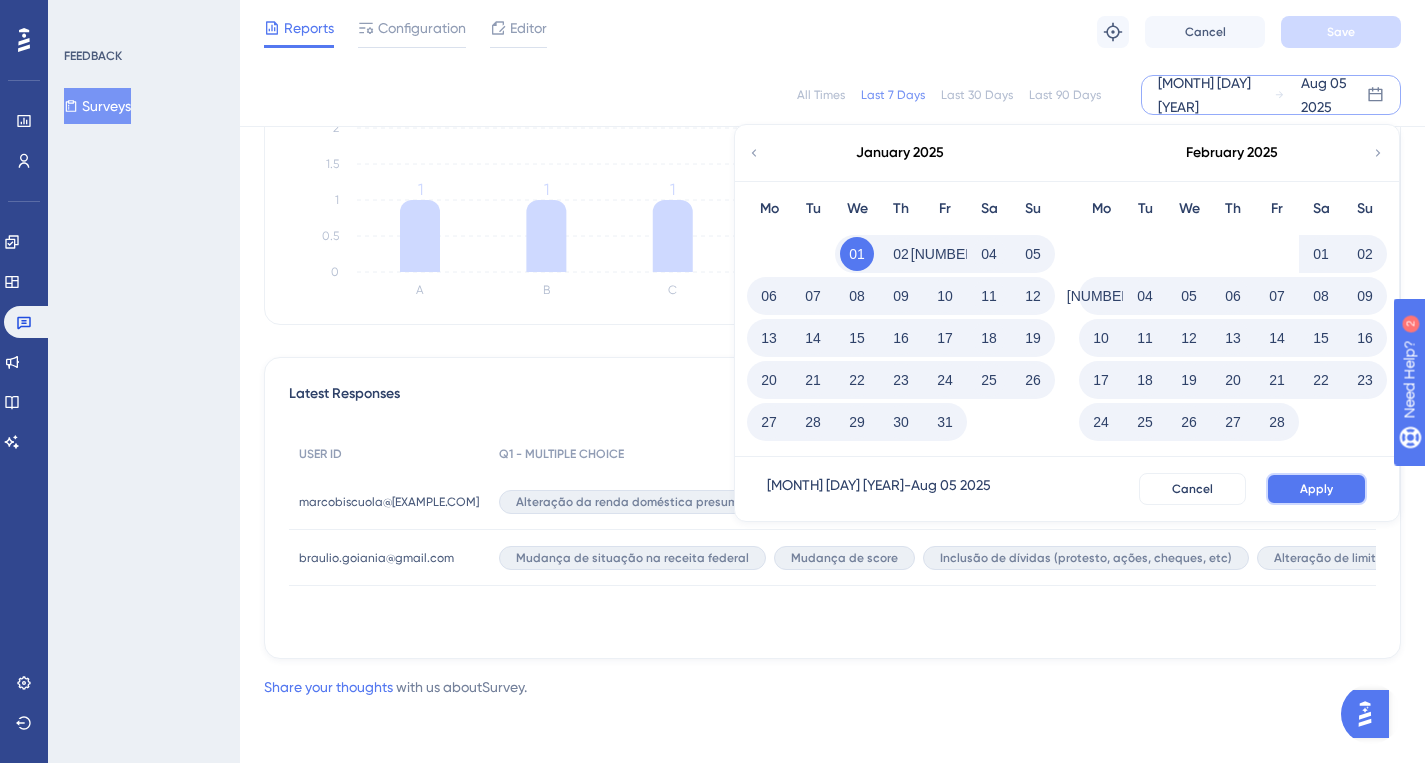 click on "Apply" at bounding box center [1316, 489] 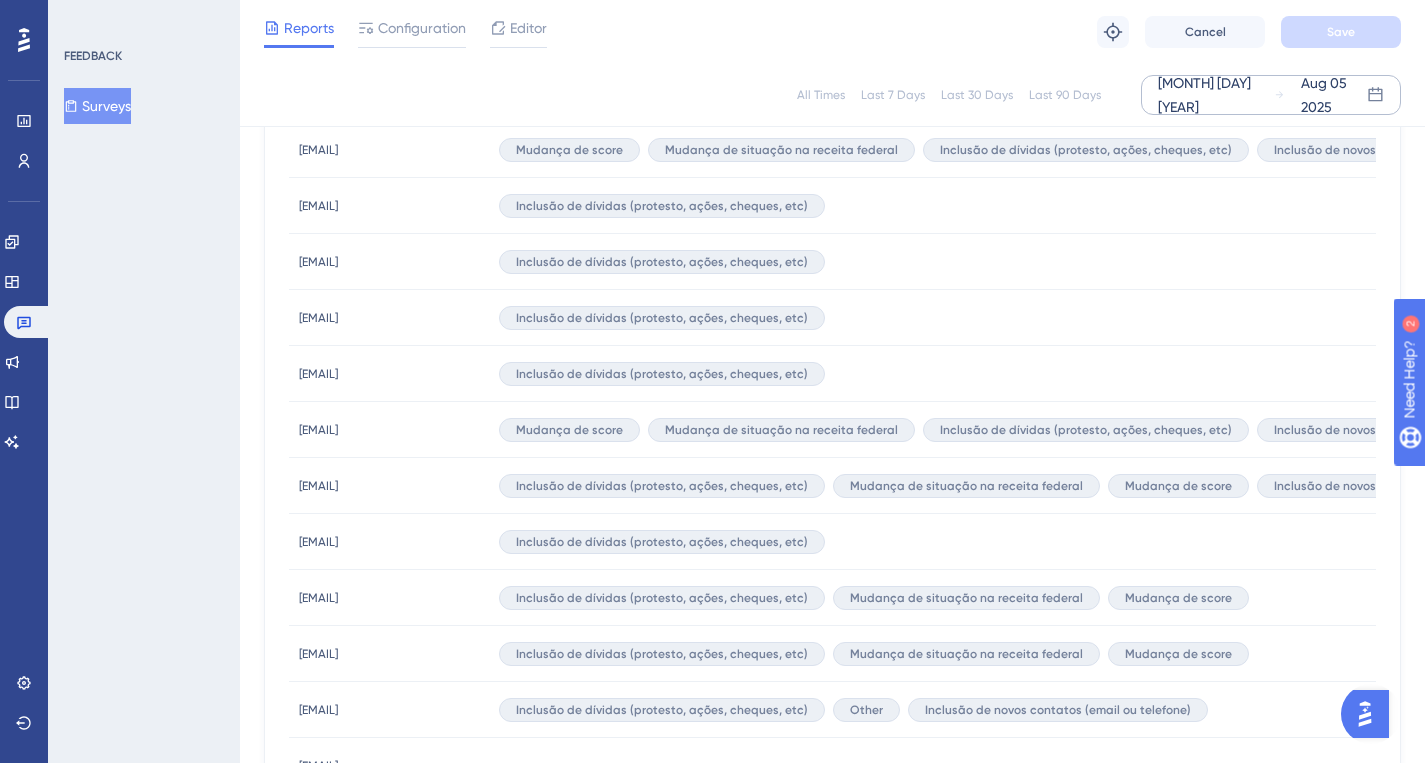 scroll, scrollTop: 1001, scrollLeft: 0, axis: vertical 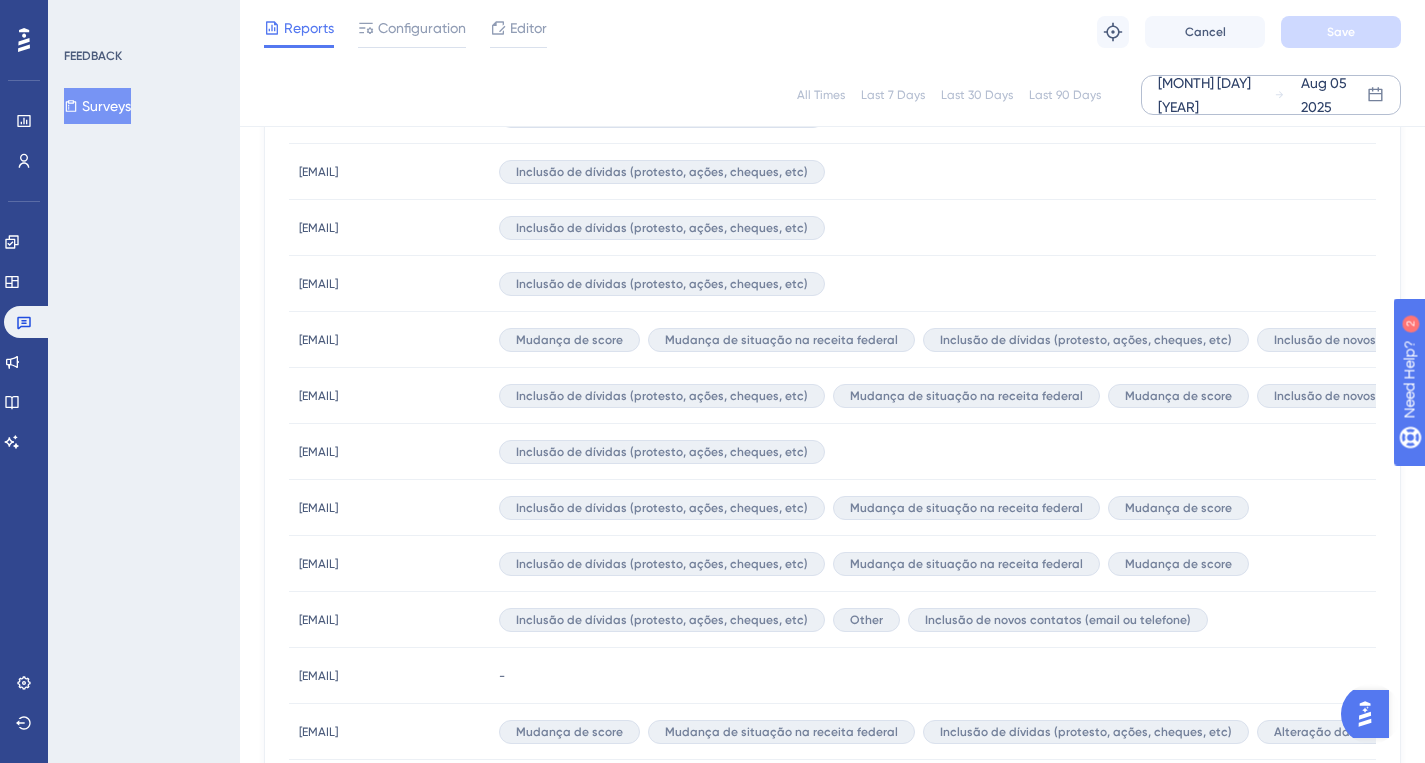 click on "[EMAIL] [EMAIL]" at bounding box center (318, 564) 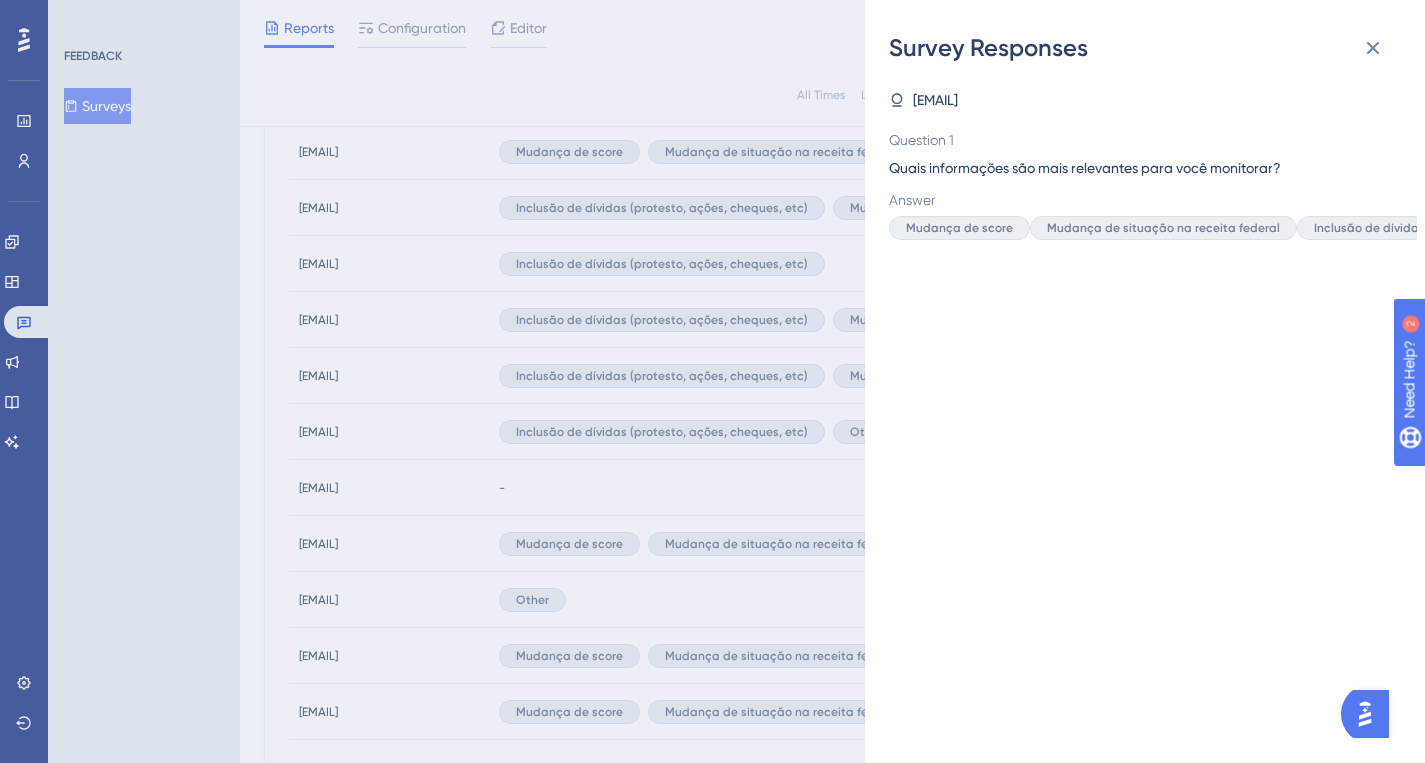 scroll, scrollTop: 1195, scrollLeft: 0, axis: vertical 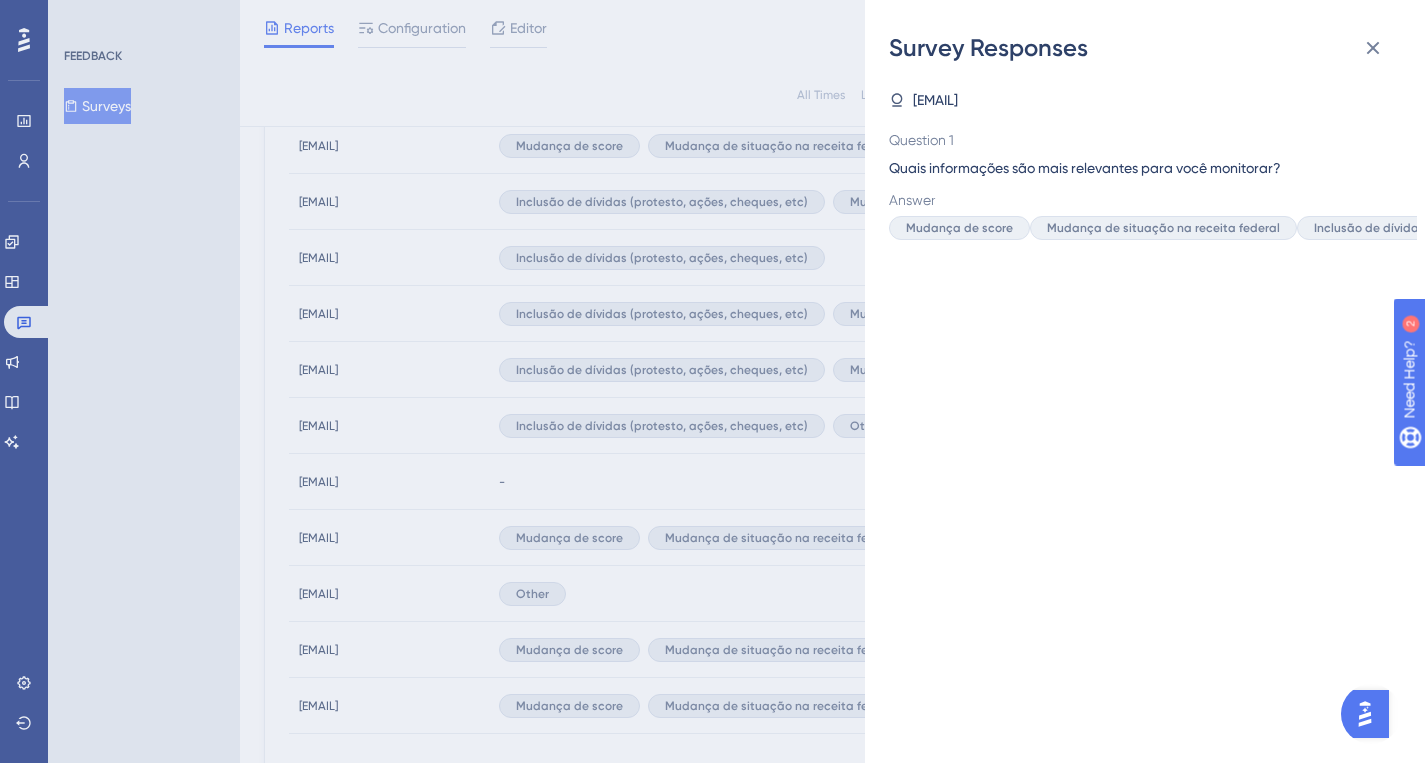 click on "choppapoltda@example.com Question 1 Quais informações são mais relevantes para você monitorar? Answer Mudança de score Mudança de situação na receita federal Inclusão de dívidas (protesto, ações, cheques, etc)" at bounding box center [1153, 413] 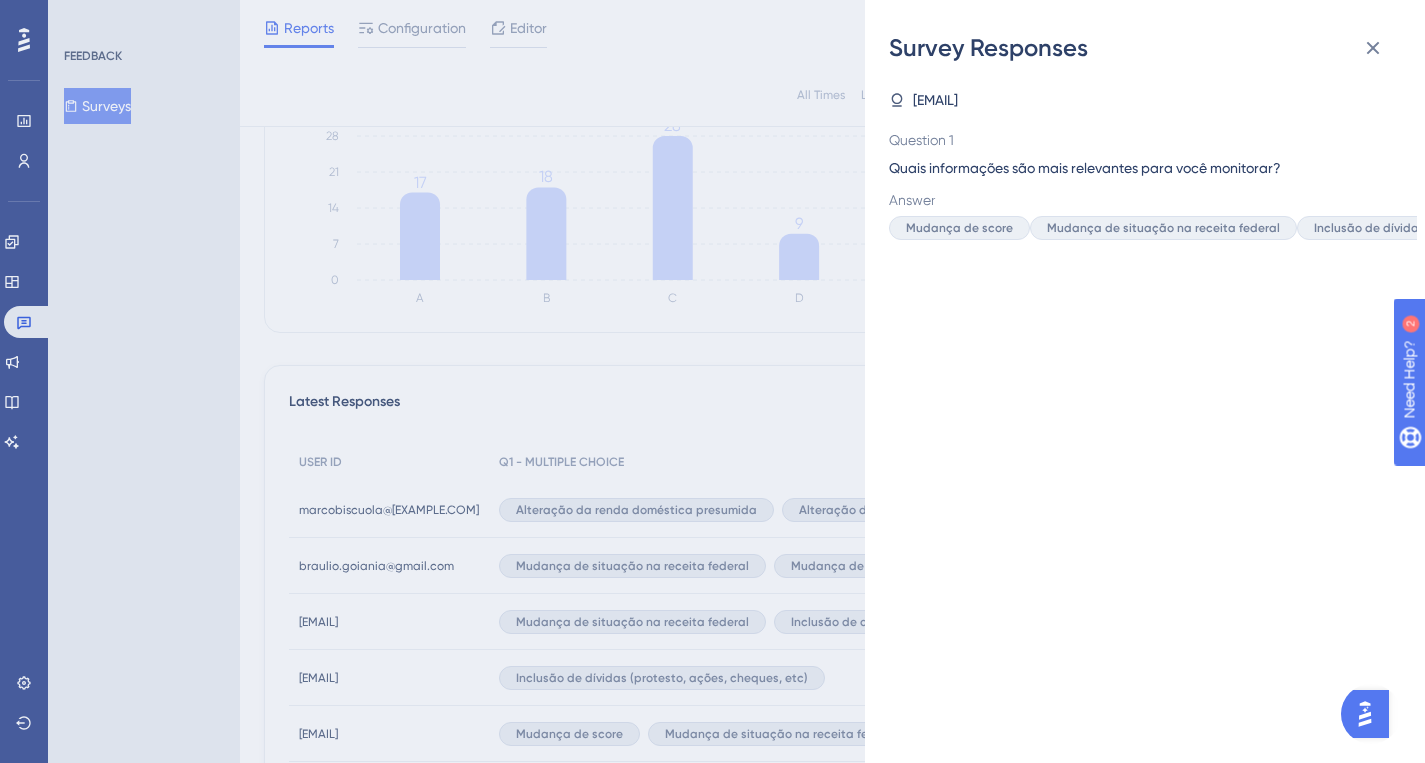 scroll, scrollTop: 312, scrollLeft: 0, axis: vertical 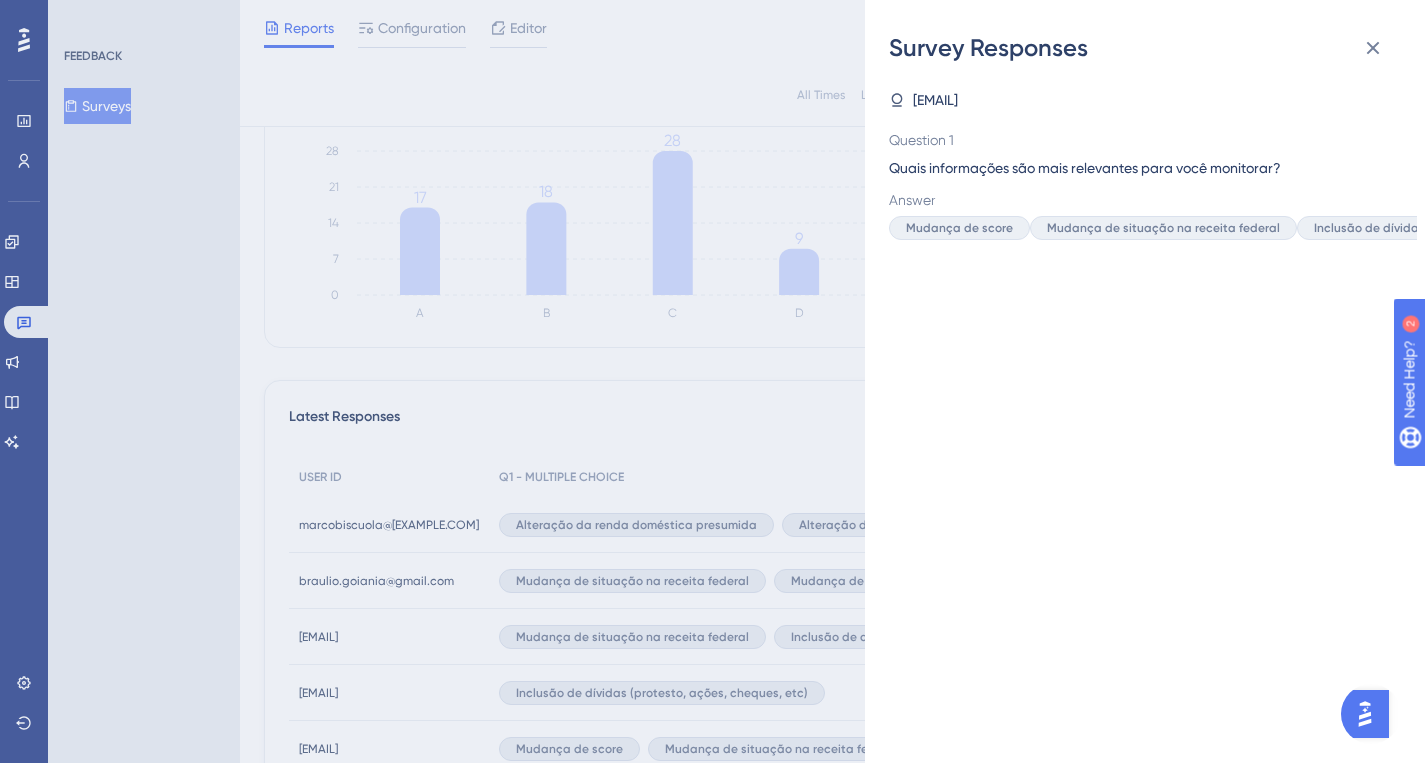 click on "Survey Responses choppapoltda@[EXAMPLE.COM] Question 1 Quais informações são mais relevantes para você monitorar? Answer Mudança de score Mudança de situação na receita federal Inclusão de dívidas (protesto, ações, cheques, etc)" at bounding box center (1145, 381) 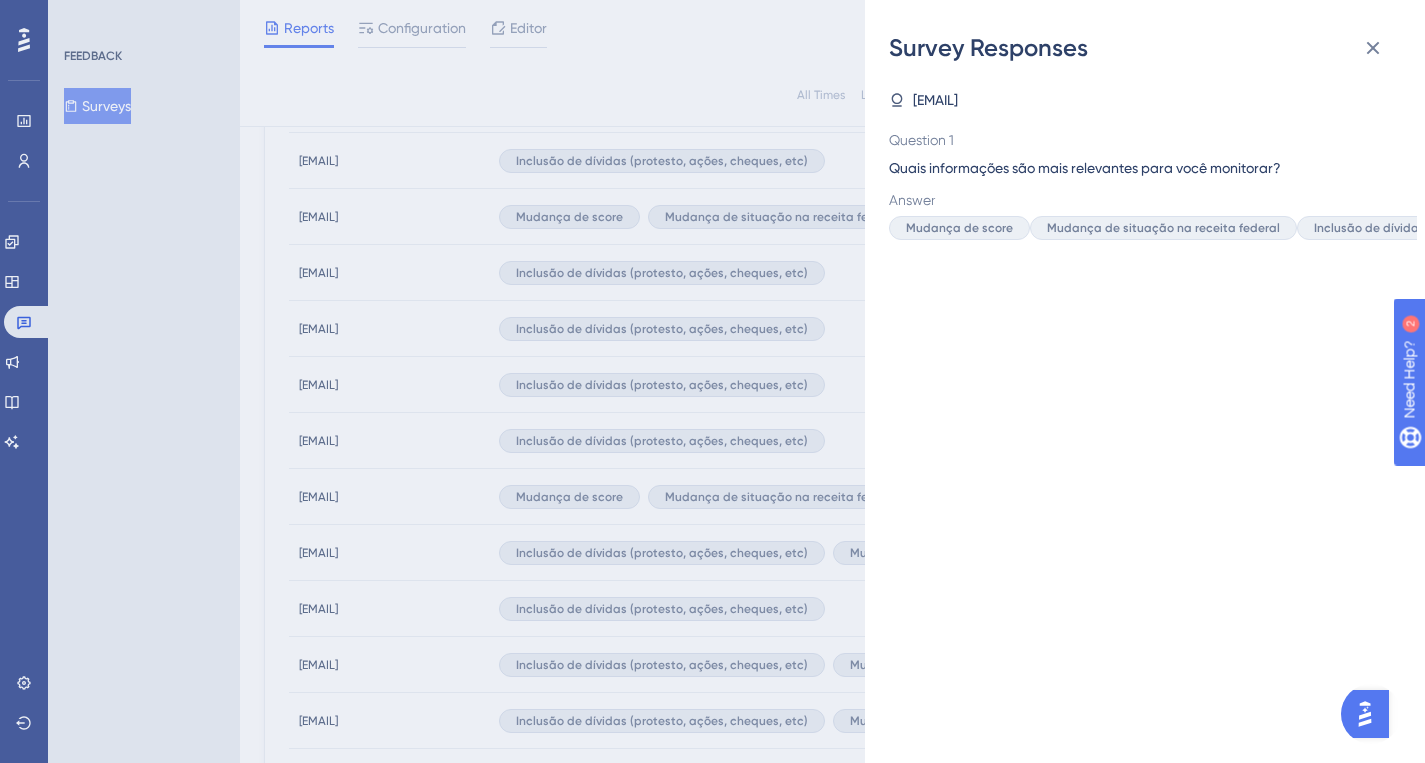 scroll, scrollTop: 844, scrollLeft: 0, axis: vertical 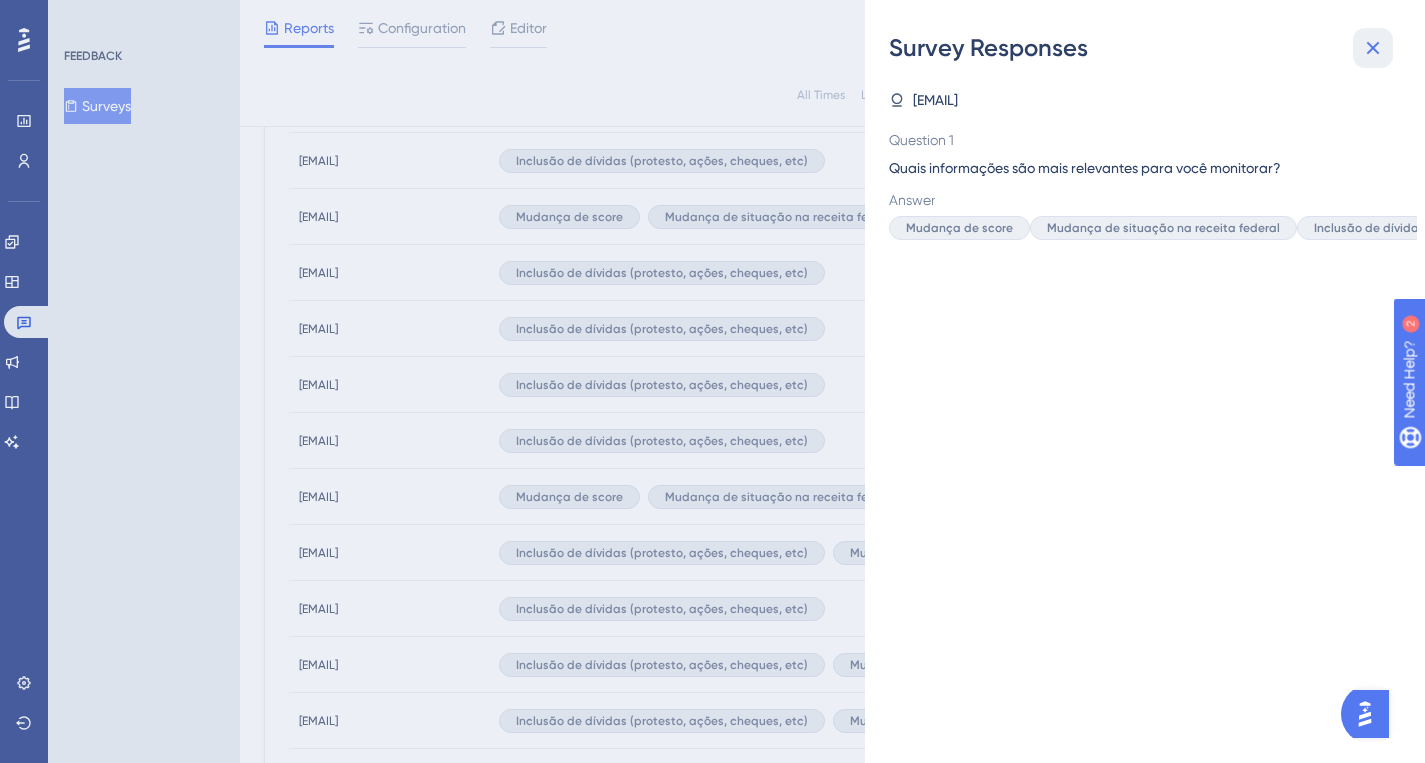 click at bounding box center [1373, 48] 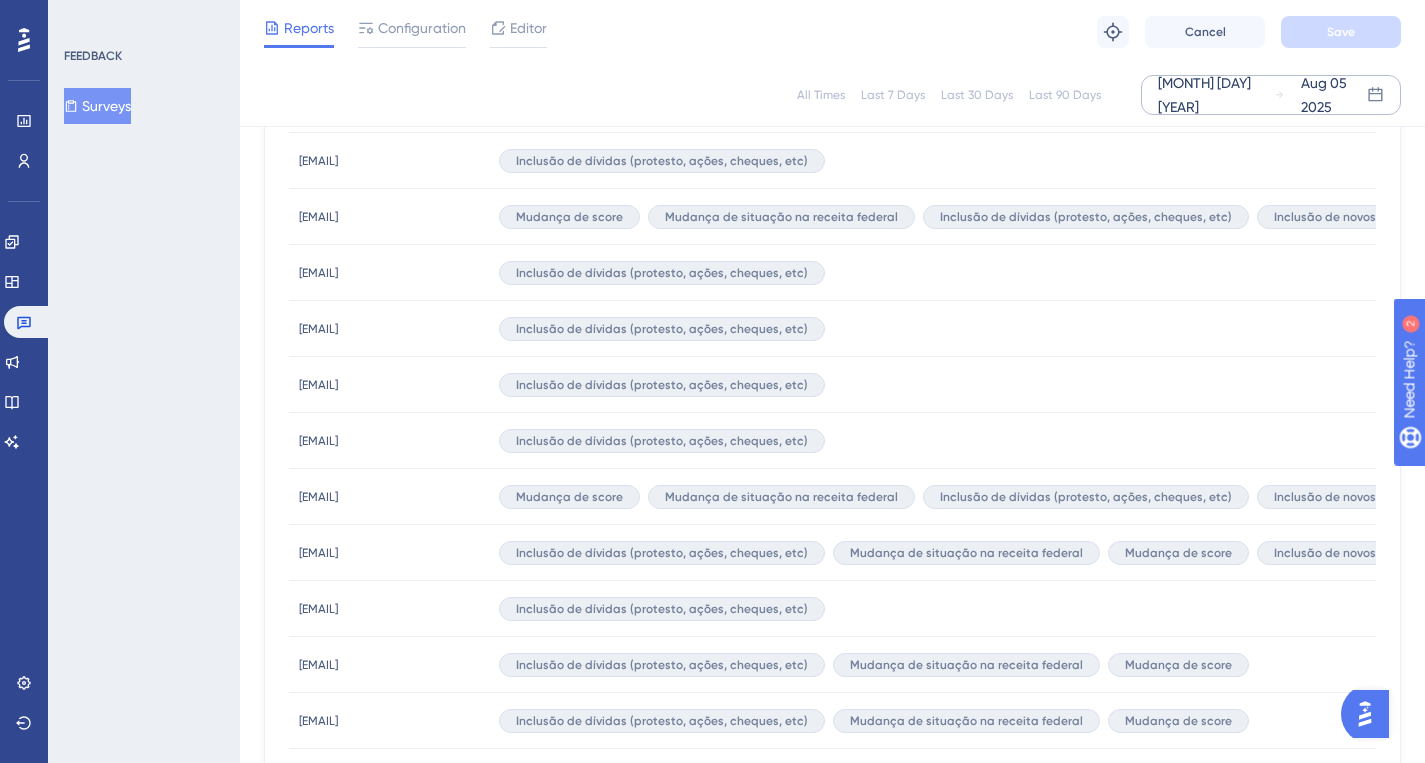 click on "[EMAIL]" at bounding box center [318, 721] 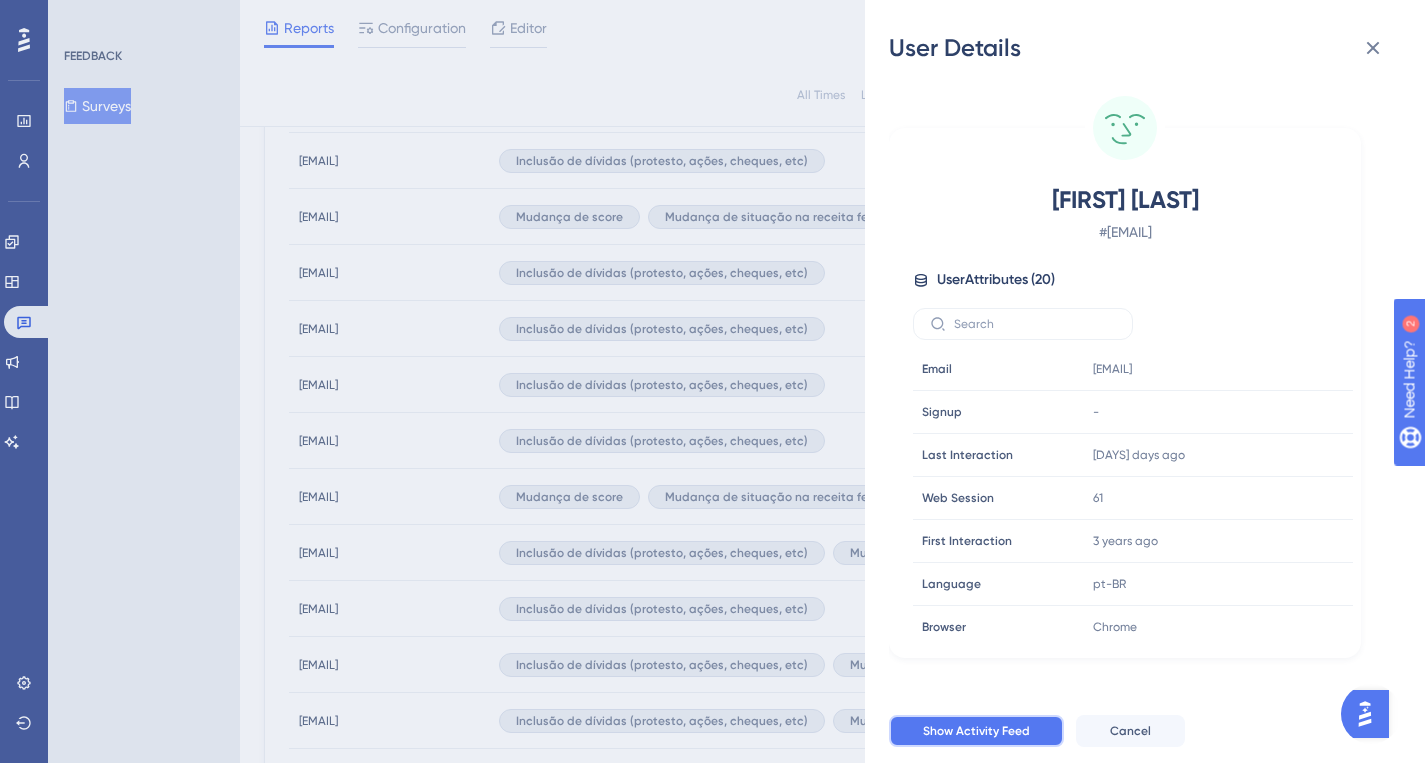 click on "Show Activity Feed" at bounding box center (976, 731) 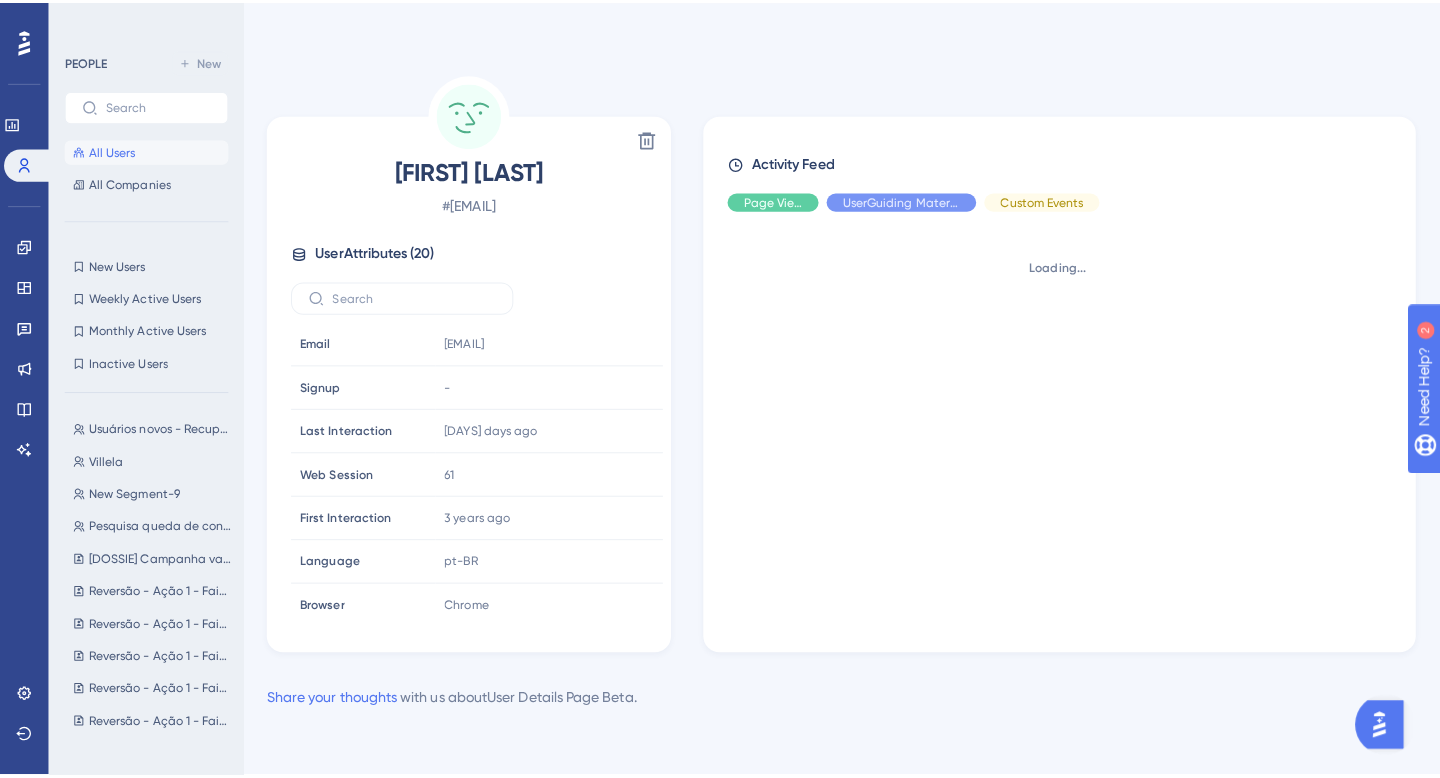 scroll, scrollTop: 0, scrollLeft: 0, axis: both 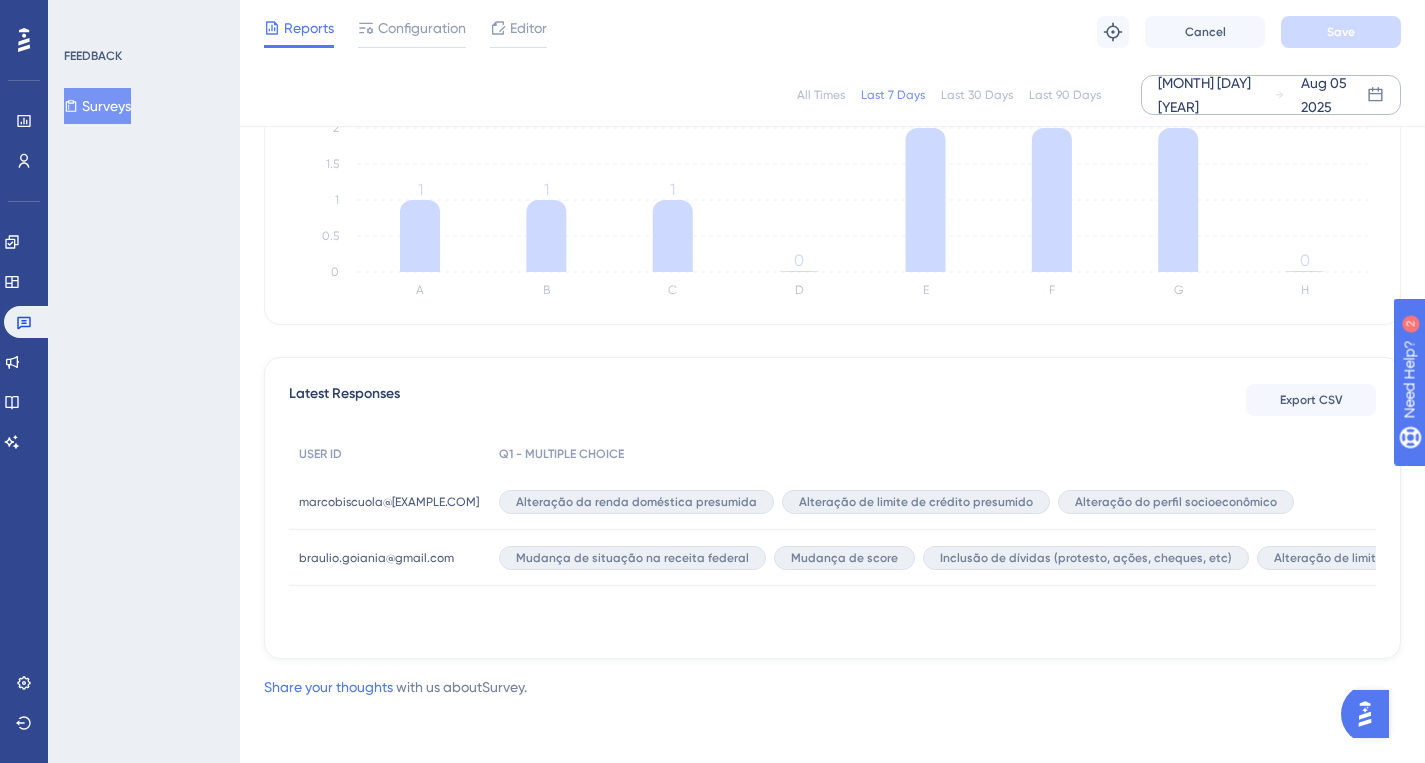 click on "[MONTH] [DAY] [YEAR]" at bounding box center [1216, 95] 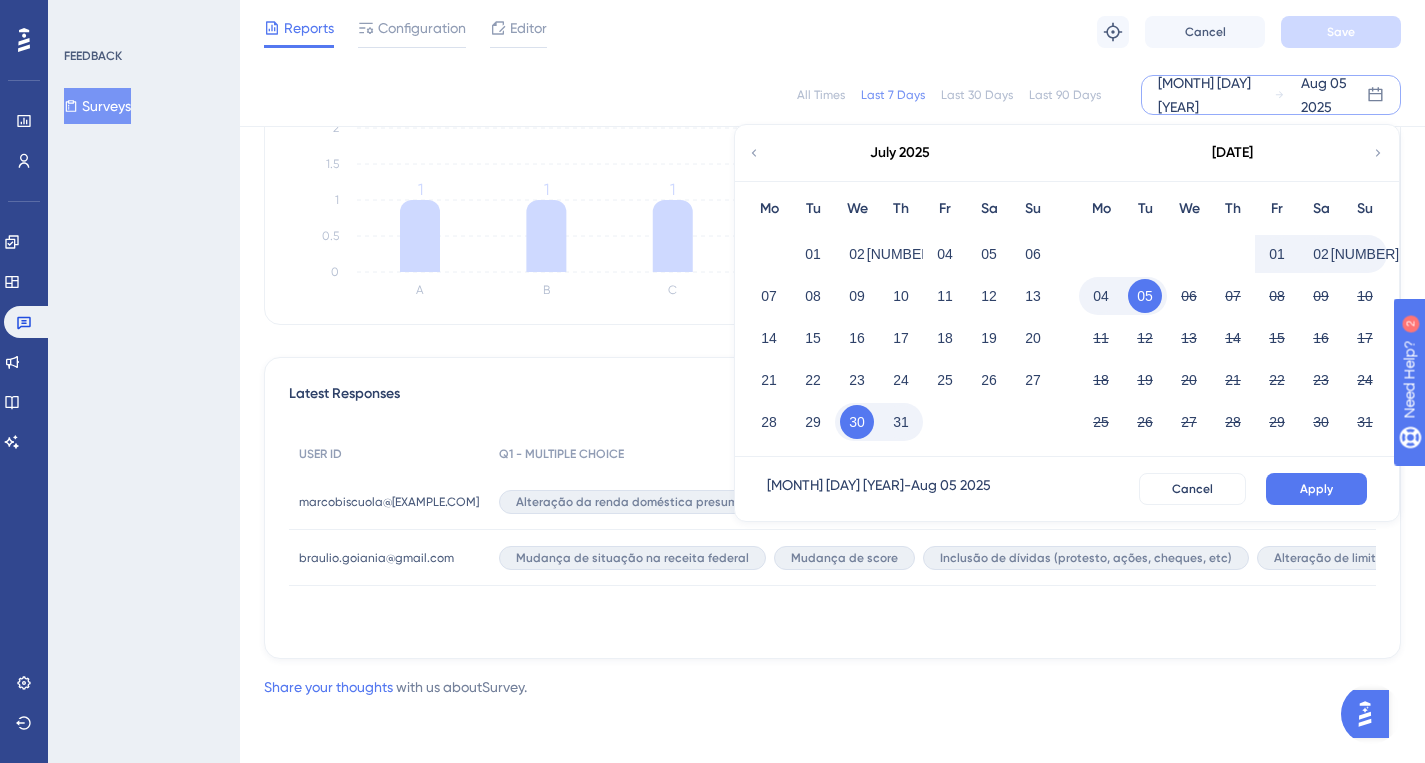 click on "July 2025" at bounding box center [900, 153] 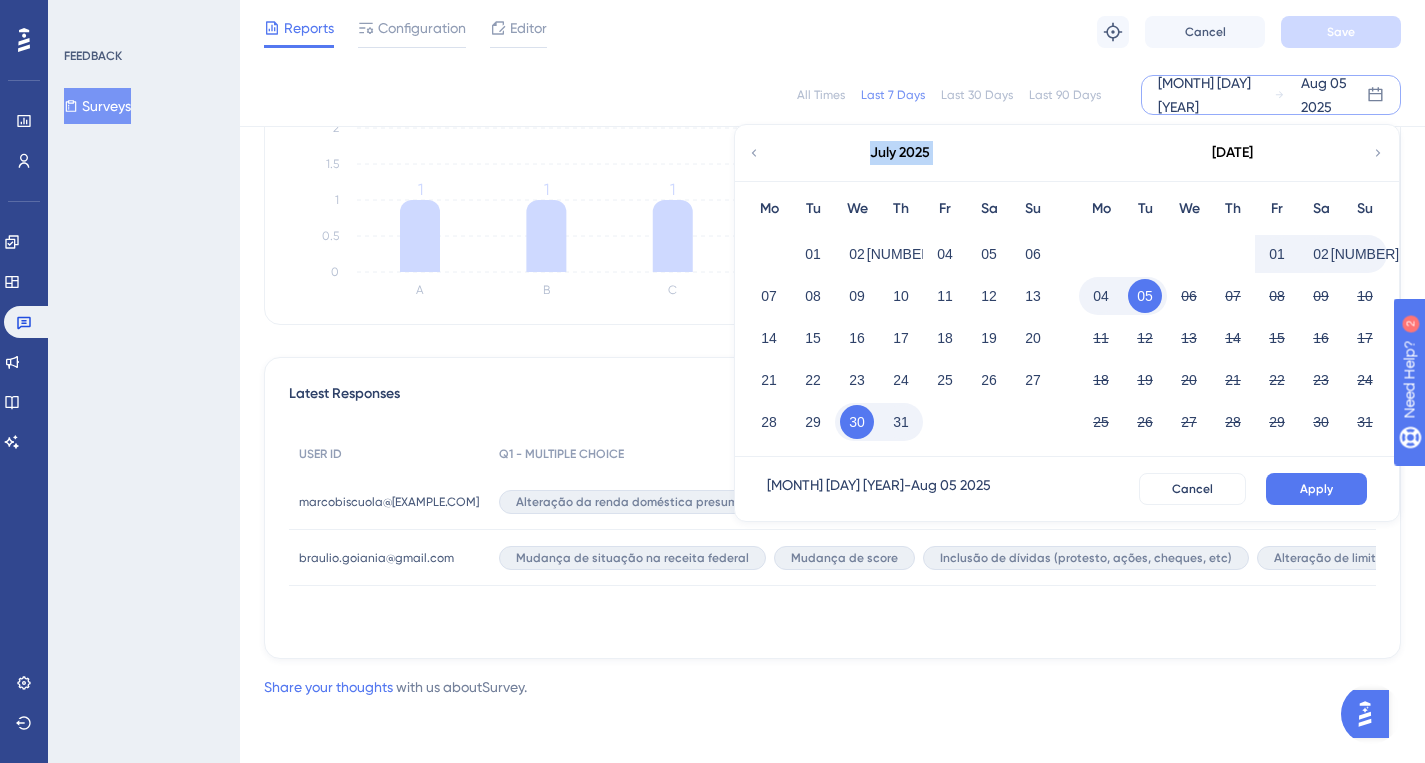 click on "July 2025" at bounding box center [900, 153] 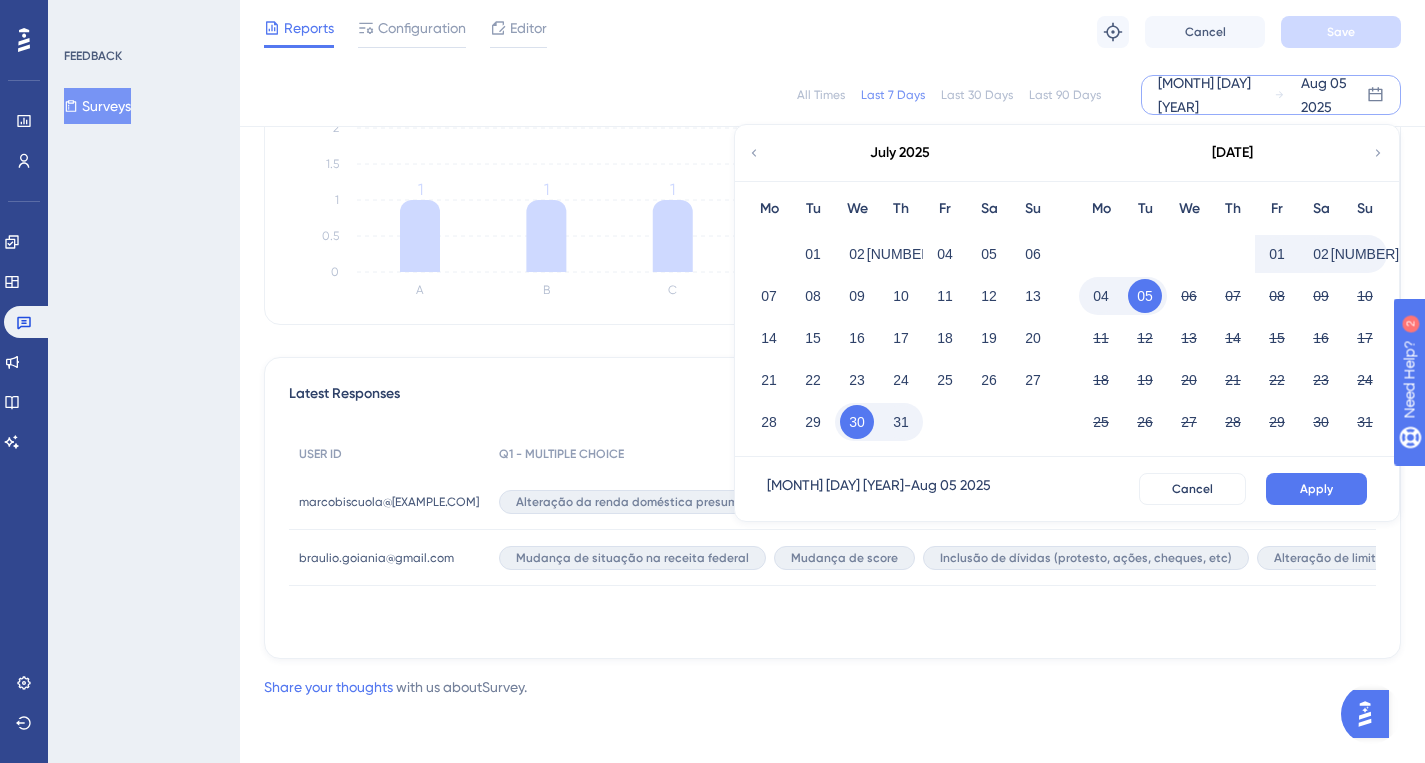 click 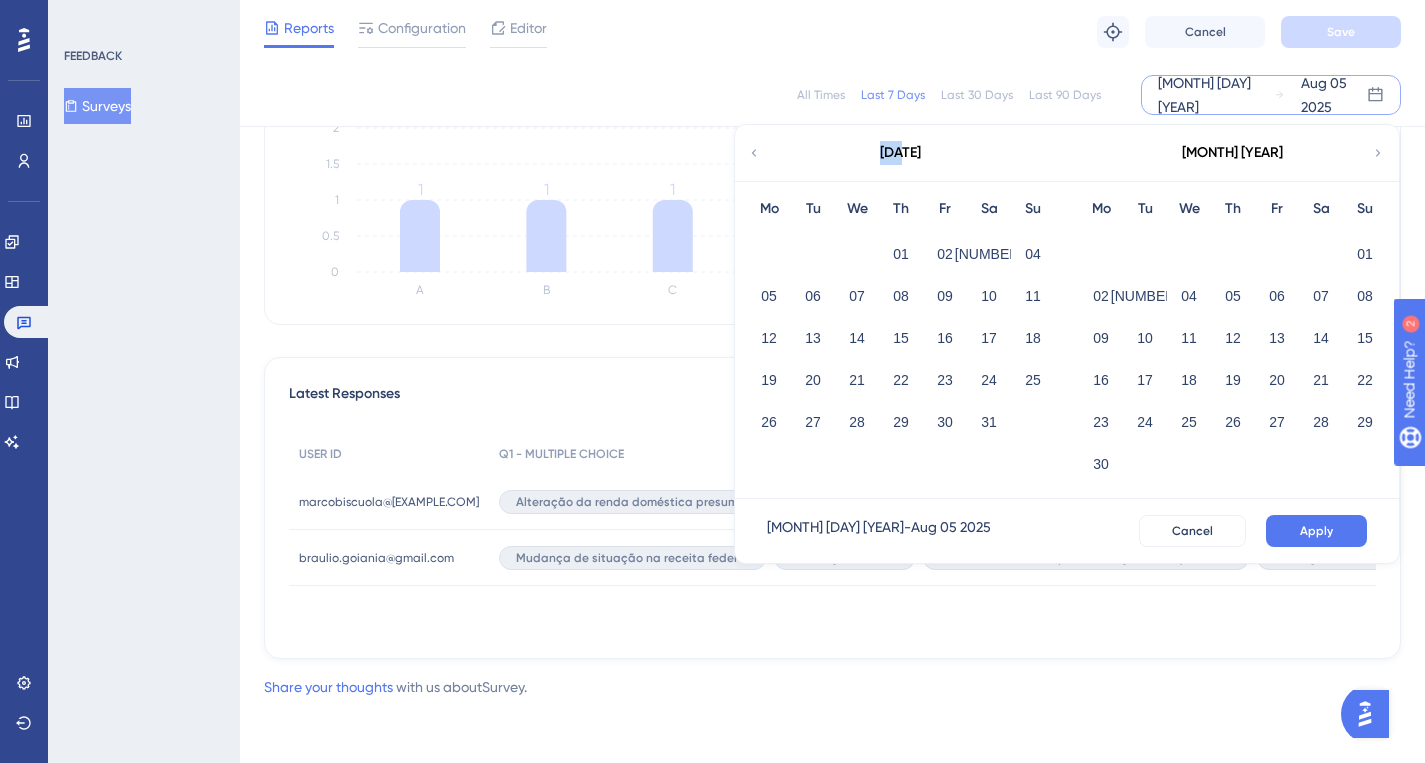 click 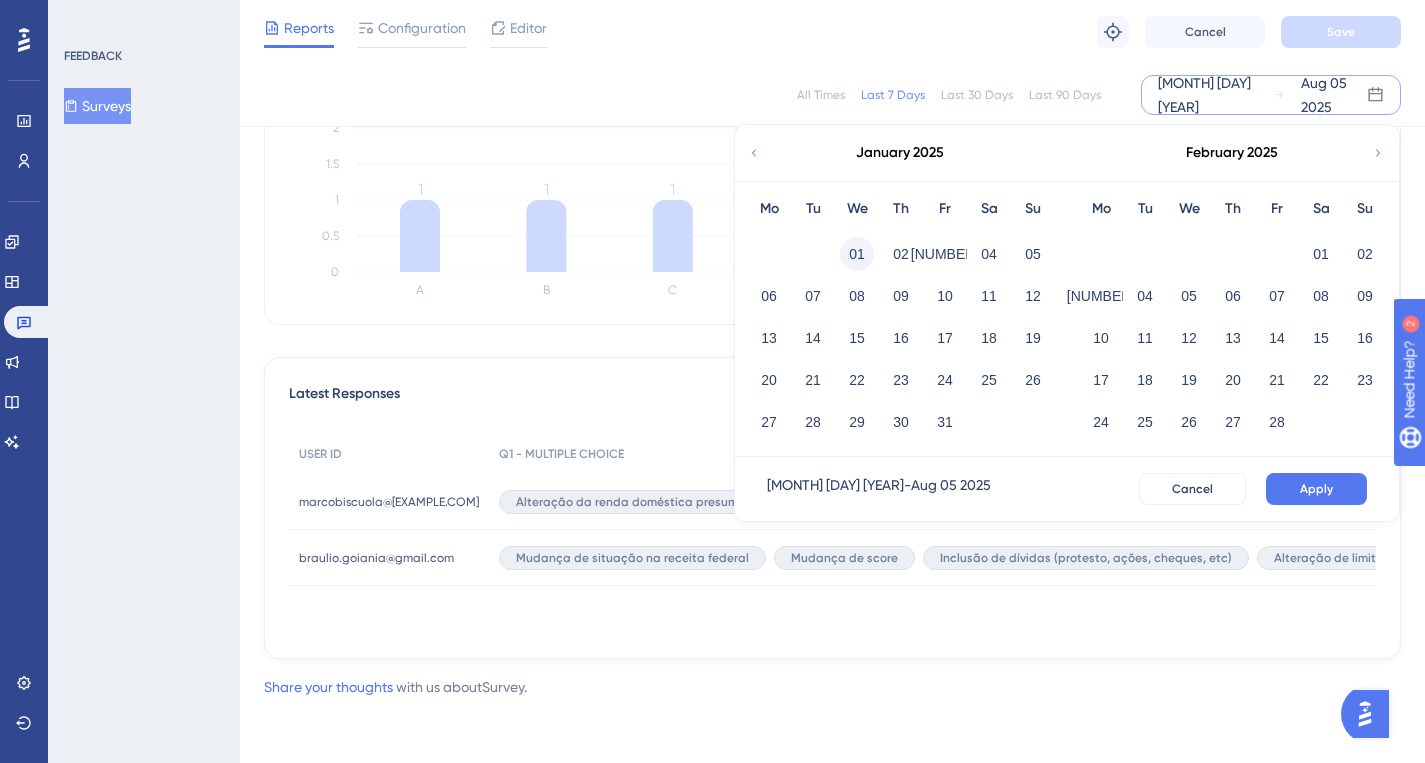 click on "01" at bounding box center [857, 254] 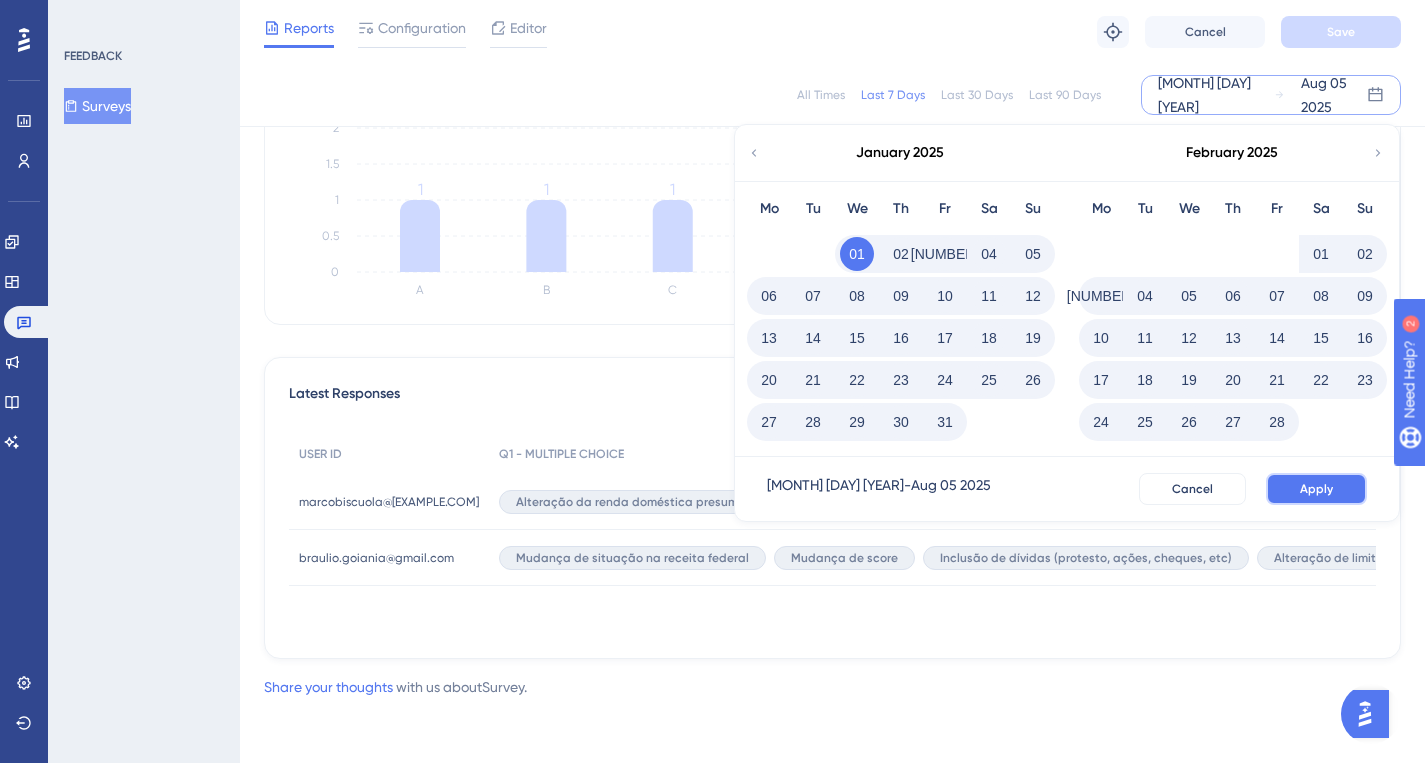 click on "Apply" at bounding box center (1316, 489) 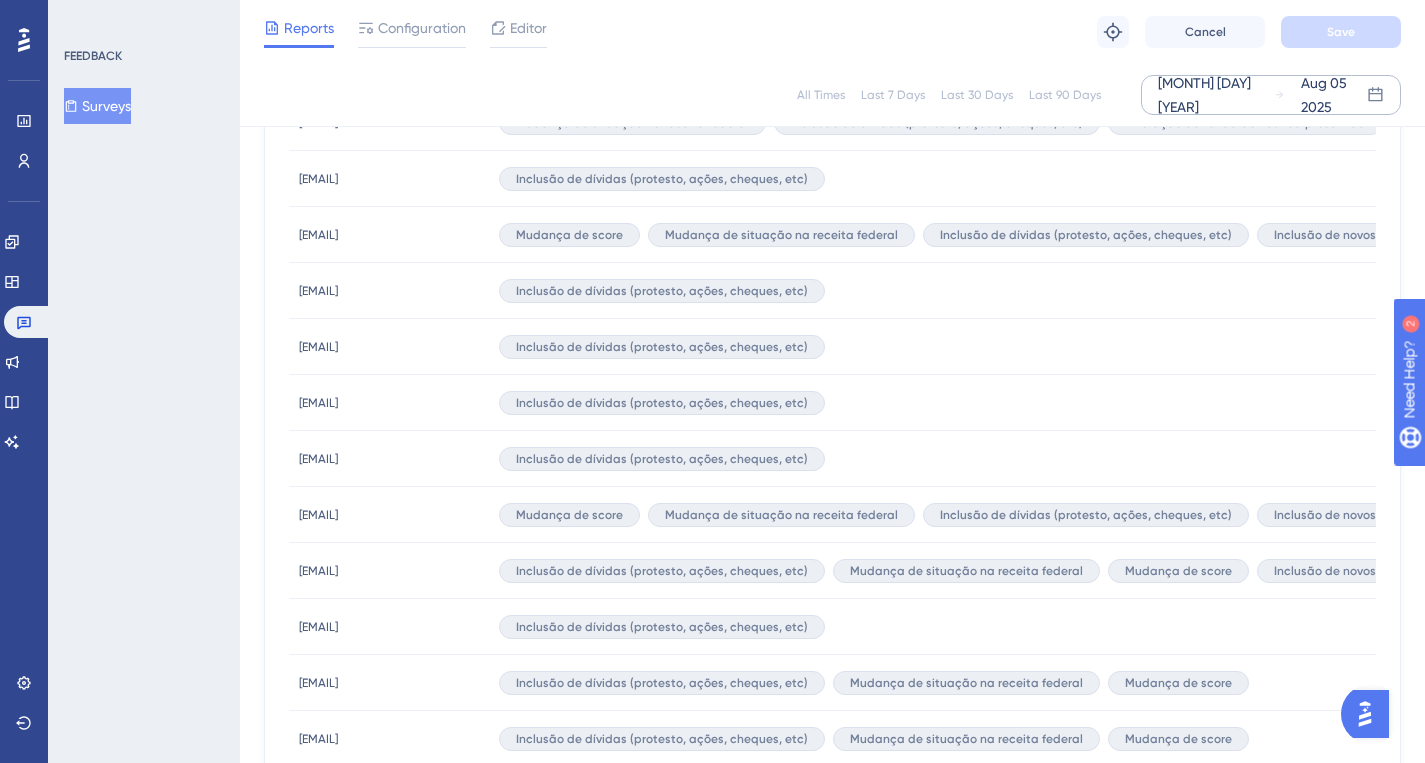 scroll, scrollTop: 876, scrollLeft: 0, axis: vertical 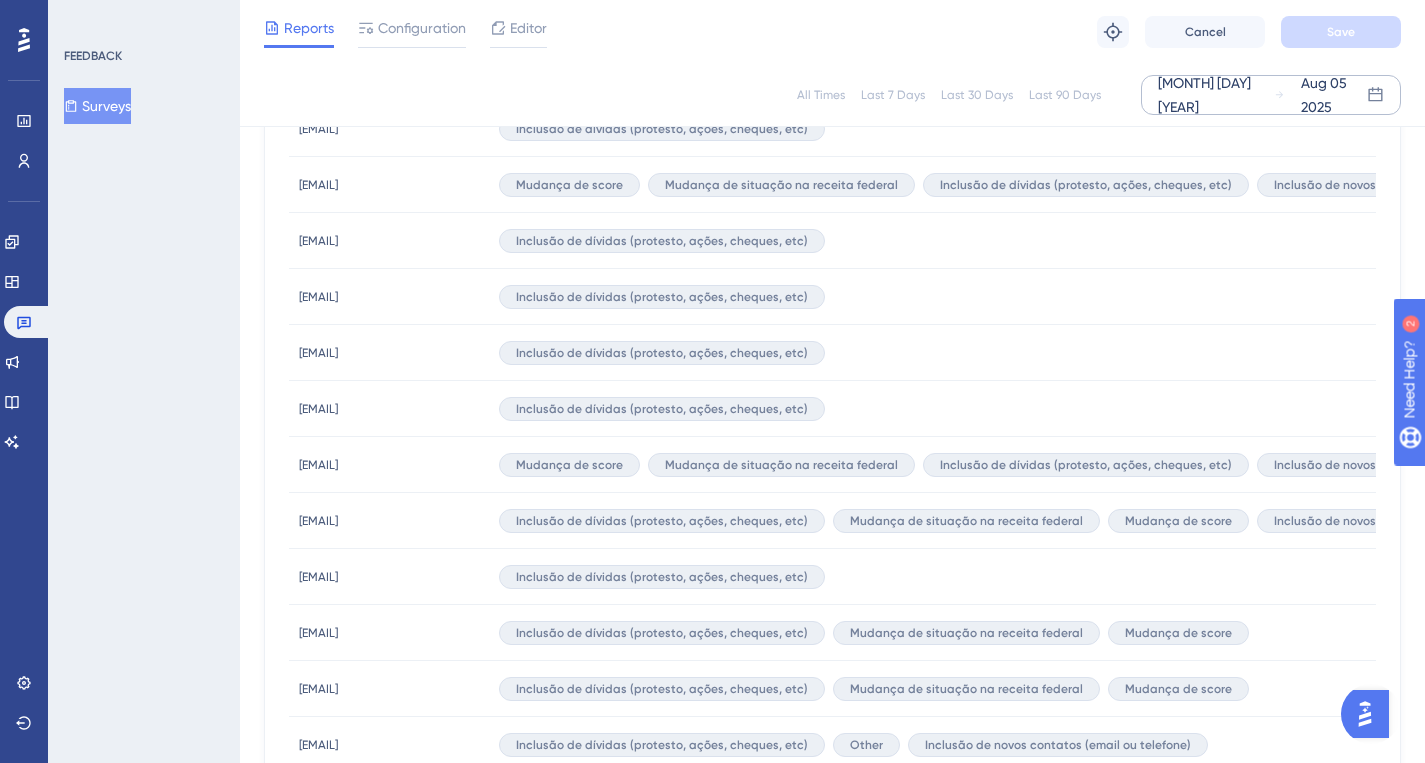 click on "[EMAIL]" at bounding box center (318, 633) 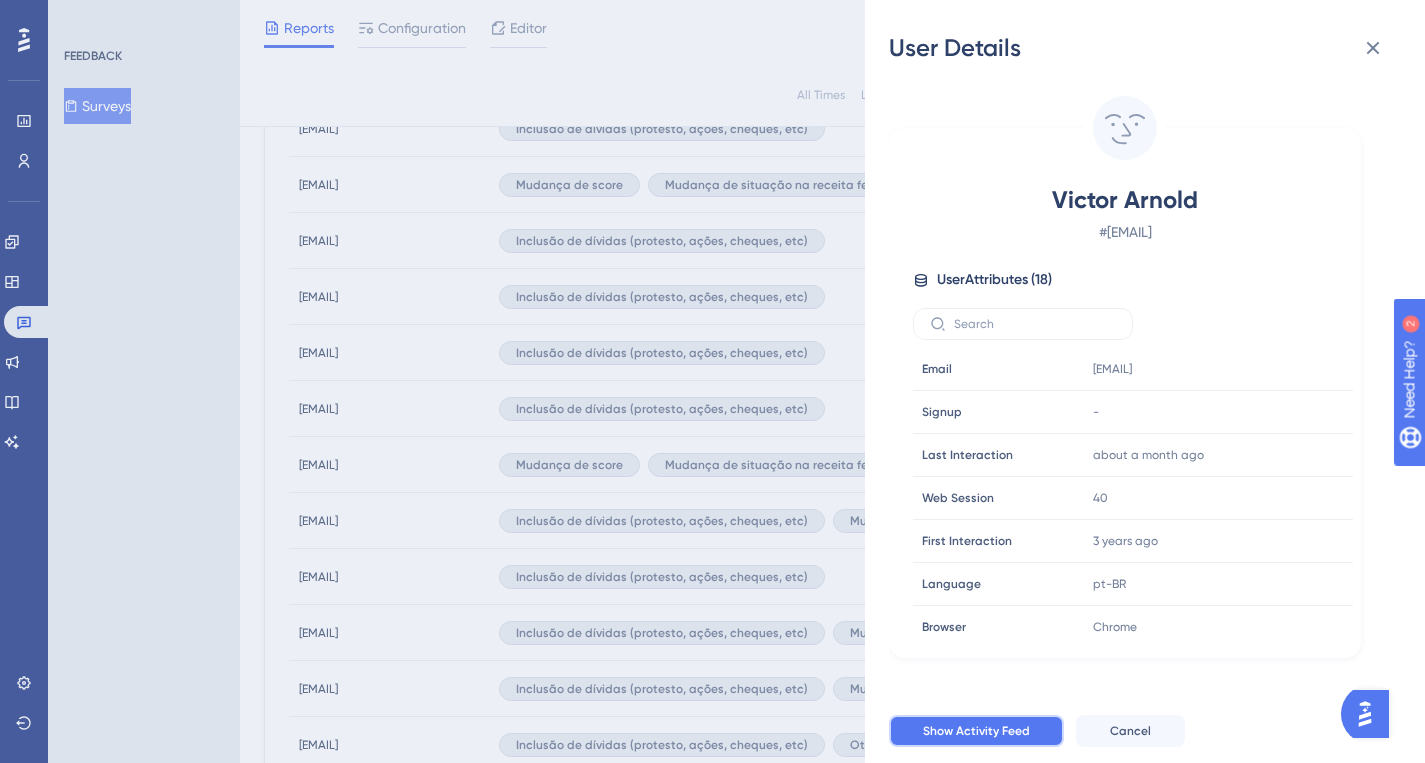 click on "Show Activity Feed" at bounding box center (976, 731) 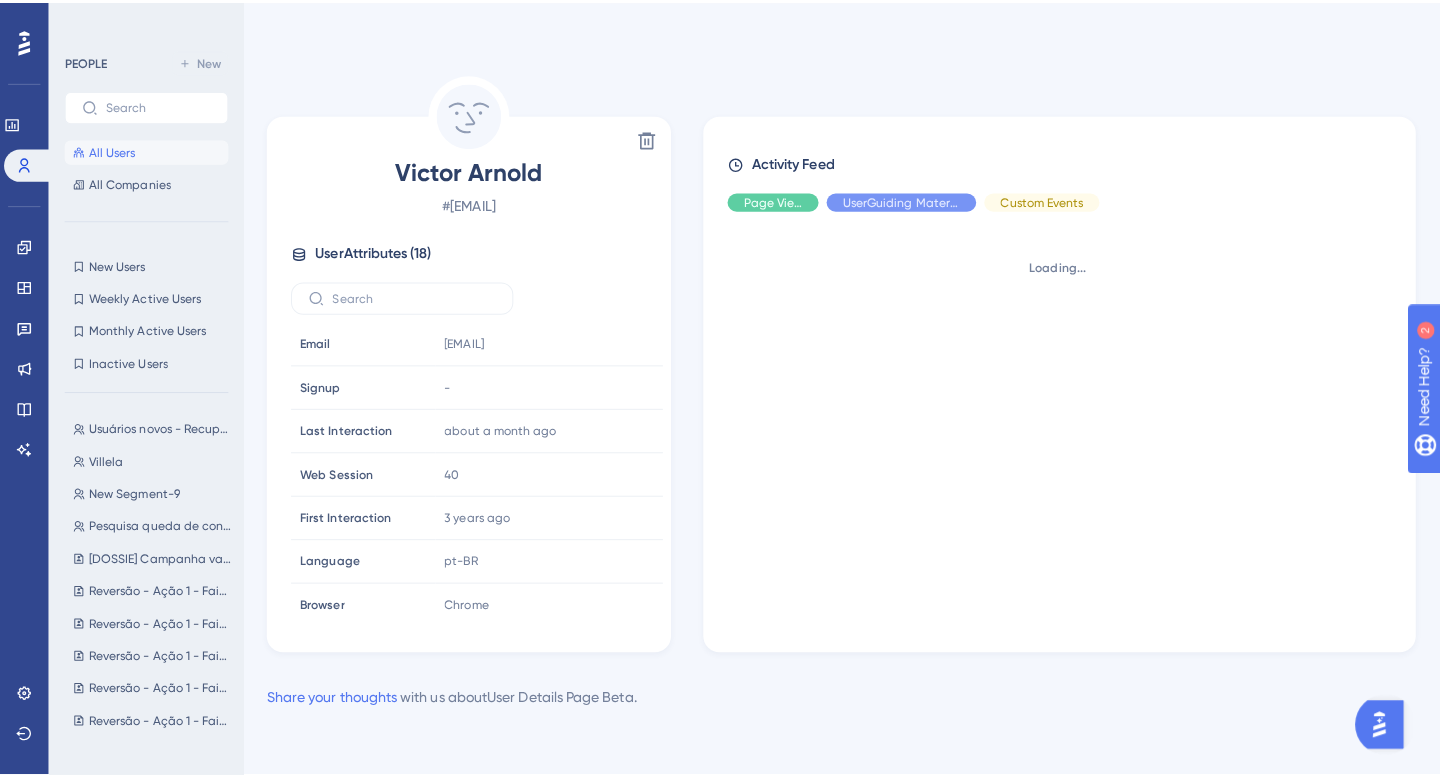 scroll, scrollTop: 0, scrollLeft: 0, axis: both 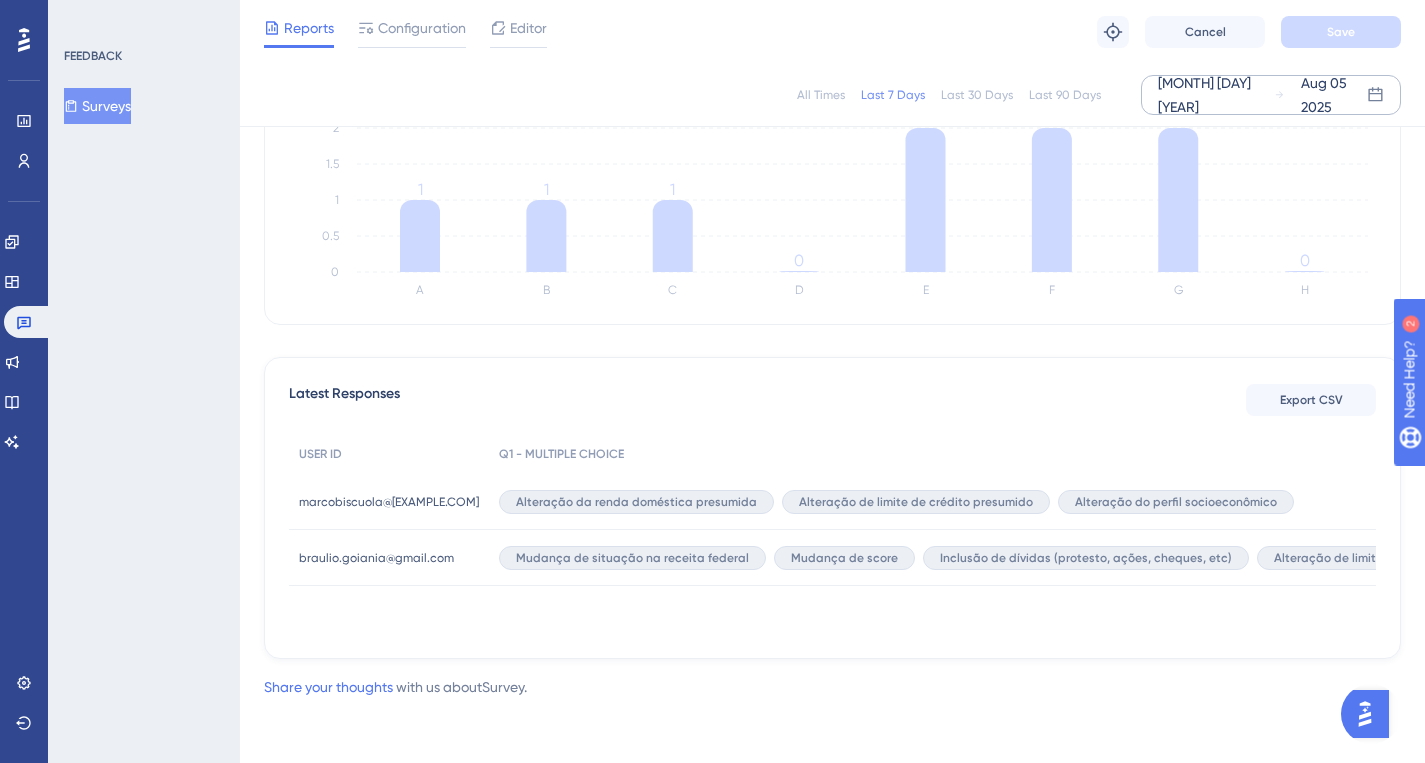 click on "[MONTH] [DAY] [YEAR]" at bounding box center [1216, 95] 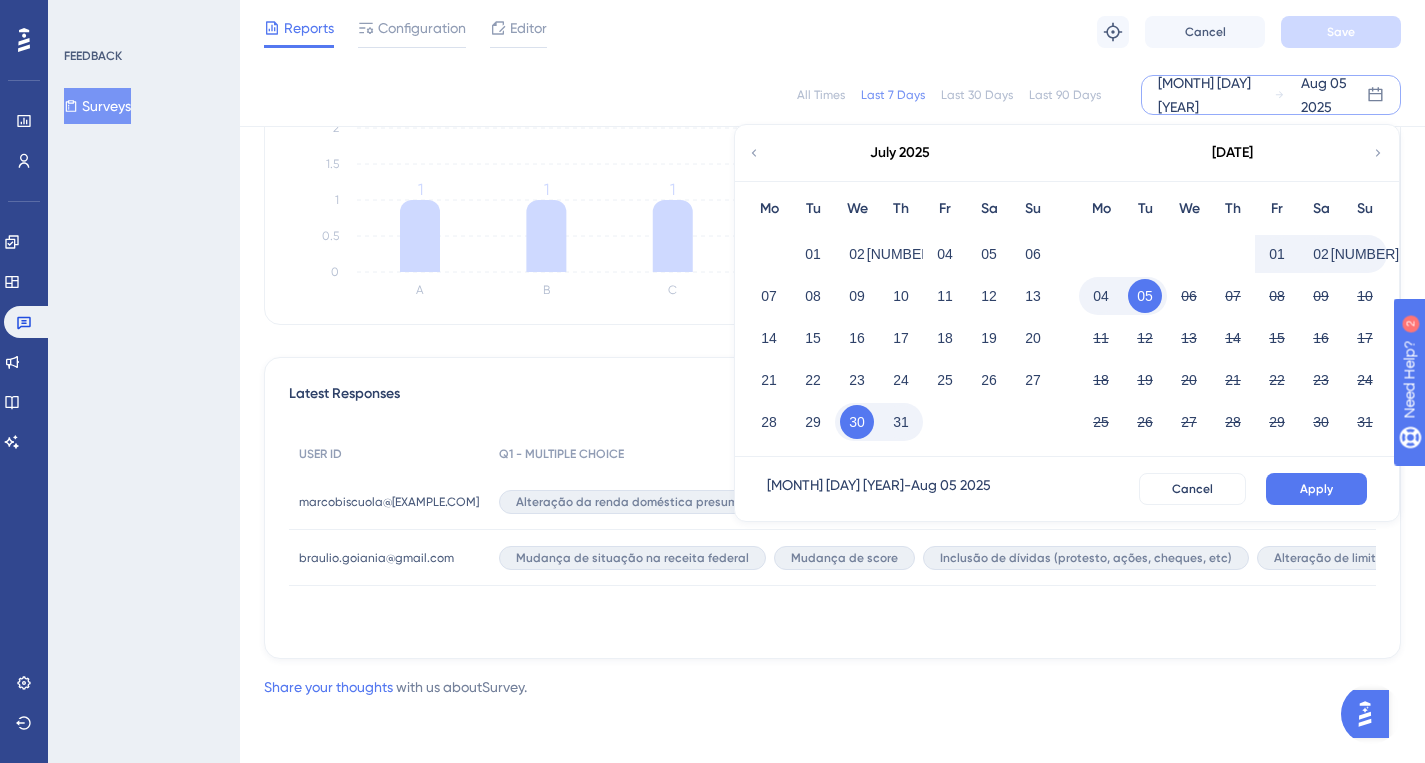 click 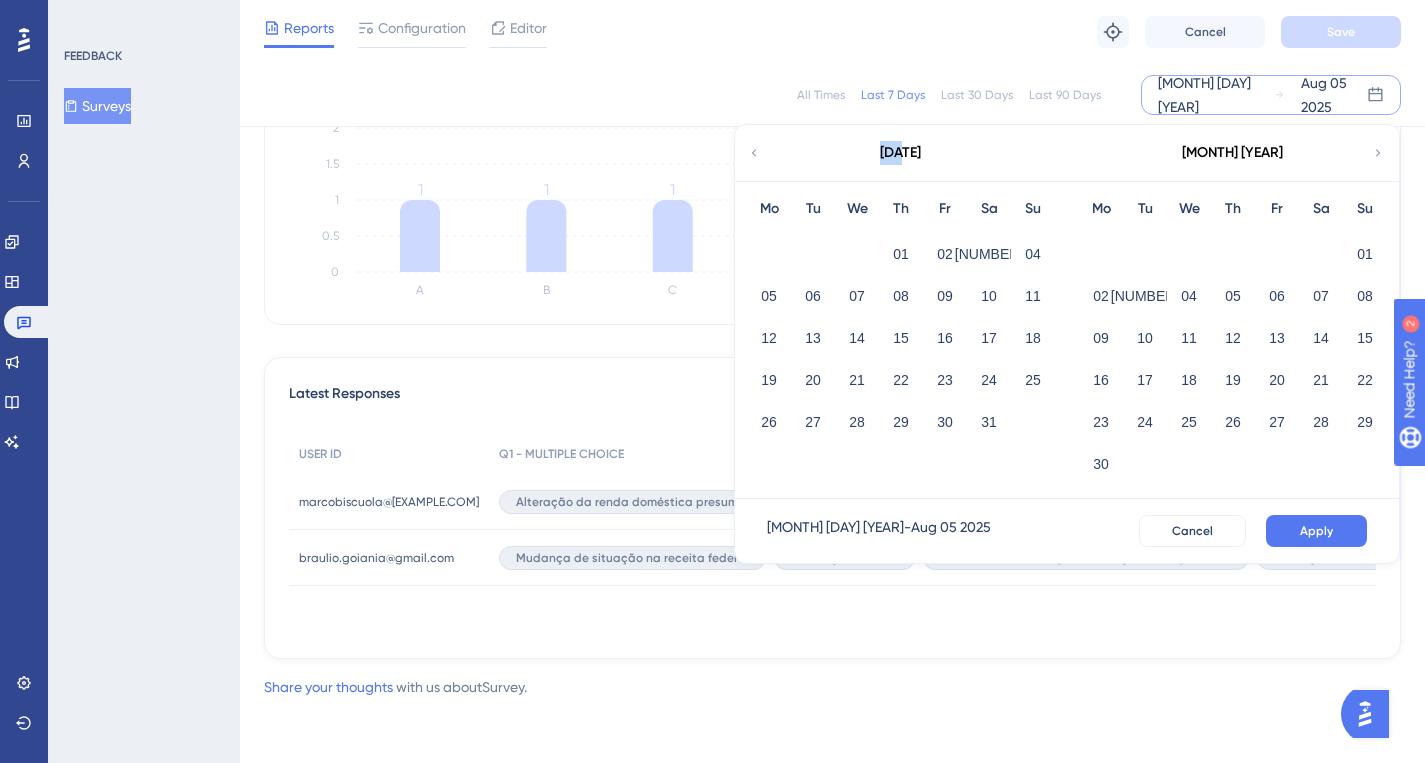 click 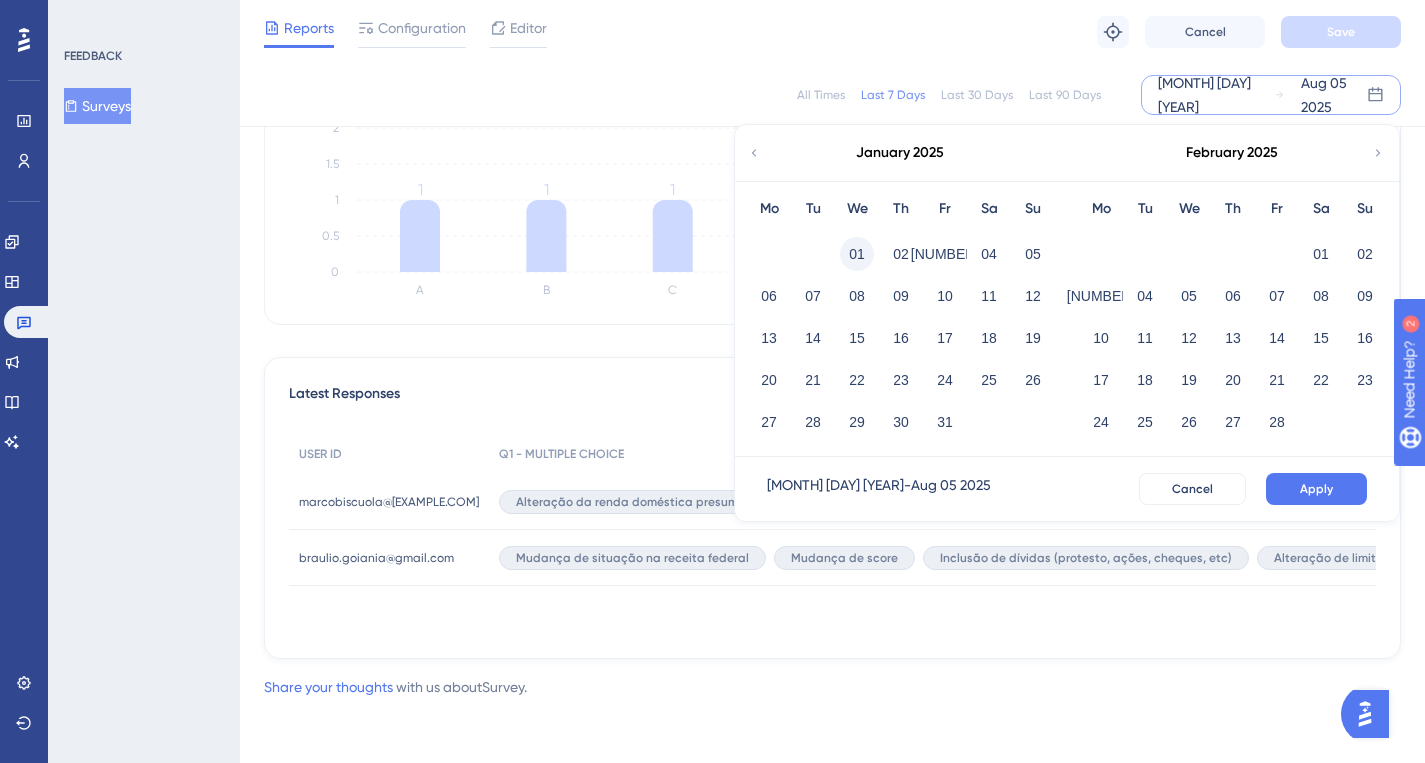 click on "01" at bounding box center (857, 254) 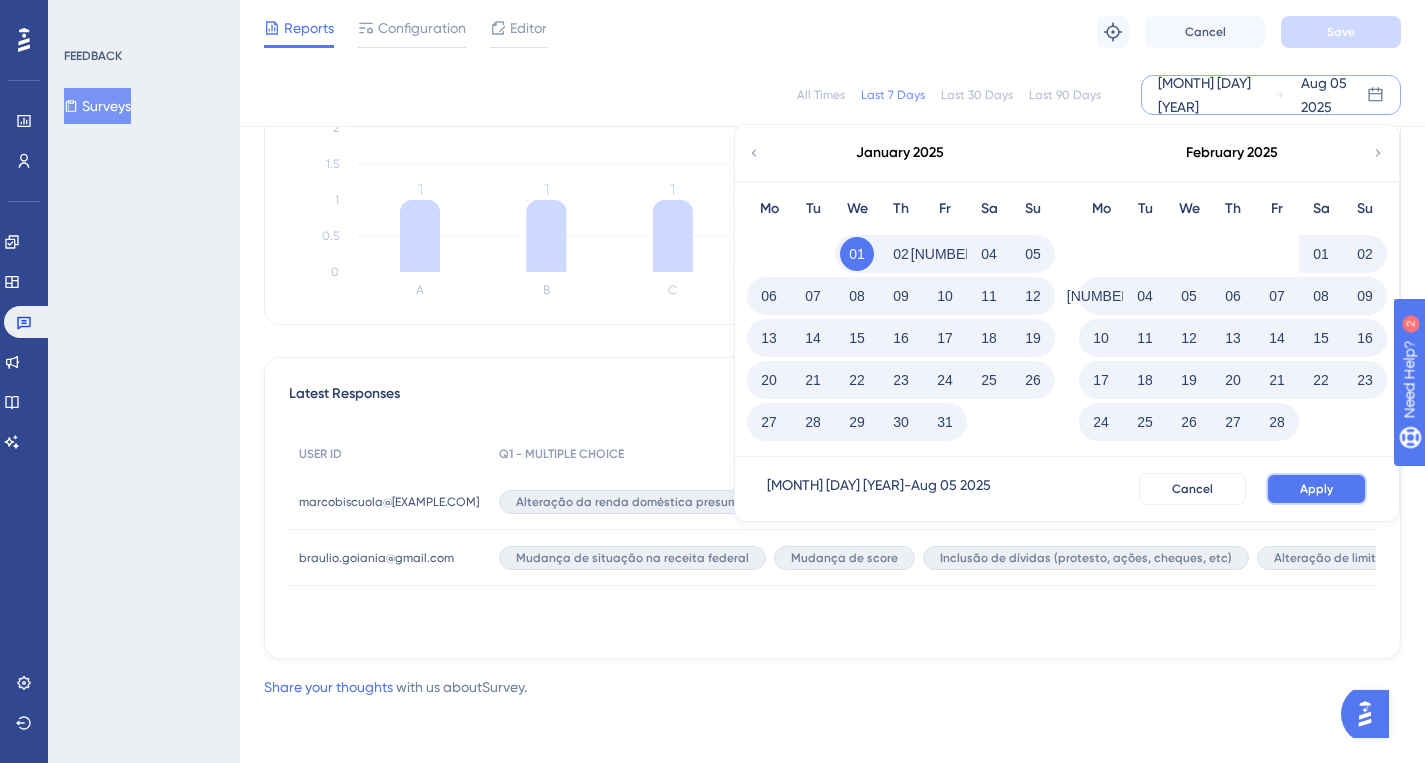 click on "Apply" at bounding box center (1316, 489) 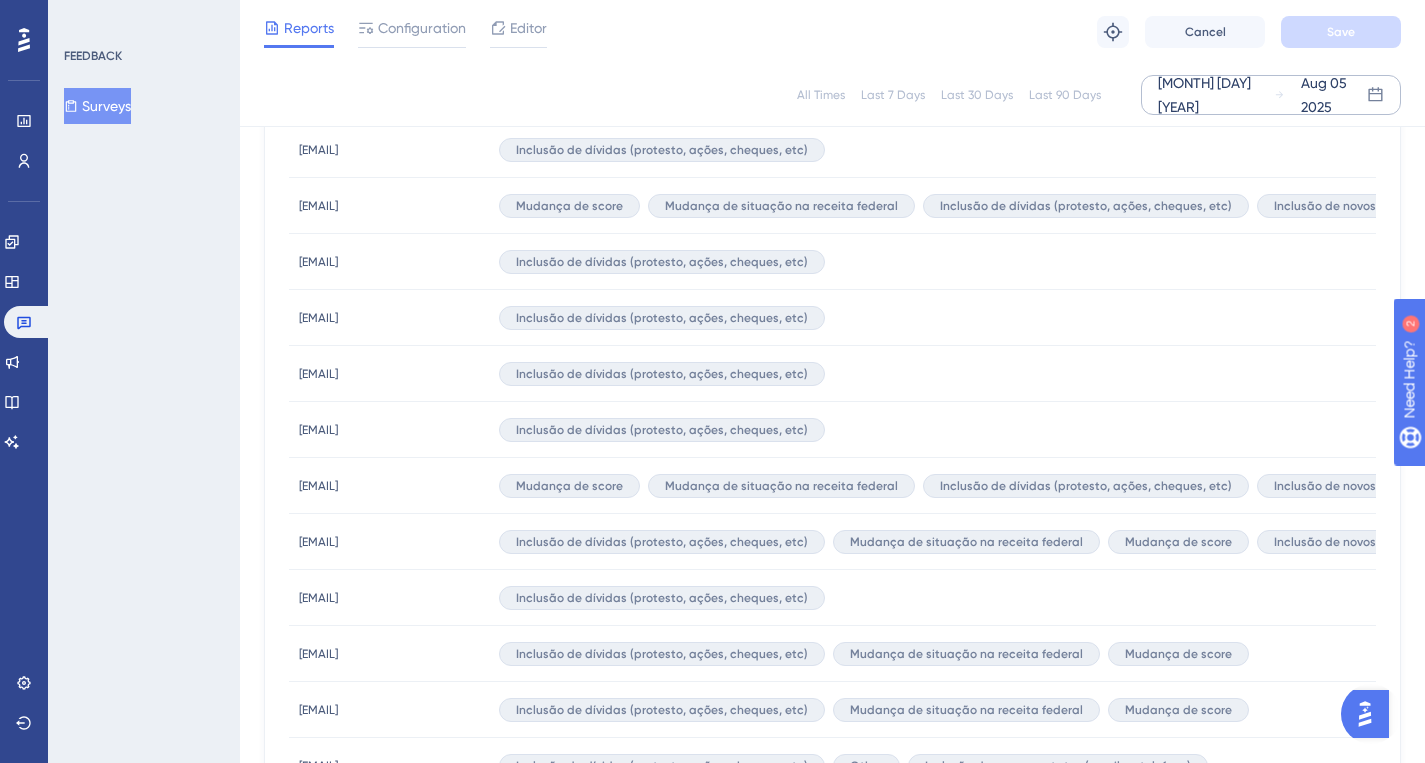 scroll, scrollTop: 875, scrollLeft: 0, axis: vertical 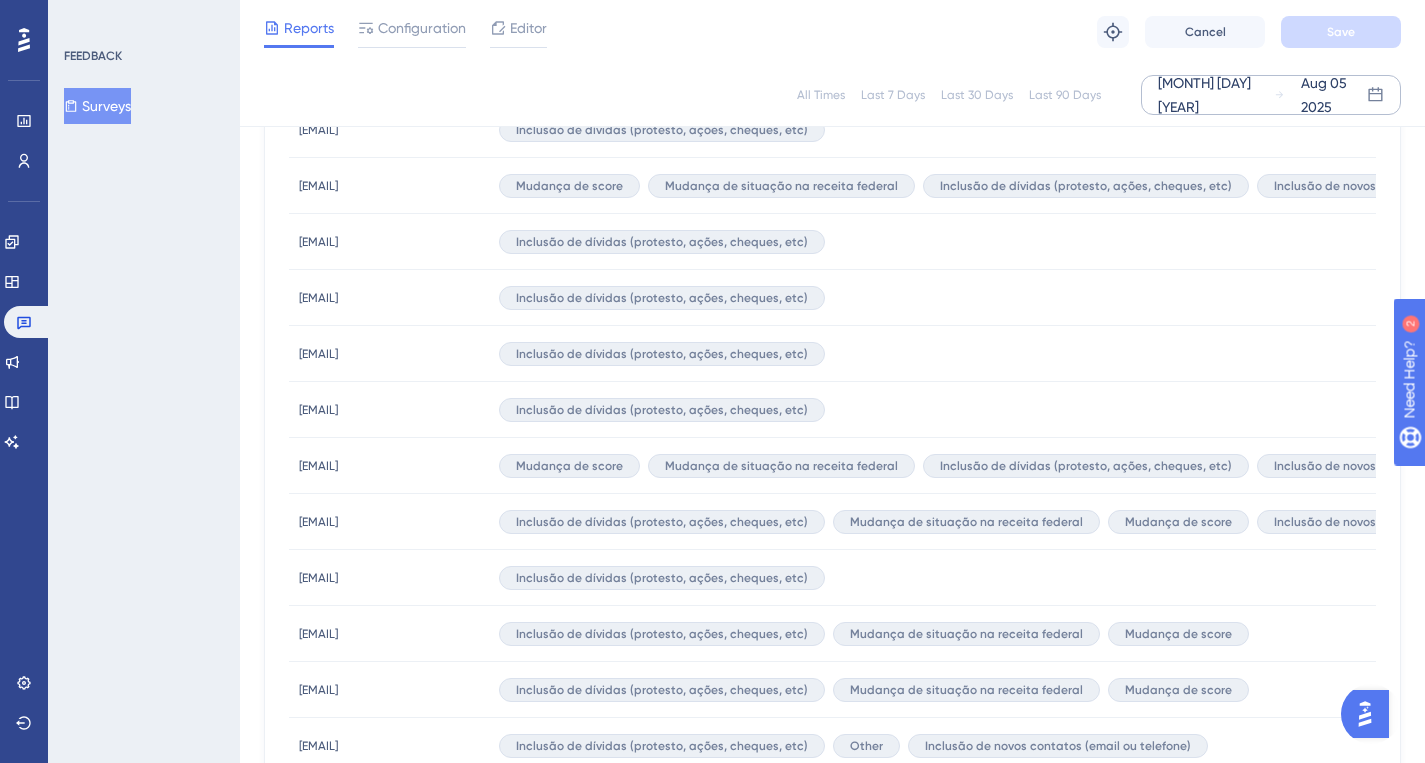 click on "[EMAIL]" at bounding box center (318, 578) 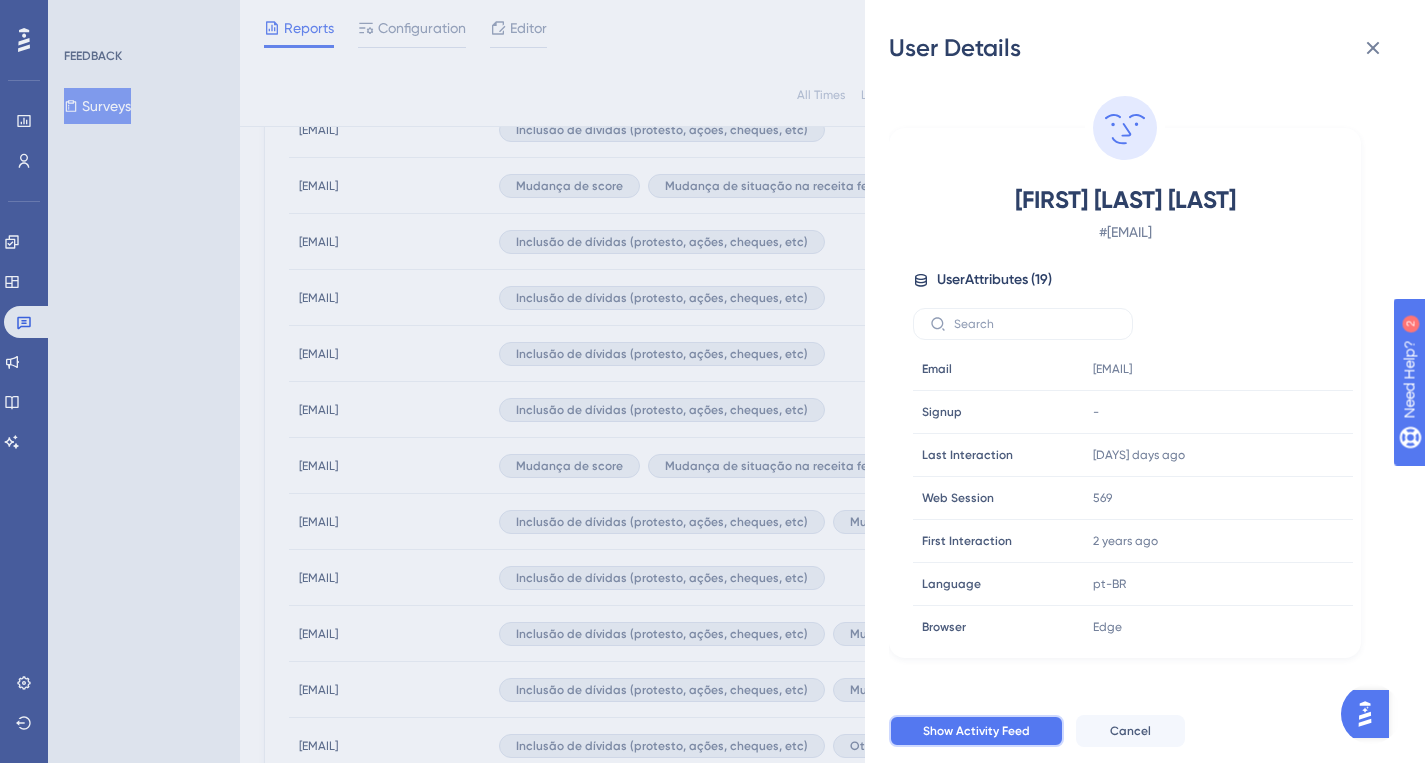 click on "Show Activity Feed" at bounding box center [976, 731] 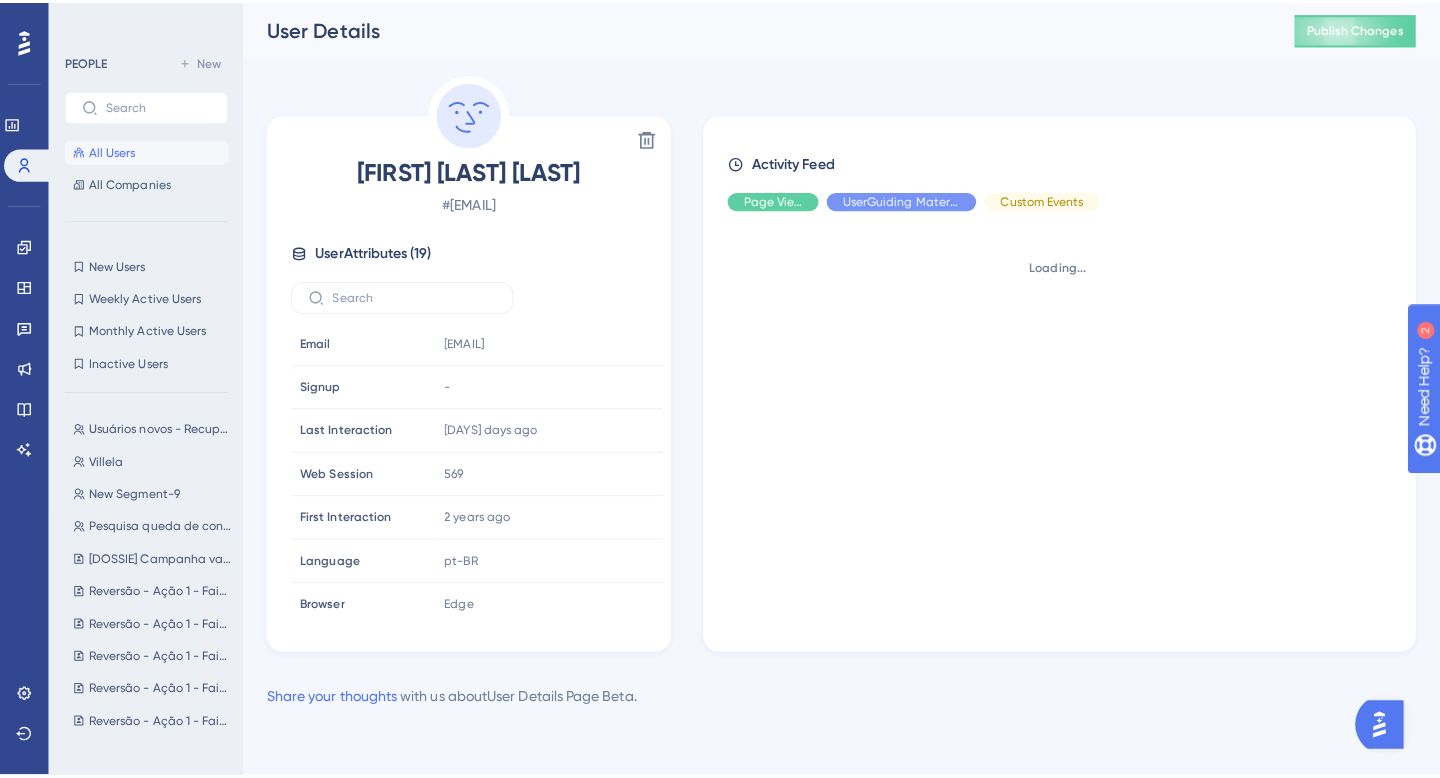 scroll, scrollTop: 0, scrollLeft: 0, axis: both 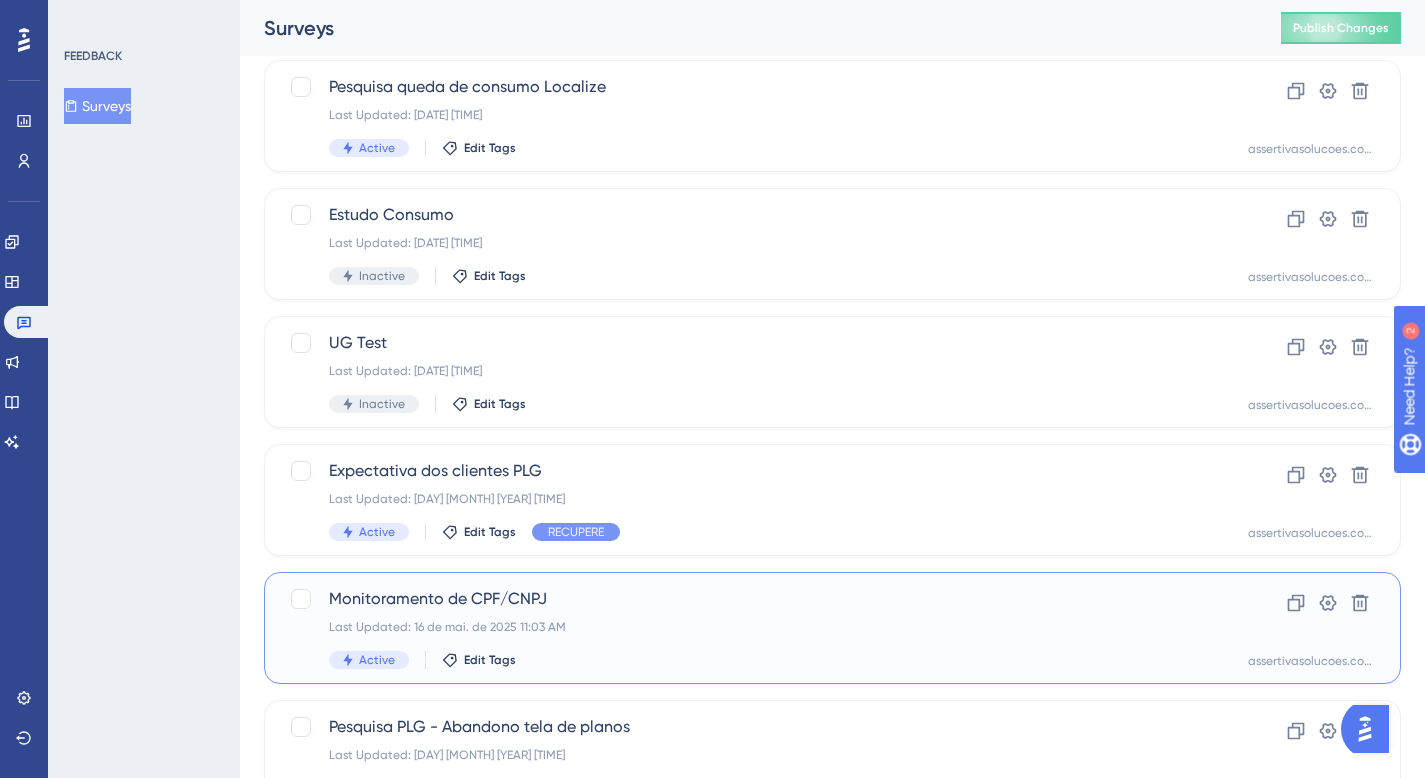 click on "Active Edit Tags" at bounding box center [752, 660] 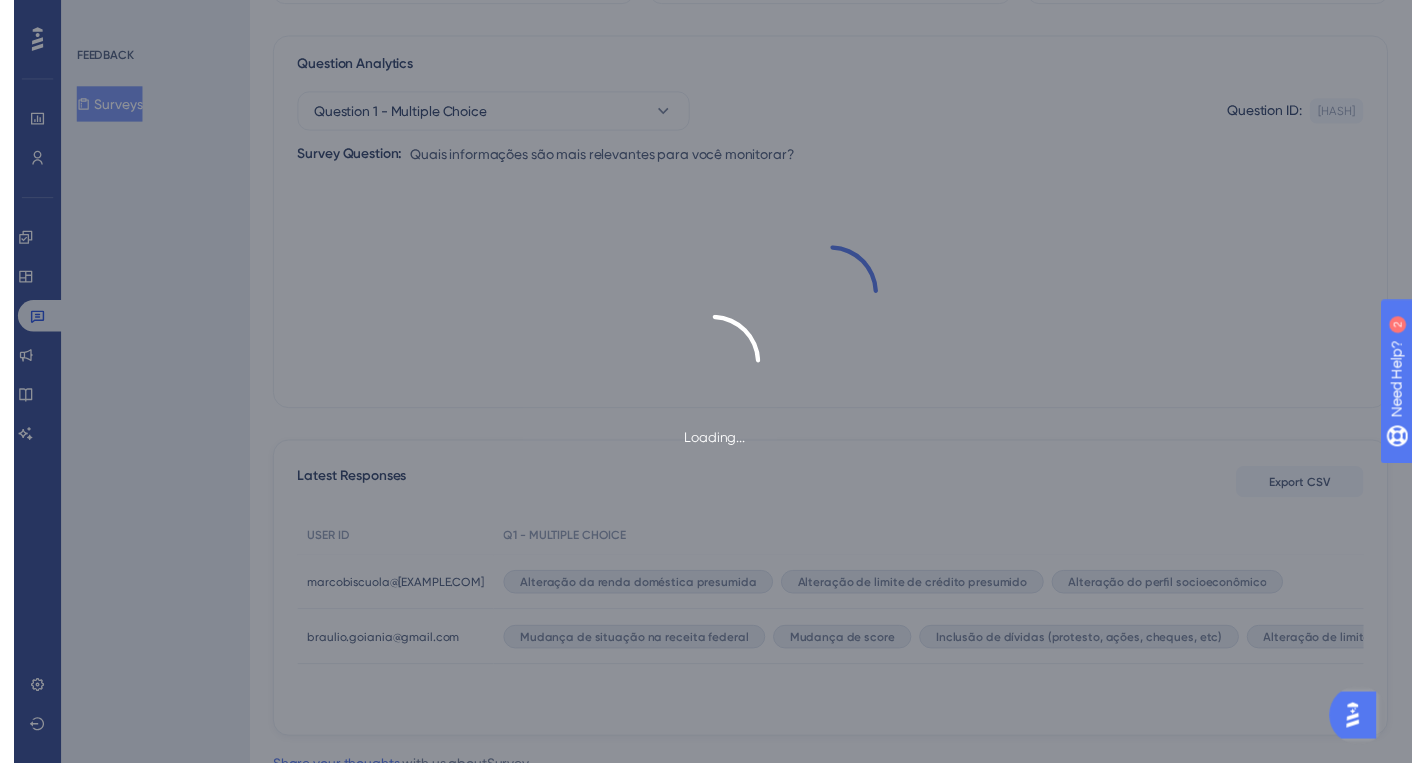 scroll, scrollTop: 0, scrollLeft: 0, axis: both 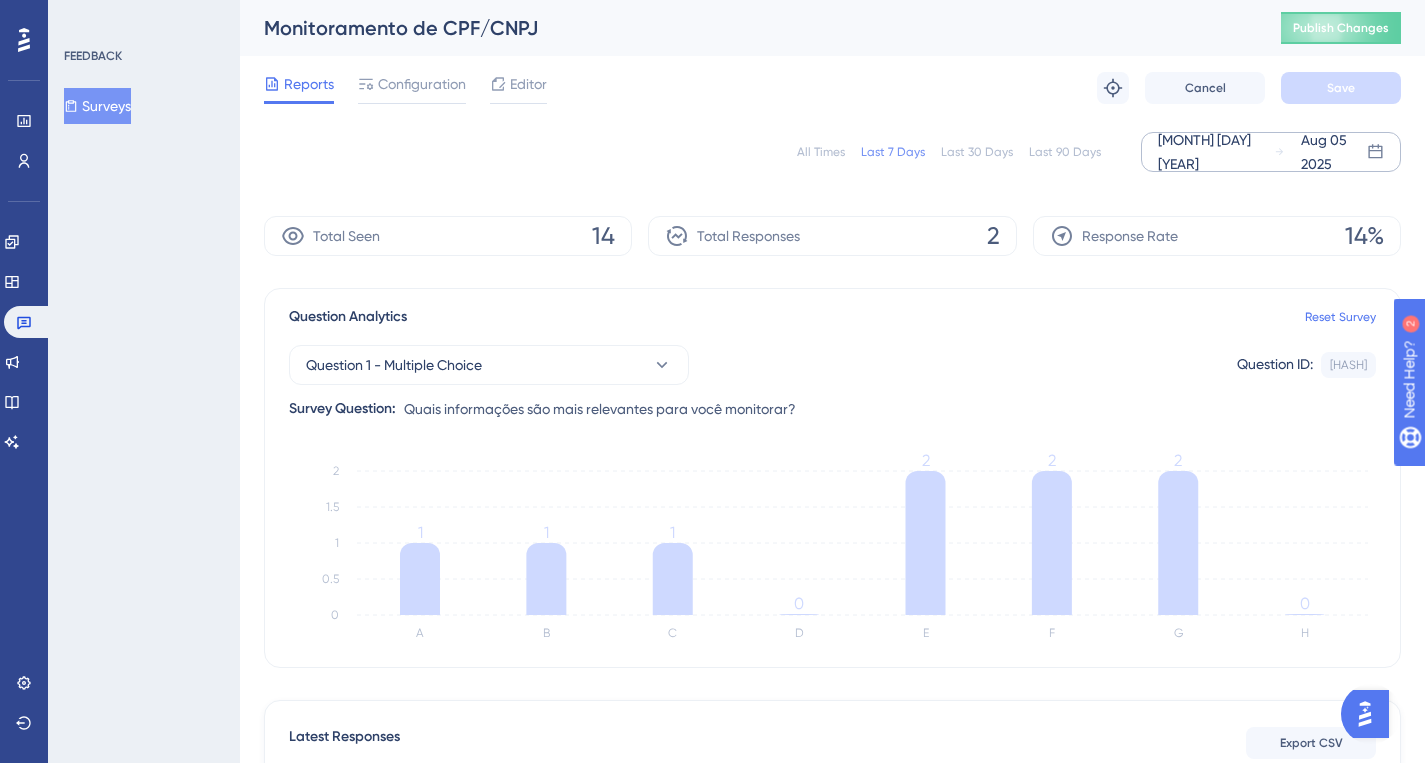 click on "Jul 30 2025 Aug 05 2025" at bounding box center [1271, 152] 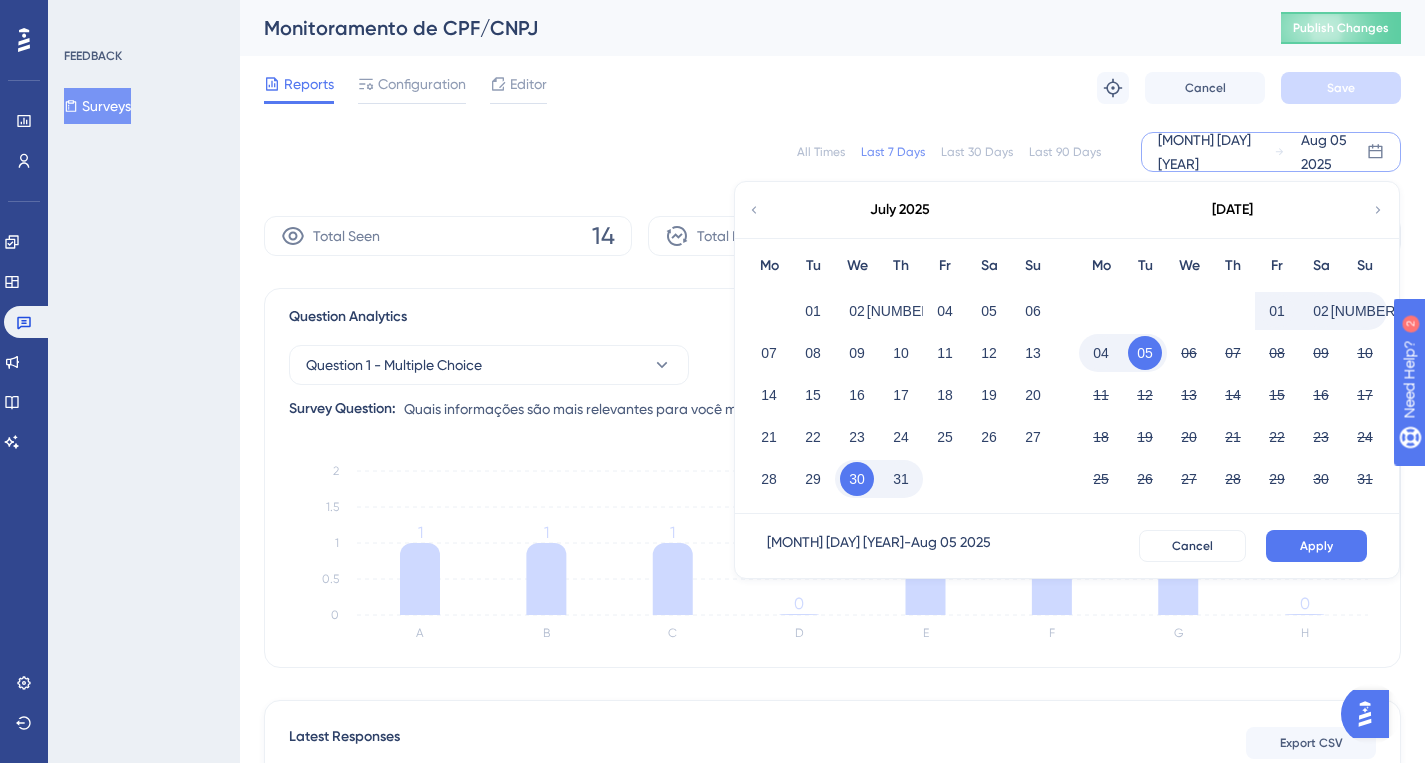 click on "July 2025" at bounding box center [900, 210] 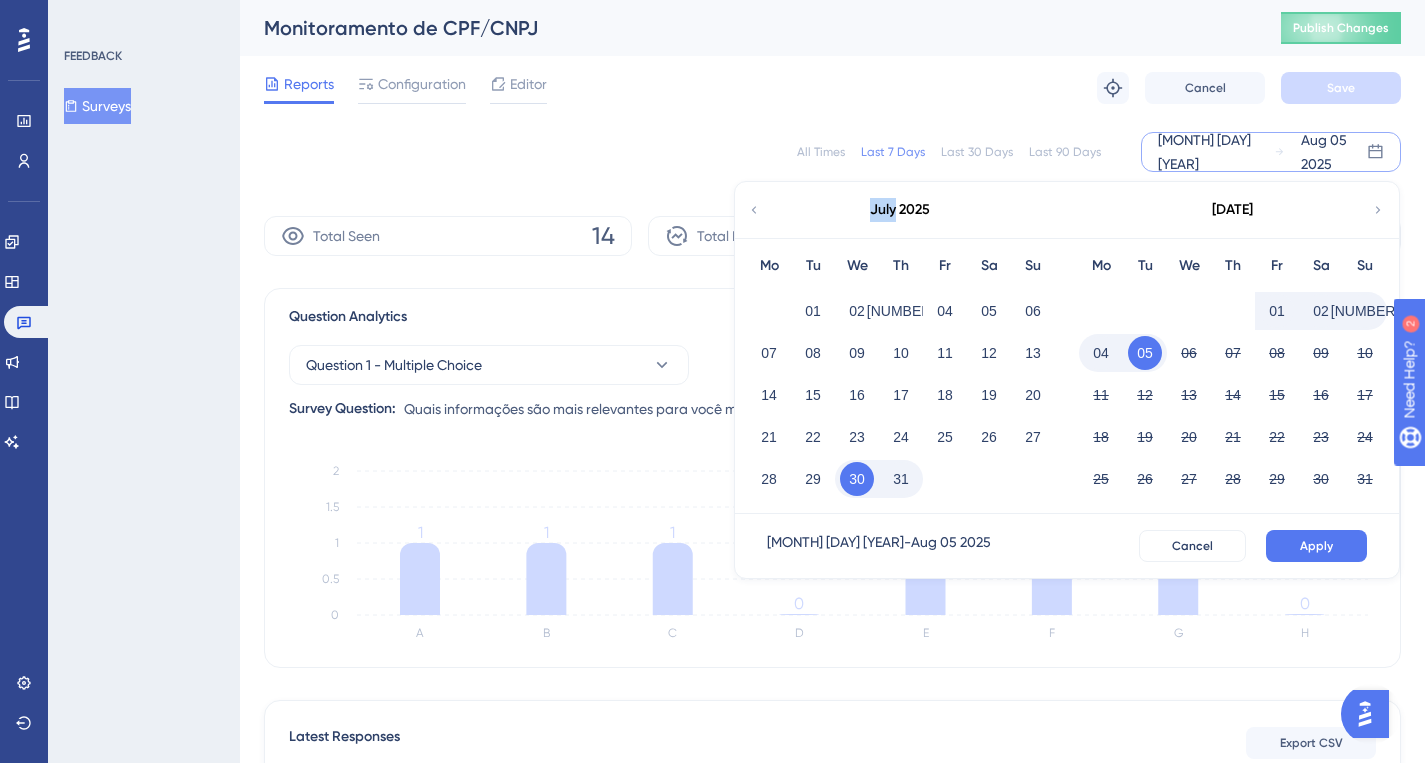 click on "July 2025" at bounding box center (900, 210) 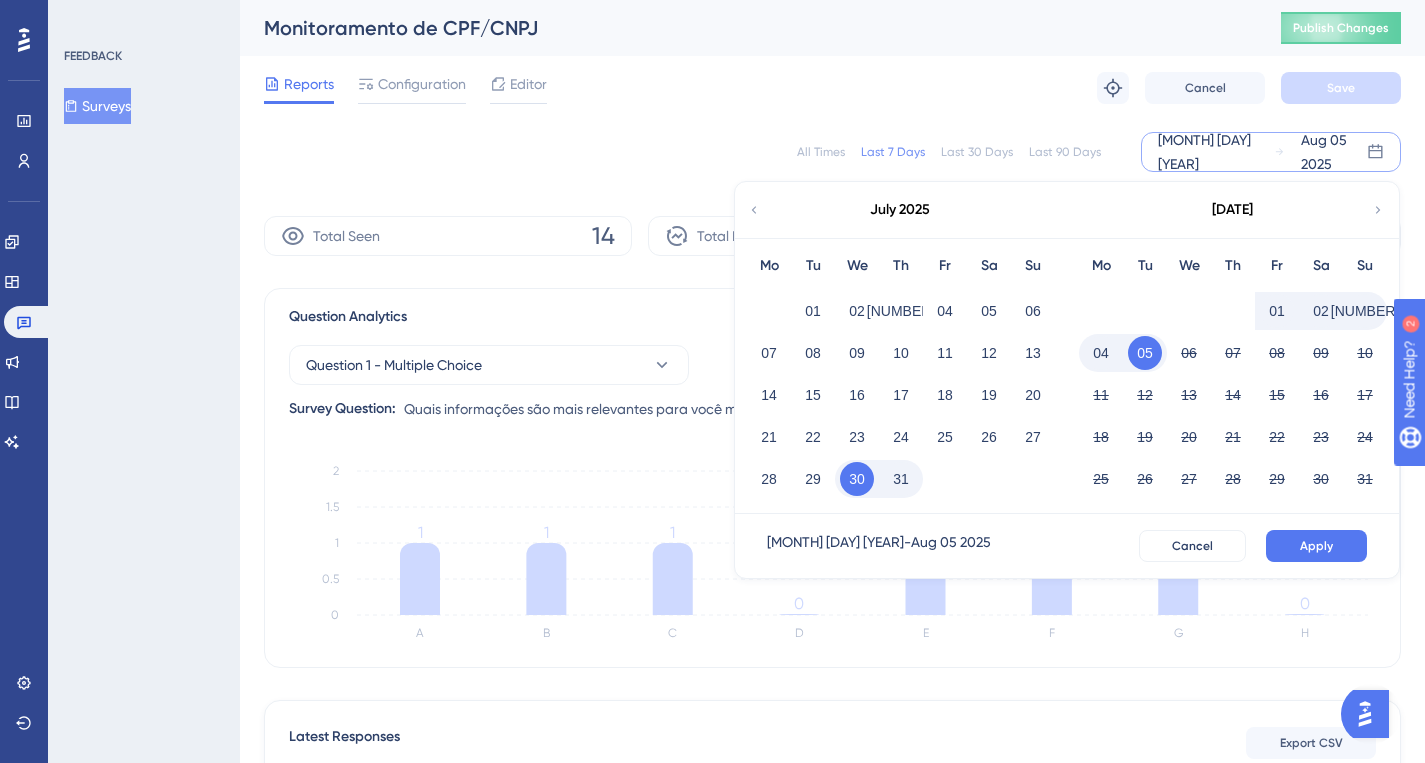 click 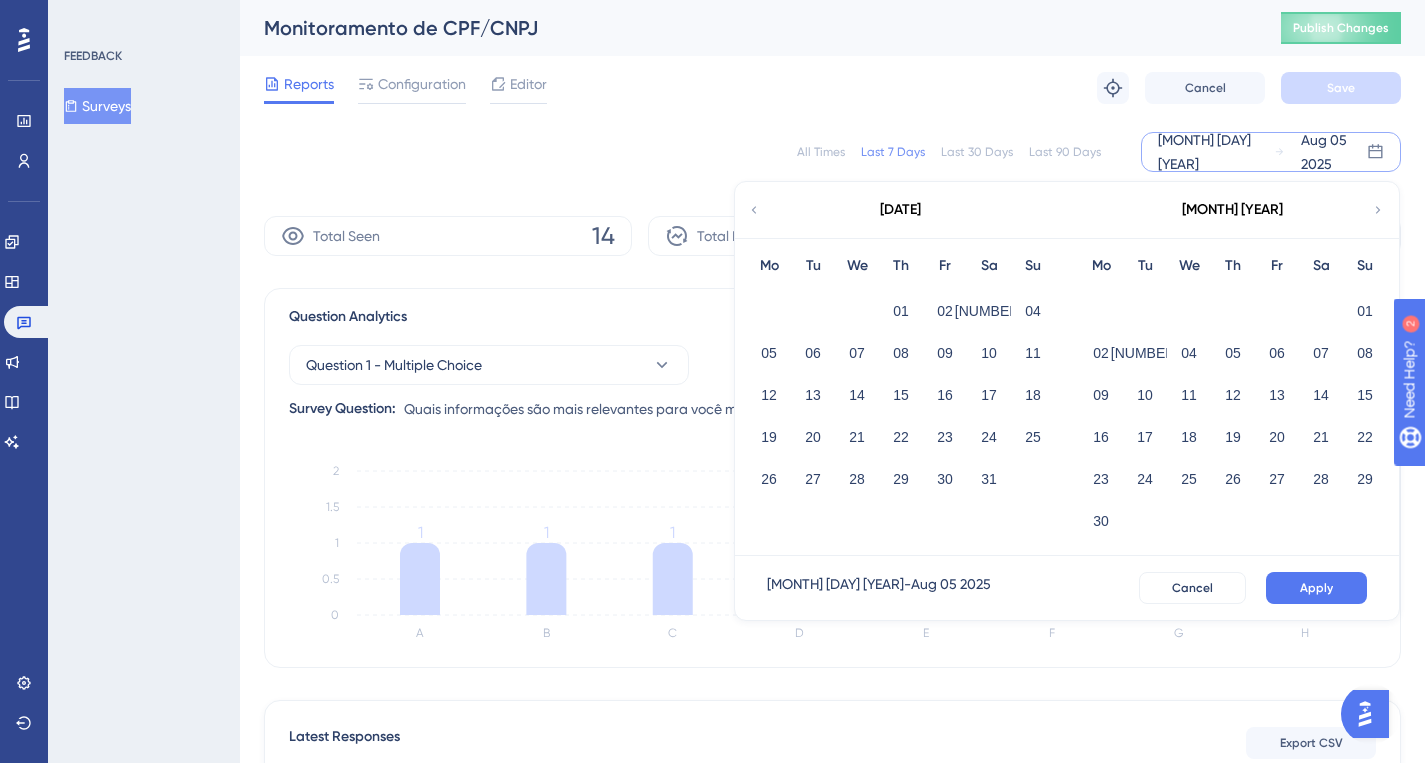 click 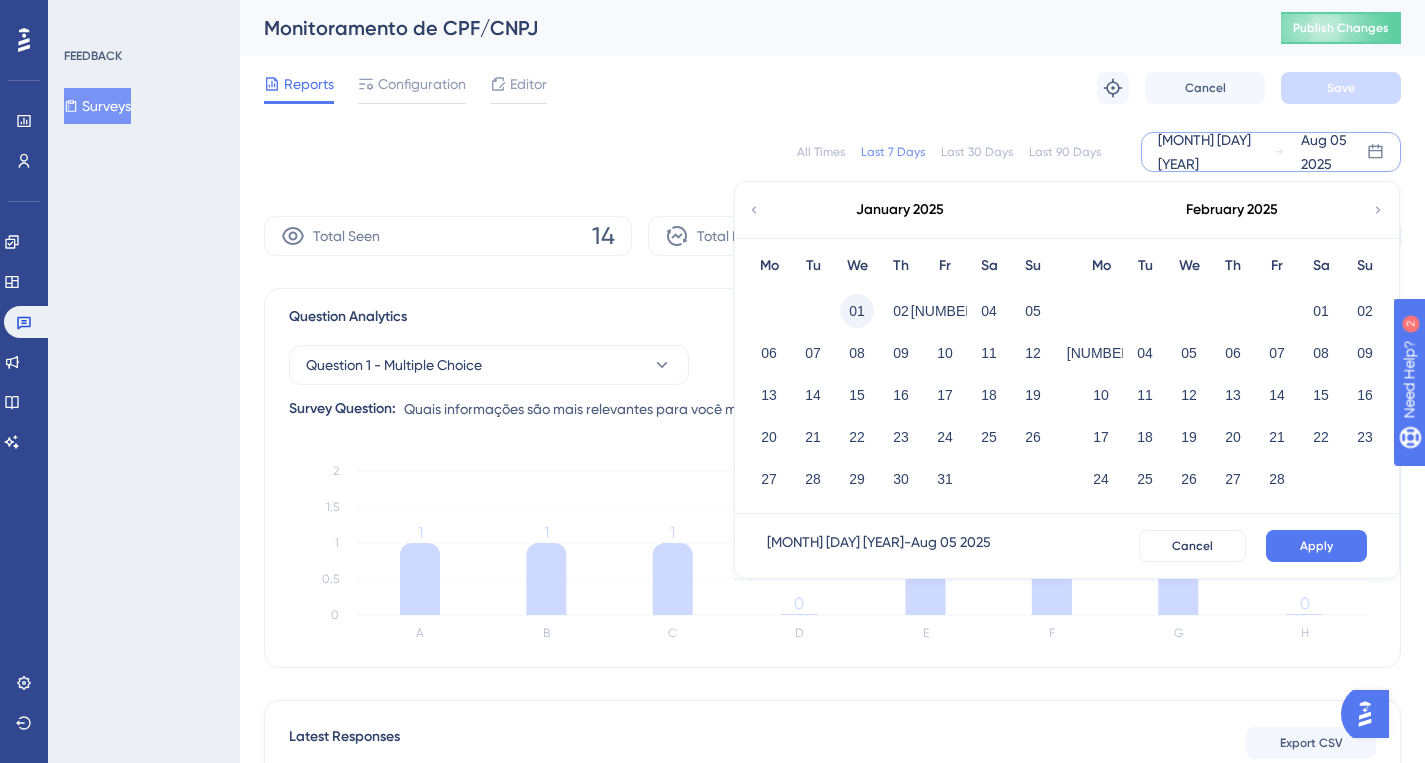 click on "01" at bounding box center (857, 311) 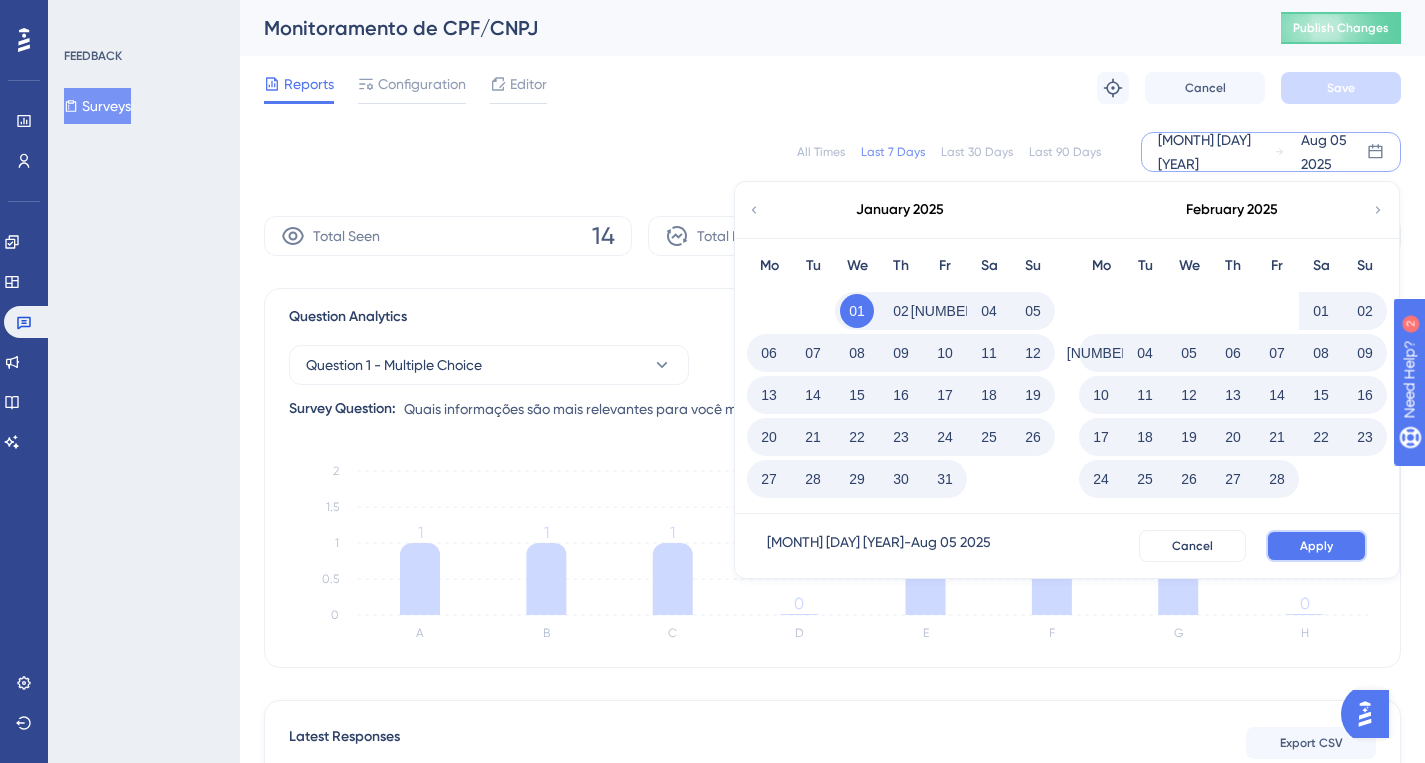 click on "Apply" at bounding box center [1316, 546] 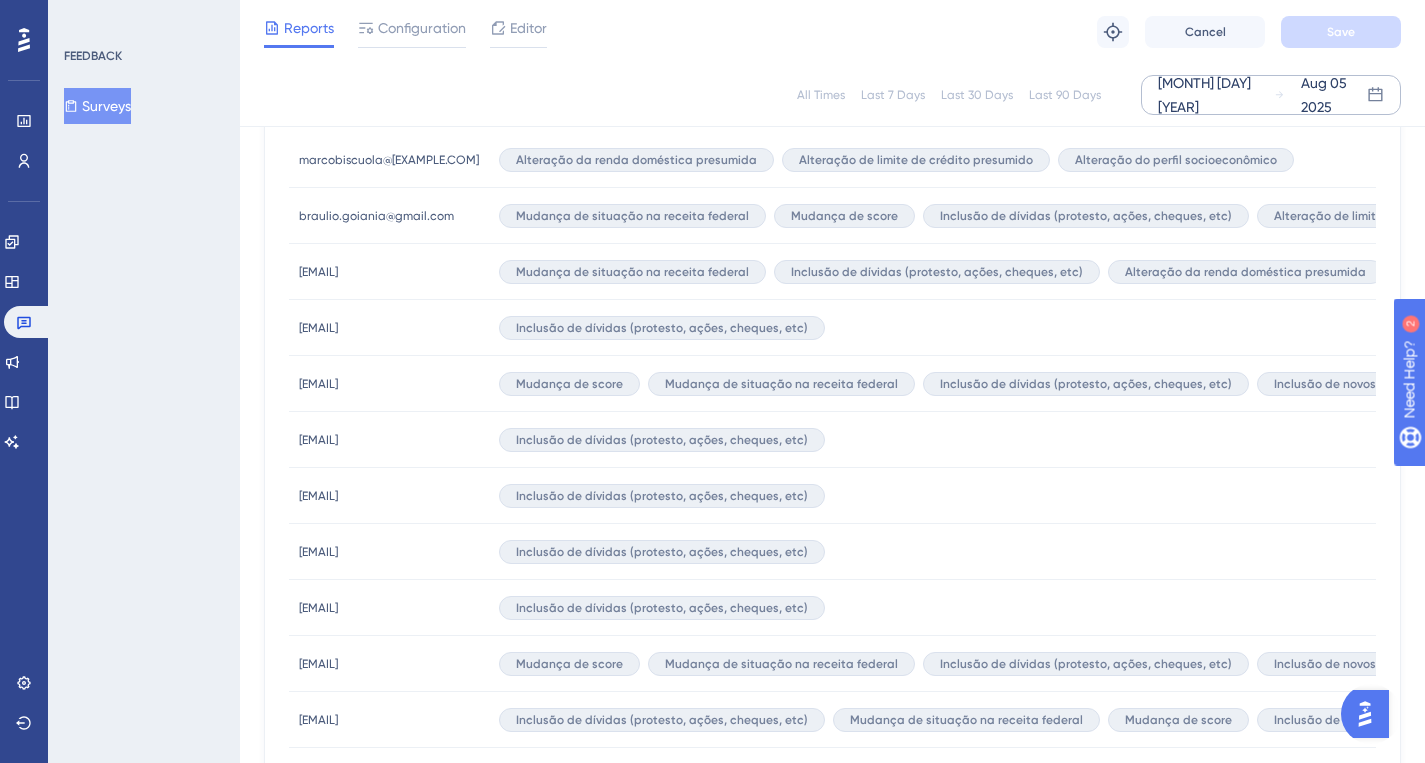 scroll, scrollTop: 773, scrollLeft: 0, axis: vertical 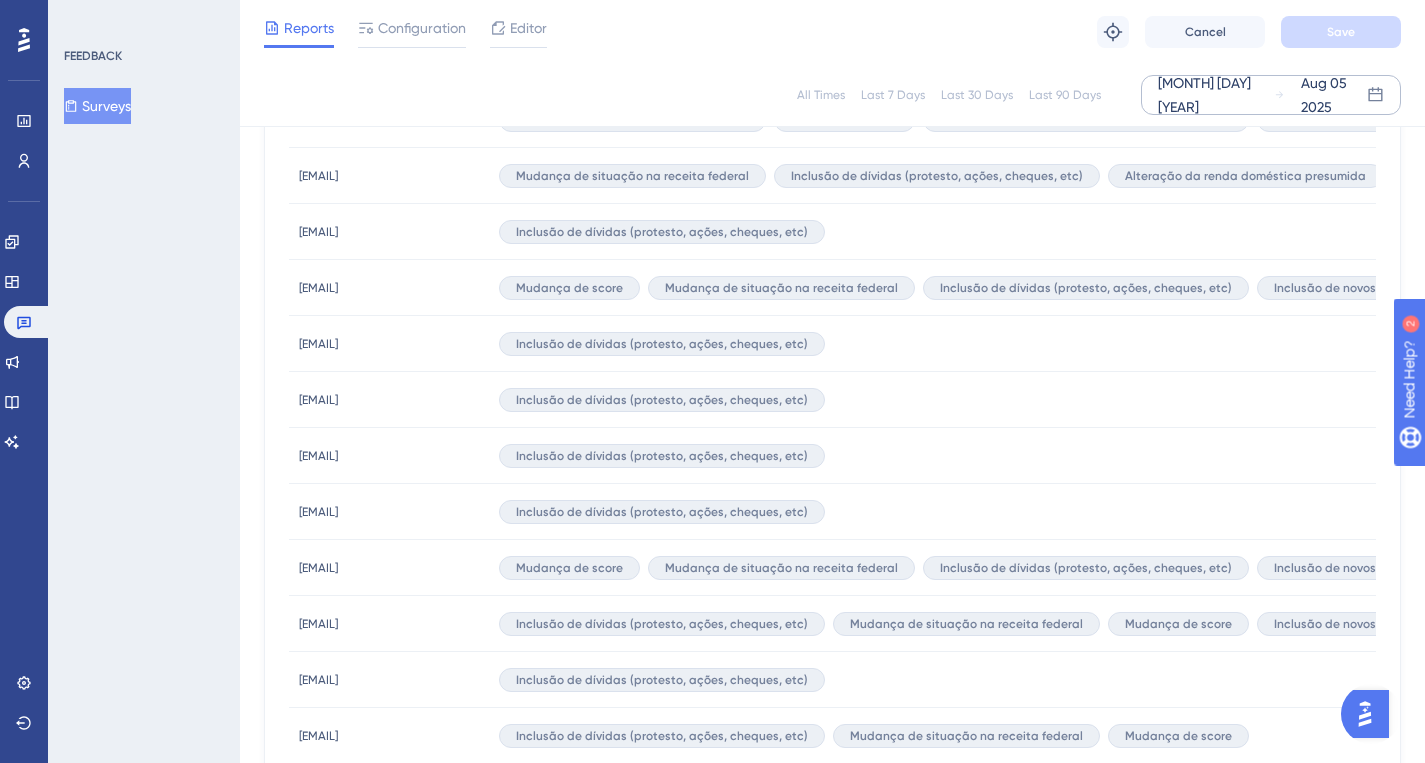 click on "[EMAIL]" at bounding box center (318, 568) 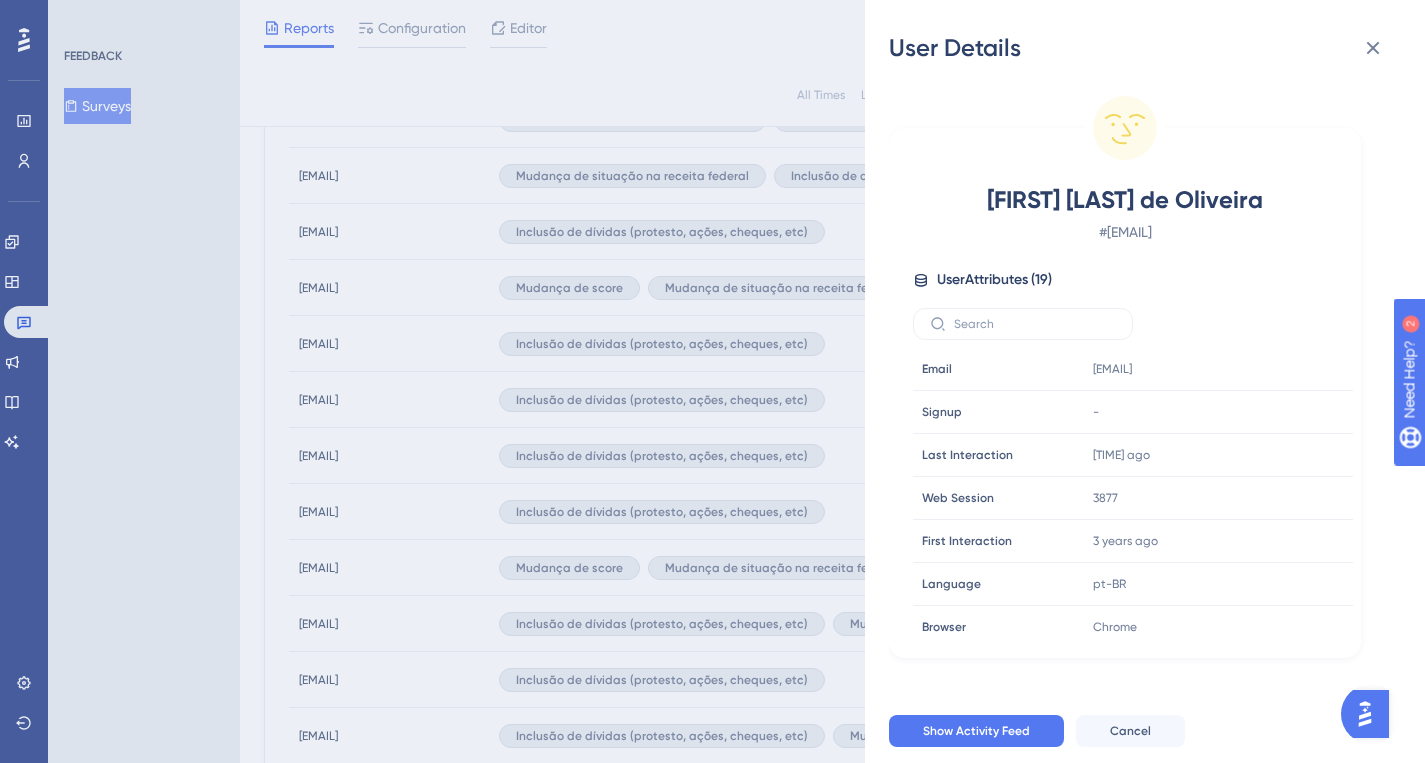 click on "Show Activity Feed" at bounding box center (976, 731) 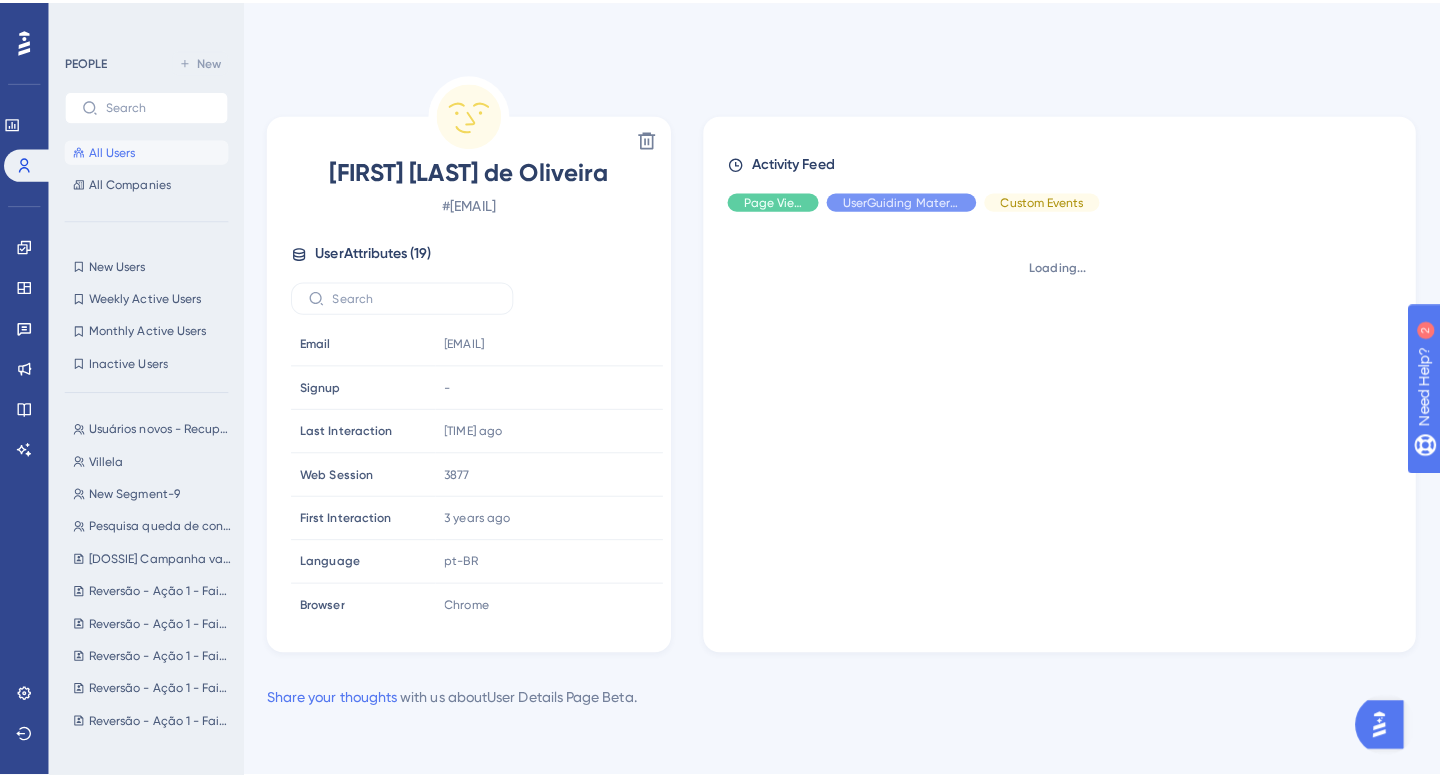 scroll, scrollTop: 0, scrollLeft: 0, axis: both 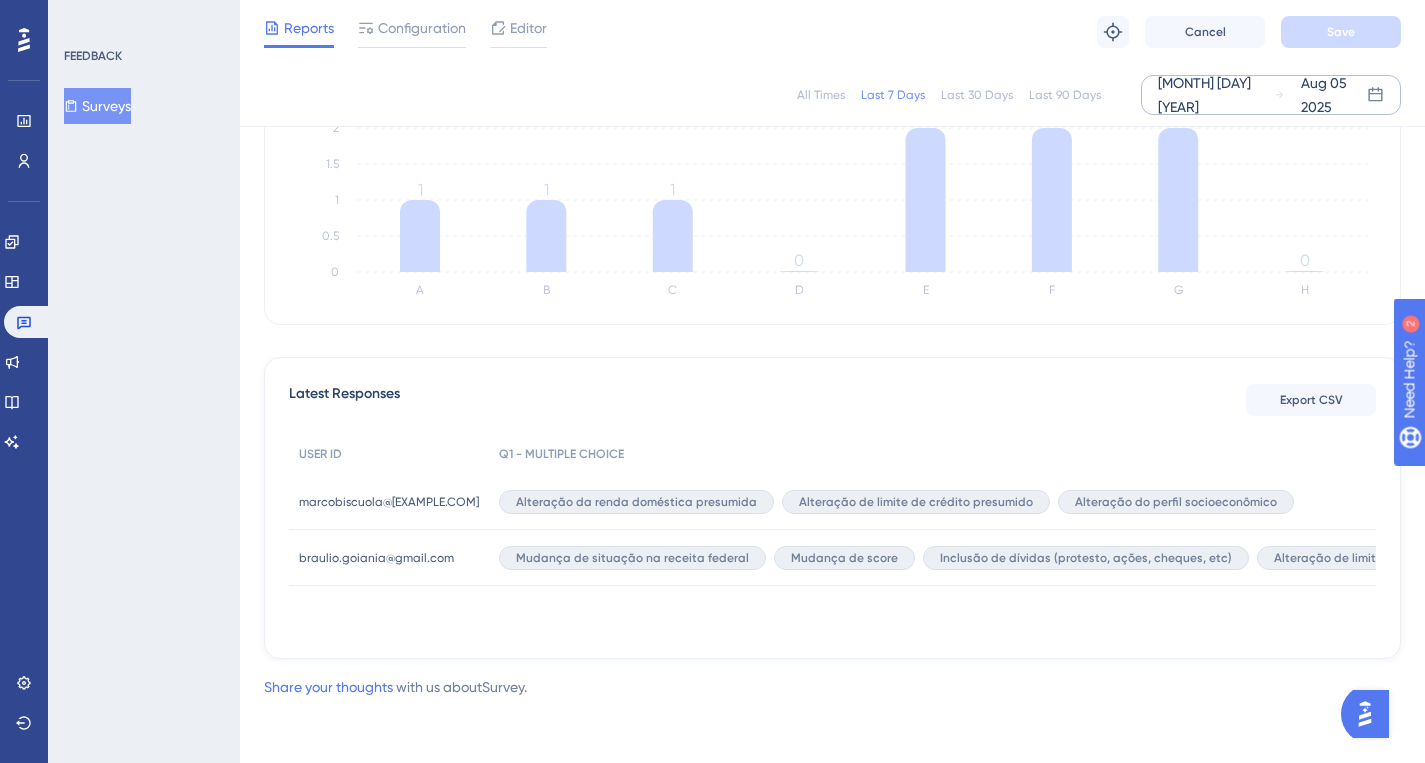 click on "[MONTH] [DAY] [YEAR]" at bounding box center [1216, 95] 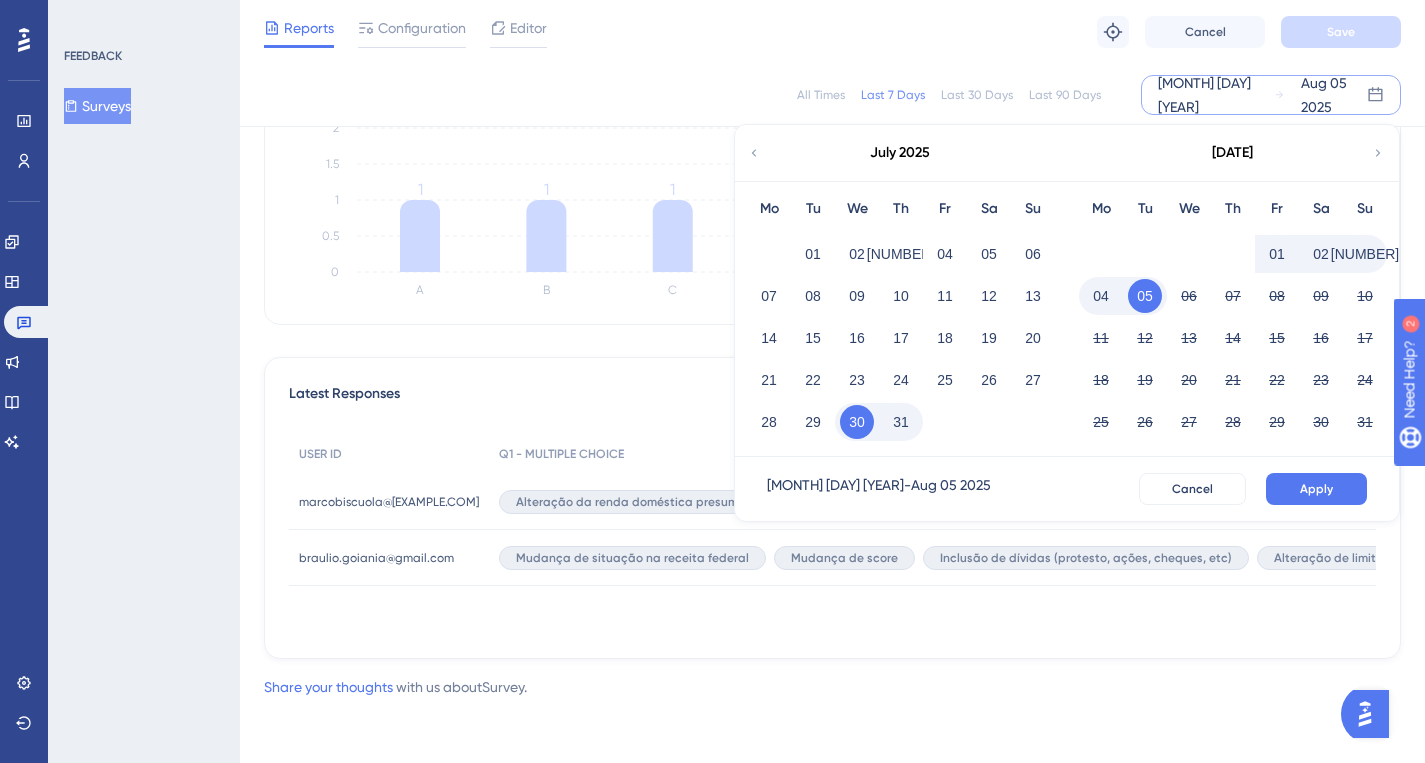 click 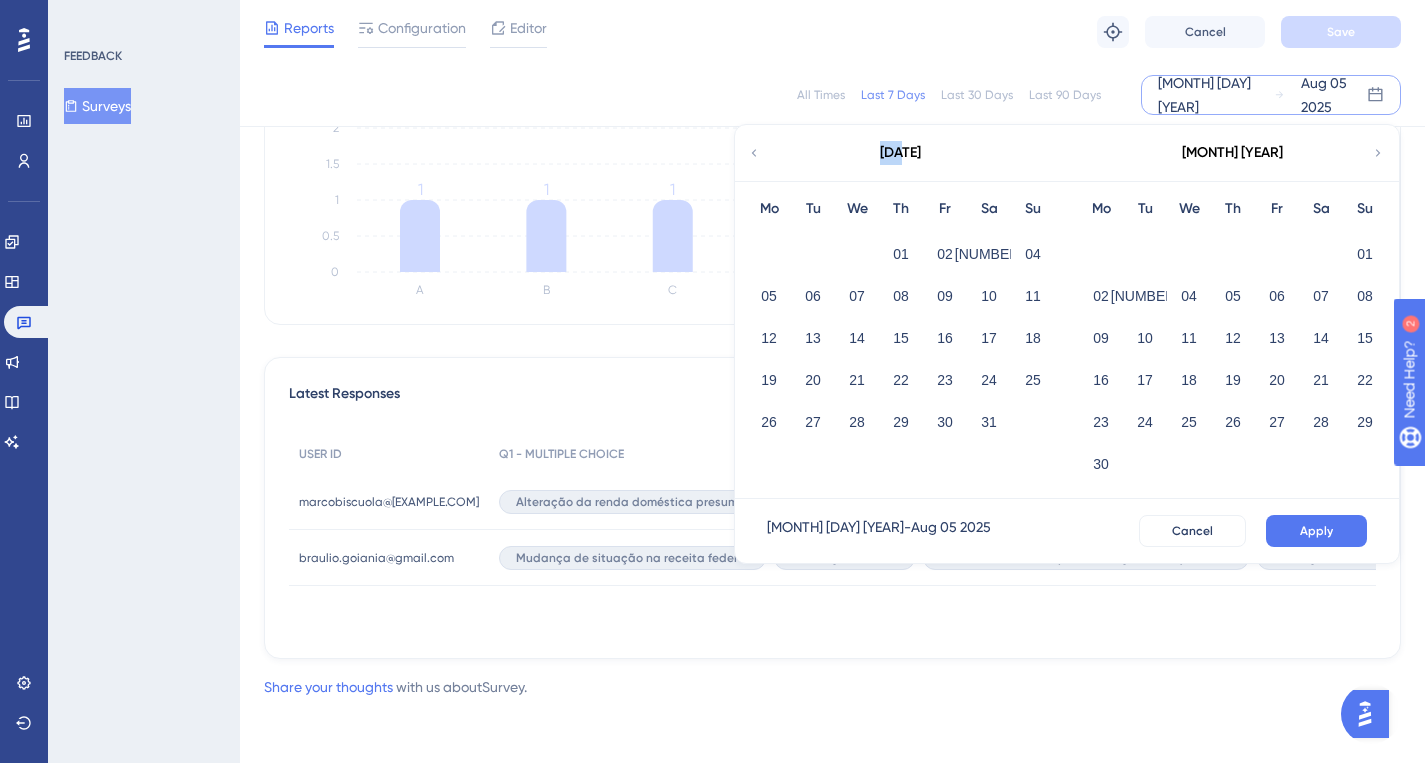 click 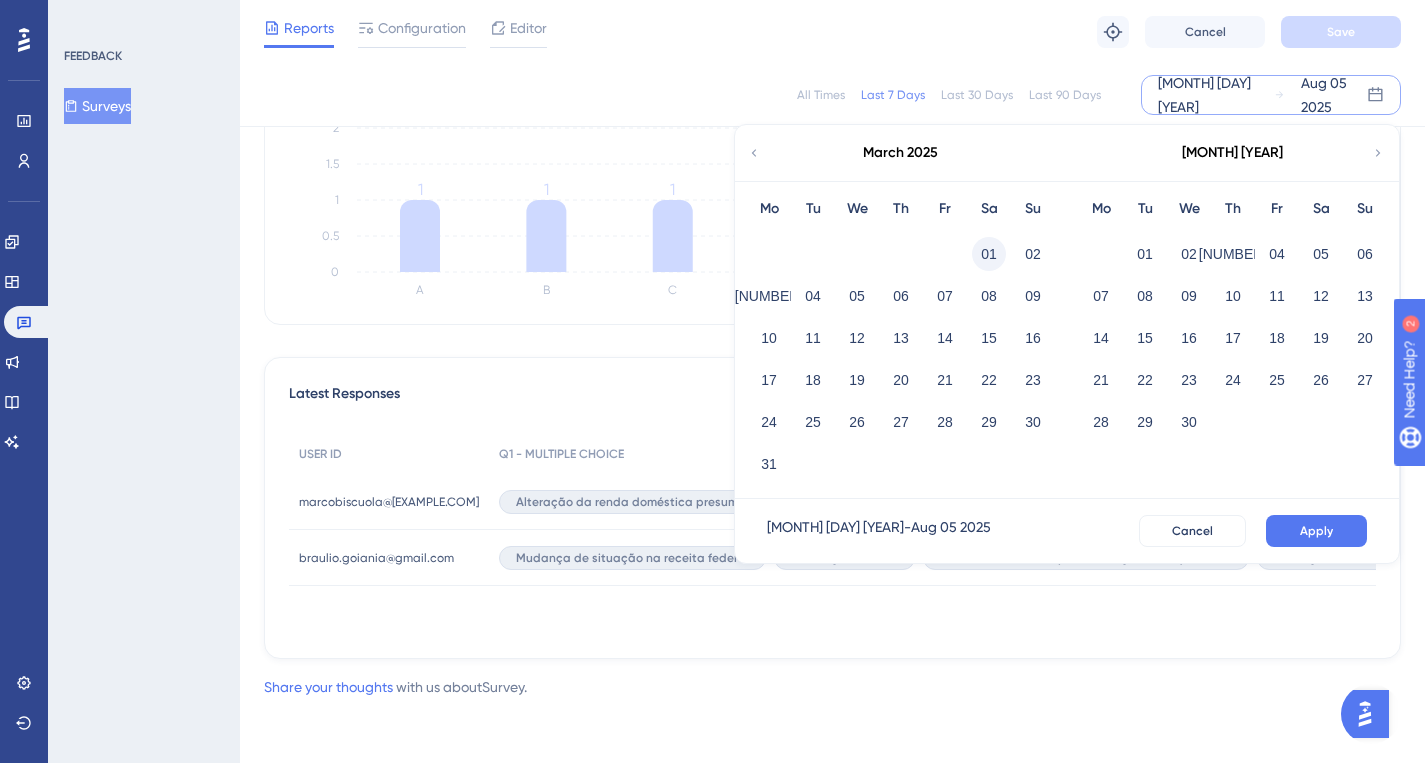 click on "01" at bounding box center (989, 254) 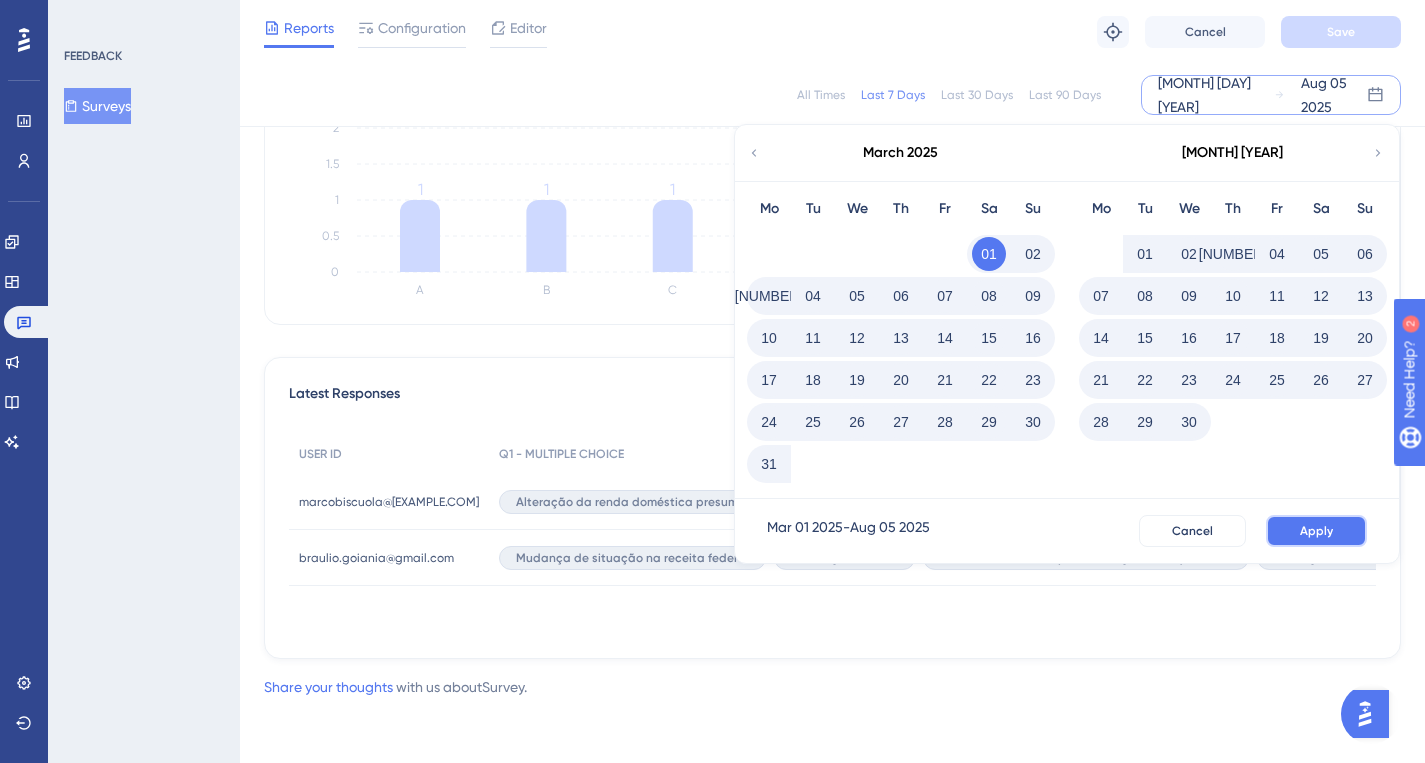 click on "Apply" at bounding box center [1316, 531] 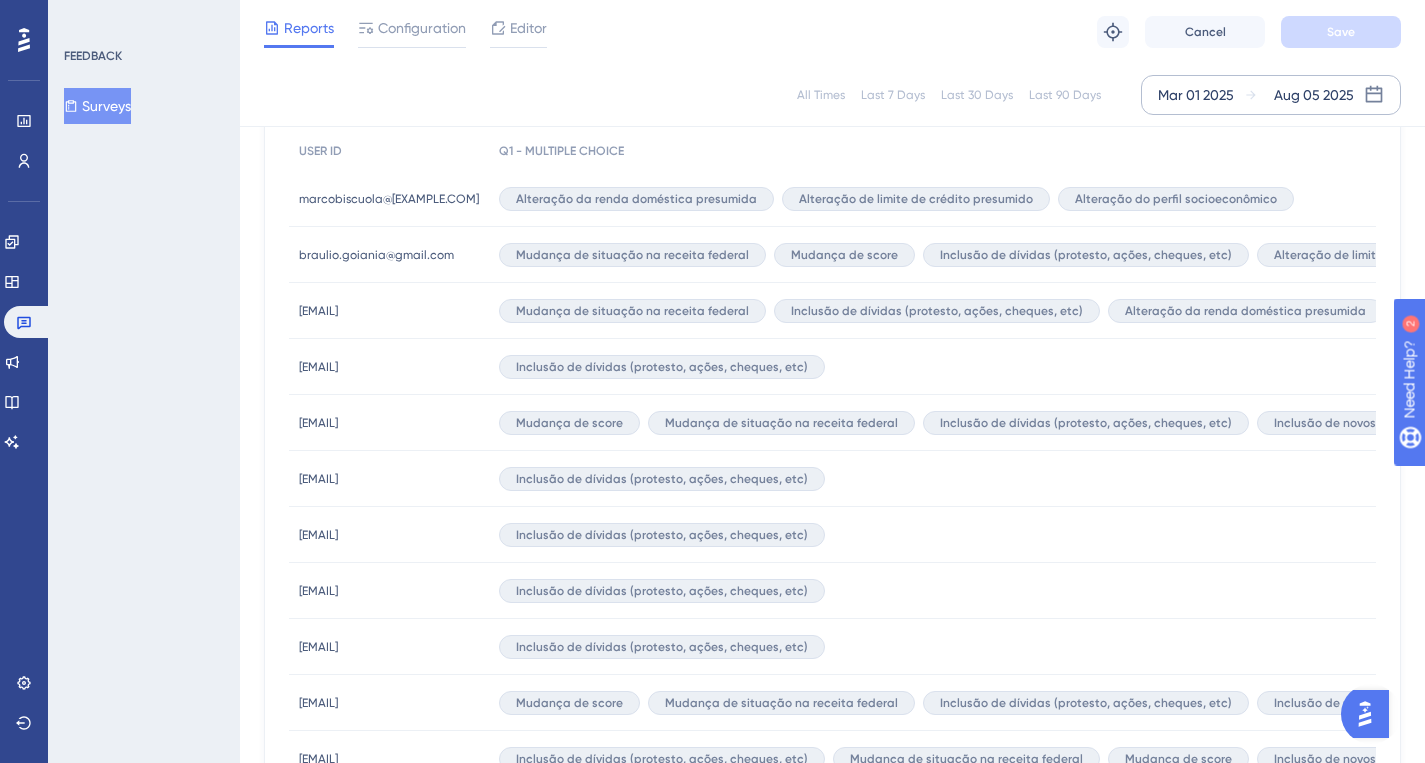 scroll, scrollTop: 638, scrollLeft: 0, axis: vertical 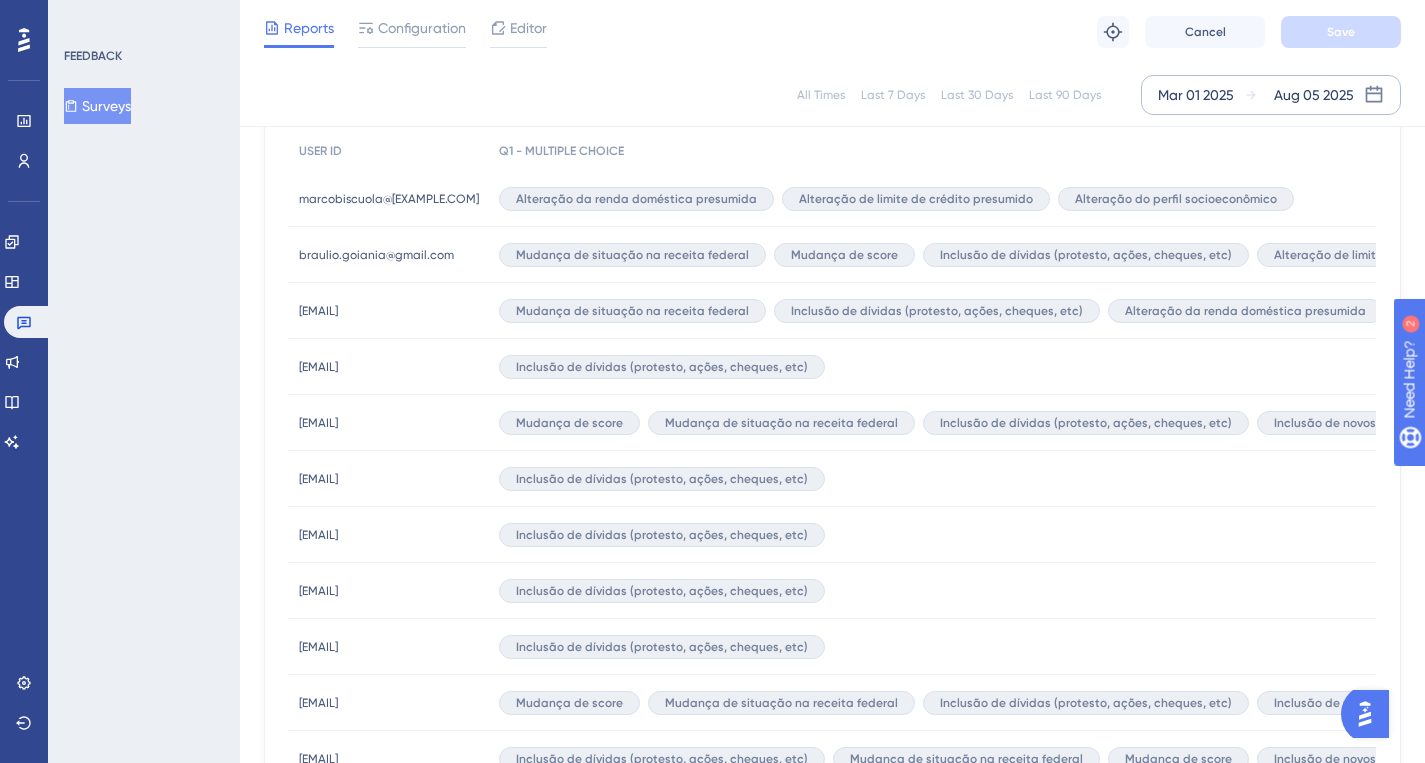 click on "[EMAIL]" at bounding box center [318, 479] 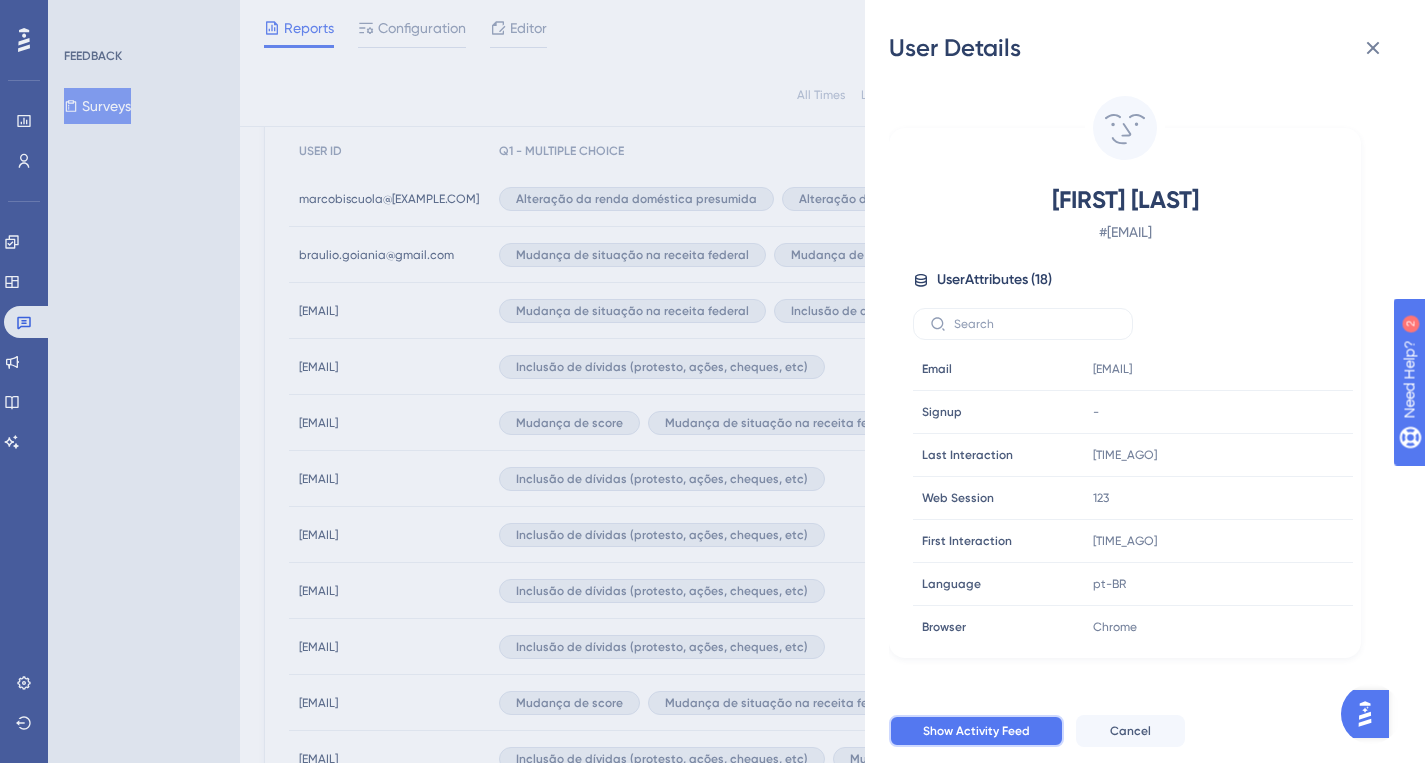click on "Show Activity Feed" at bounding box center (976, 731) 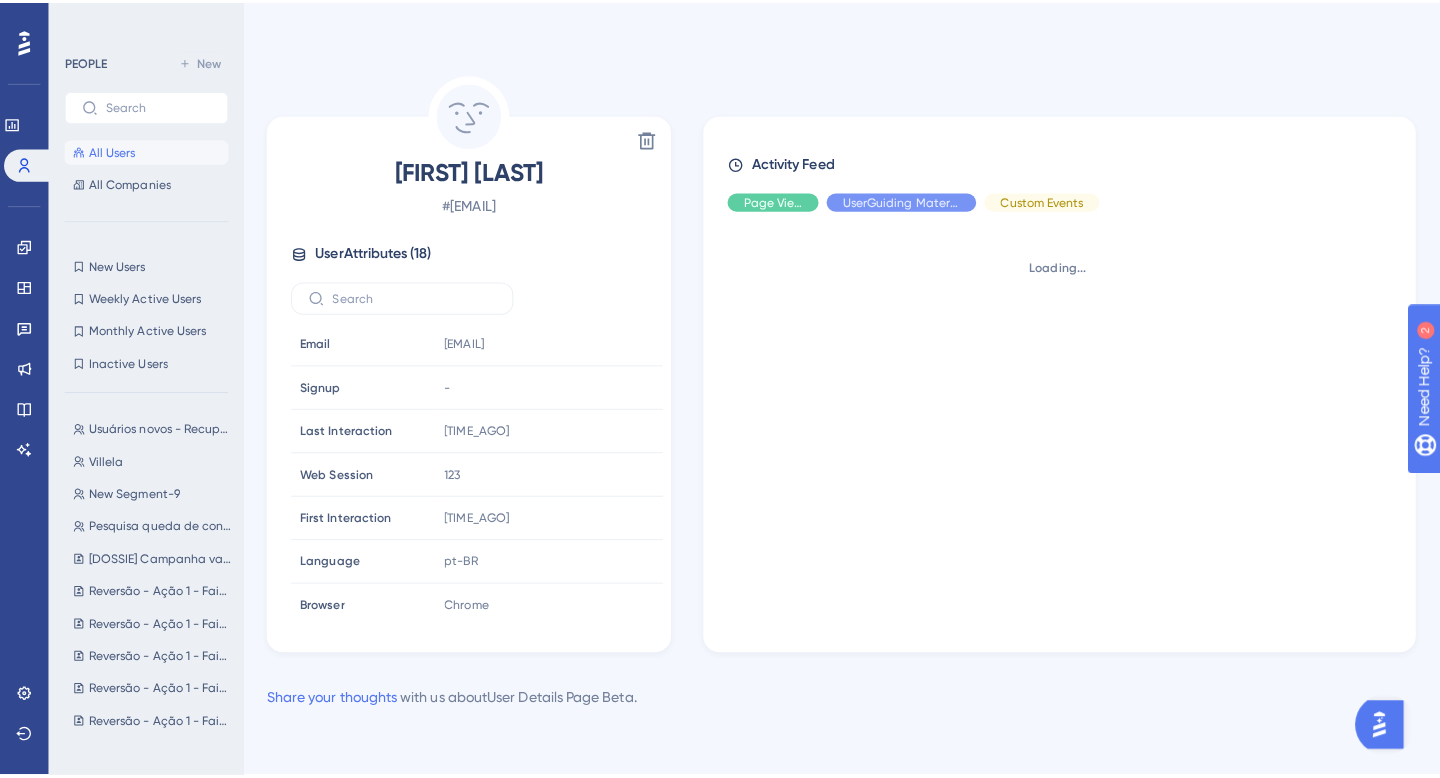 scroll, scrollTop: 0, scrollLeft: 0, axis: both 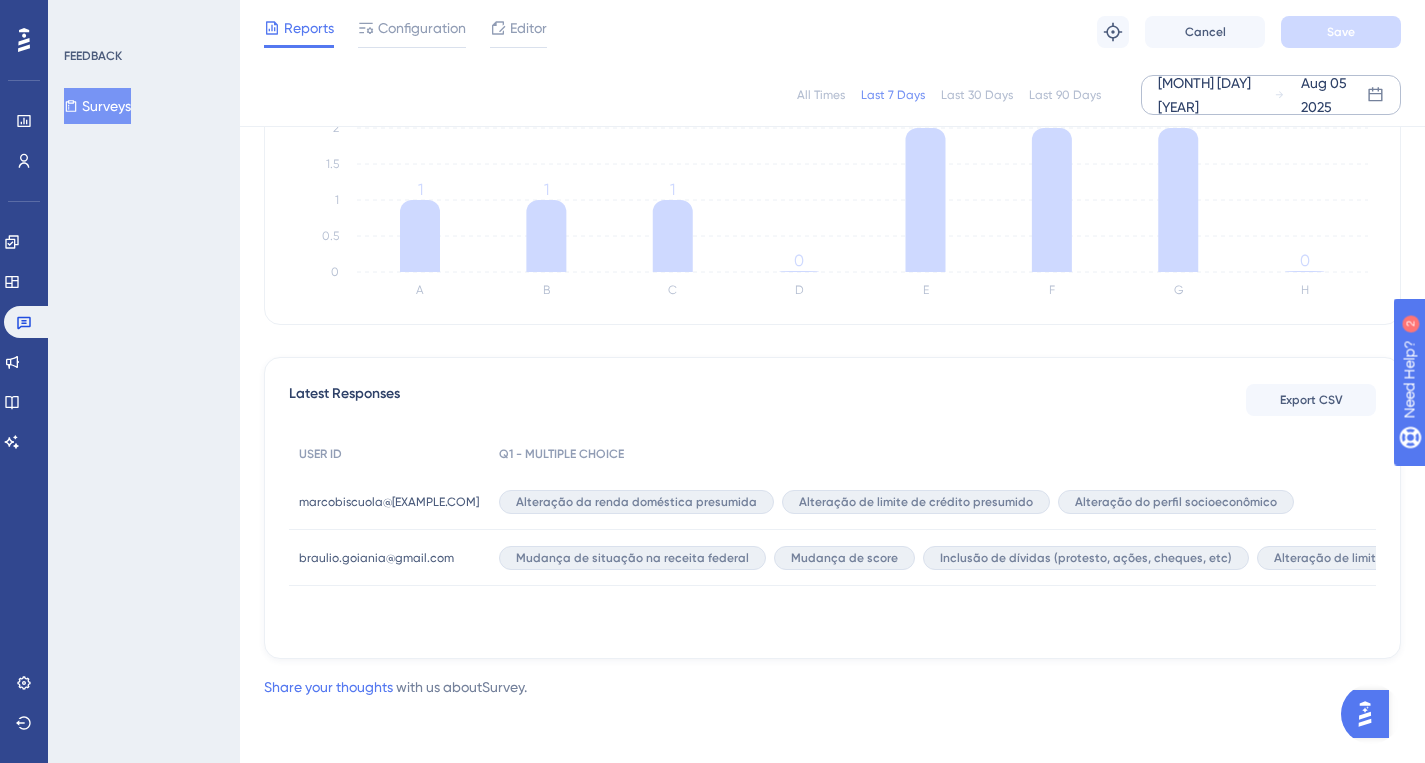 click on "Jul 30 2025 Aug 05 2025" at bounding box center (1271, 95) 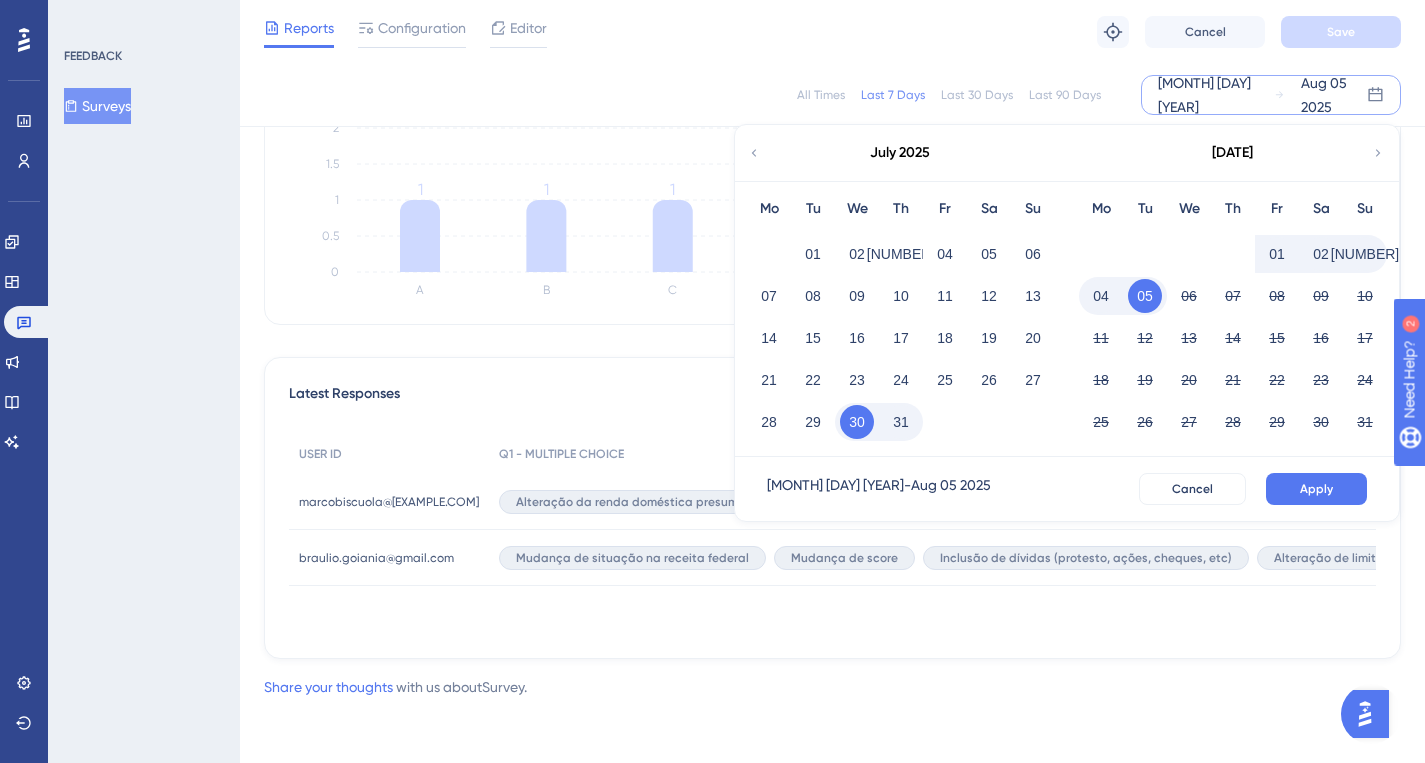 click on "July 2025" at bounding box center (900, 153) 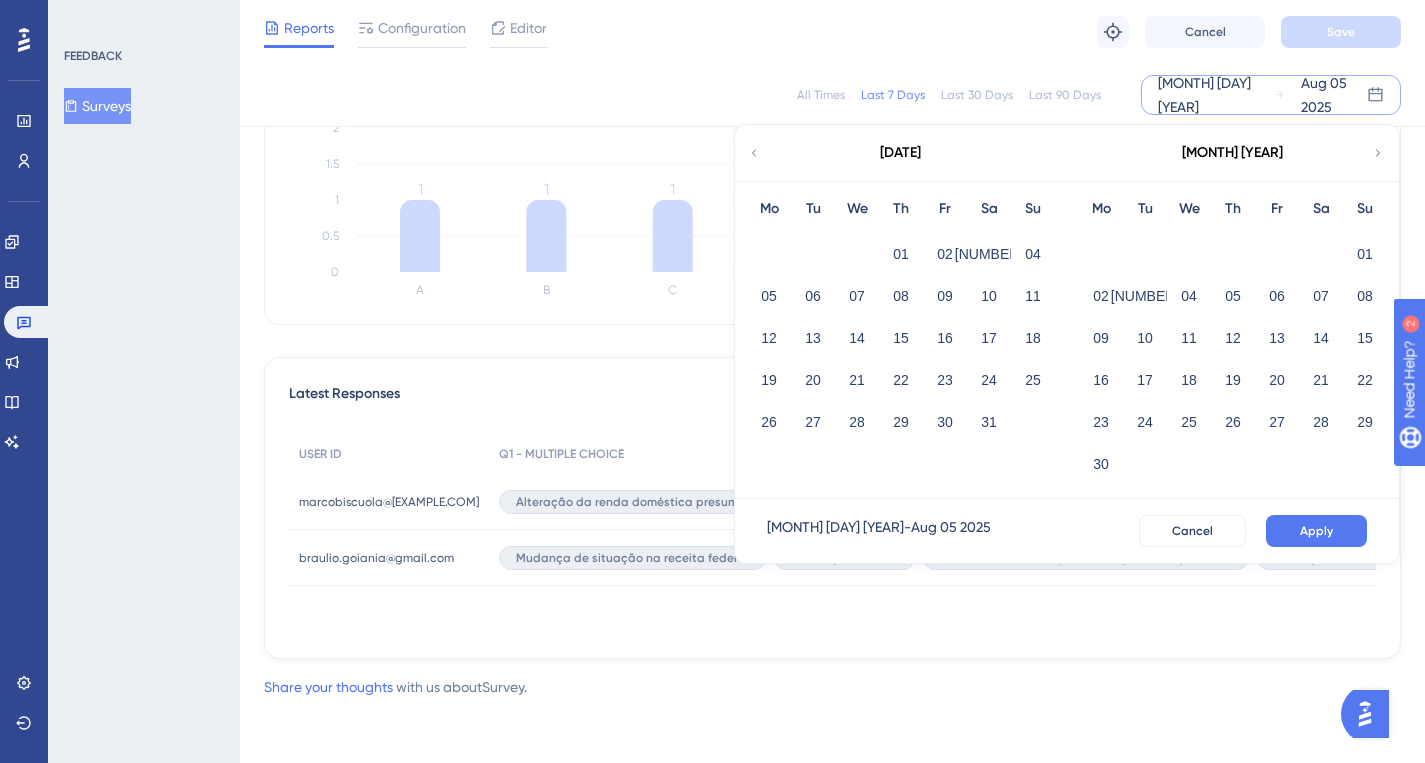 click 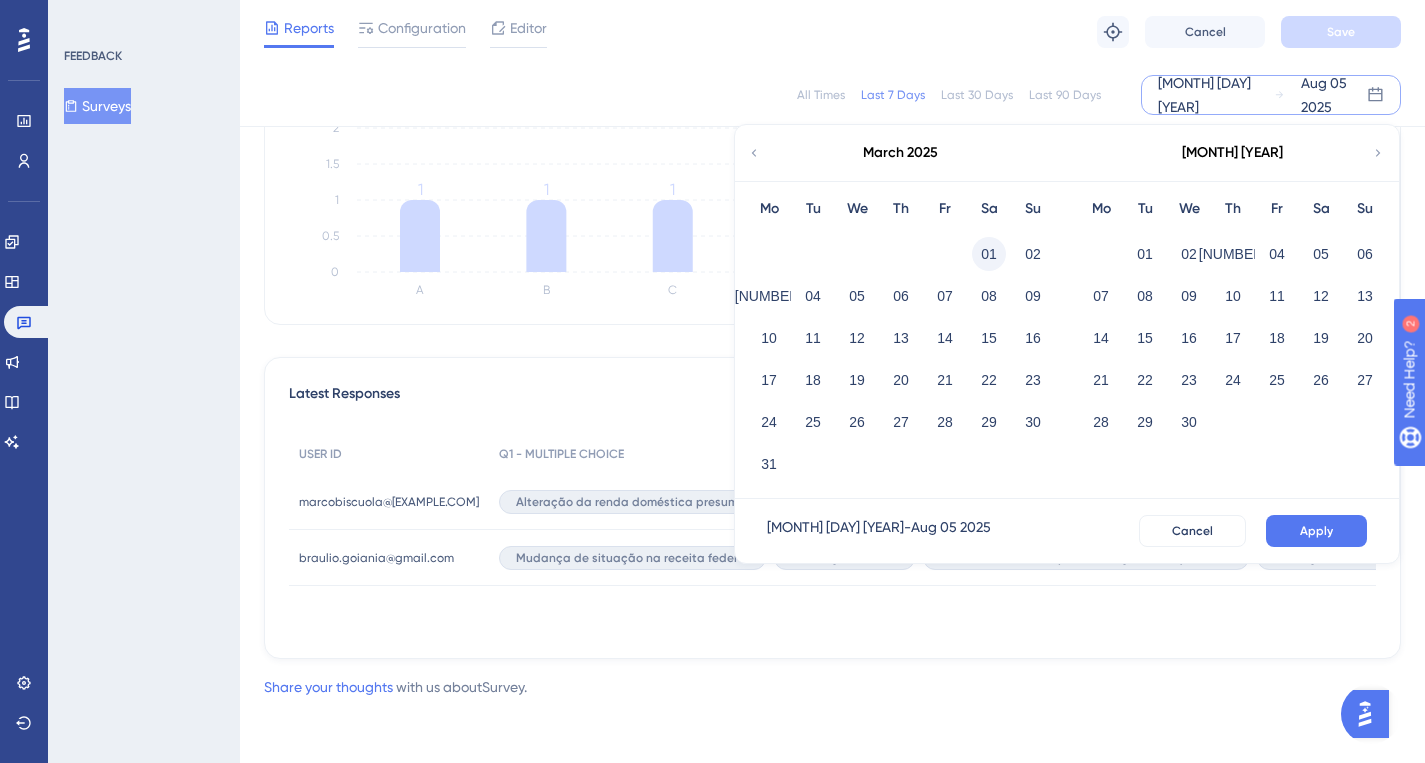 click on "01" at bounding box center (989, 254) 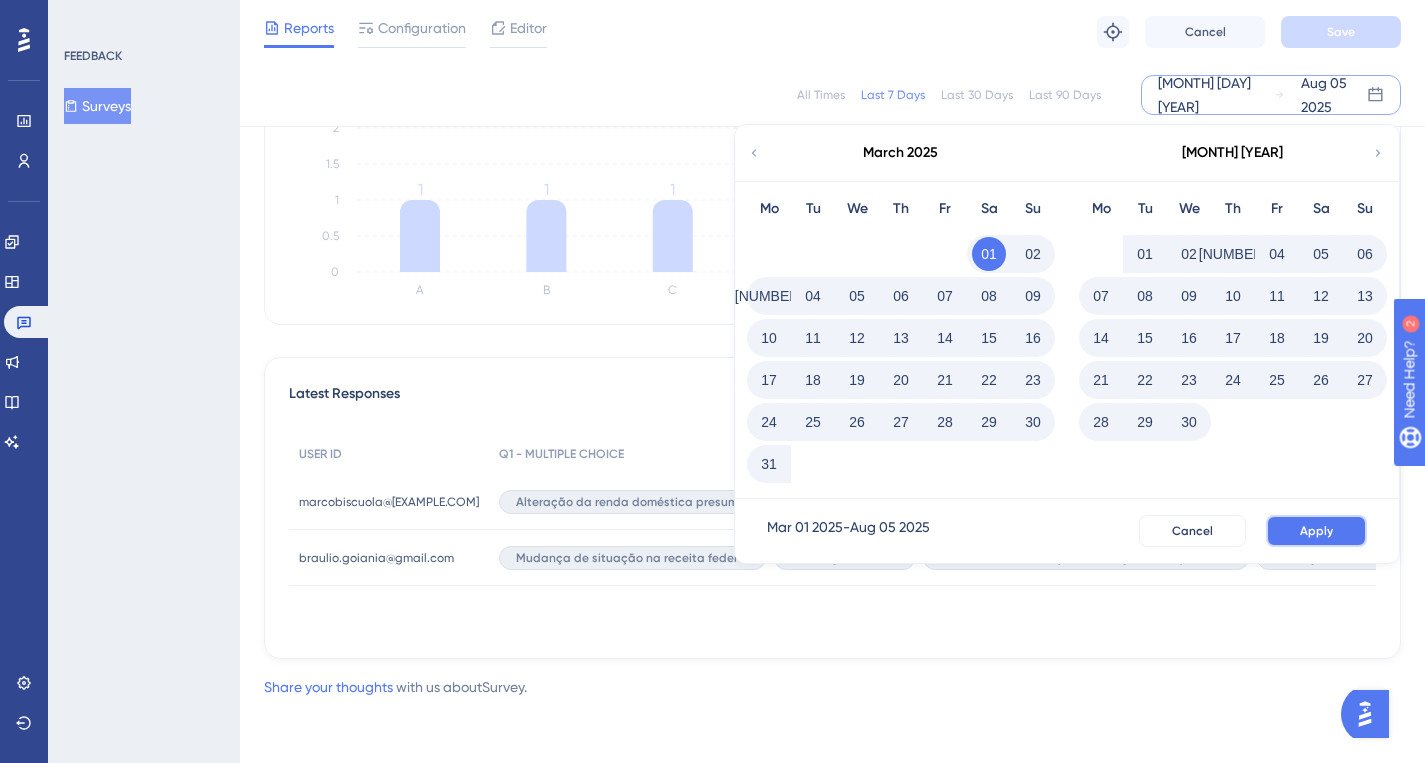 click on "Apply" at bounding box center (1316, 531) 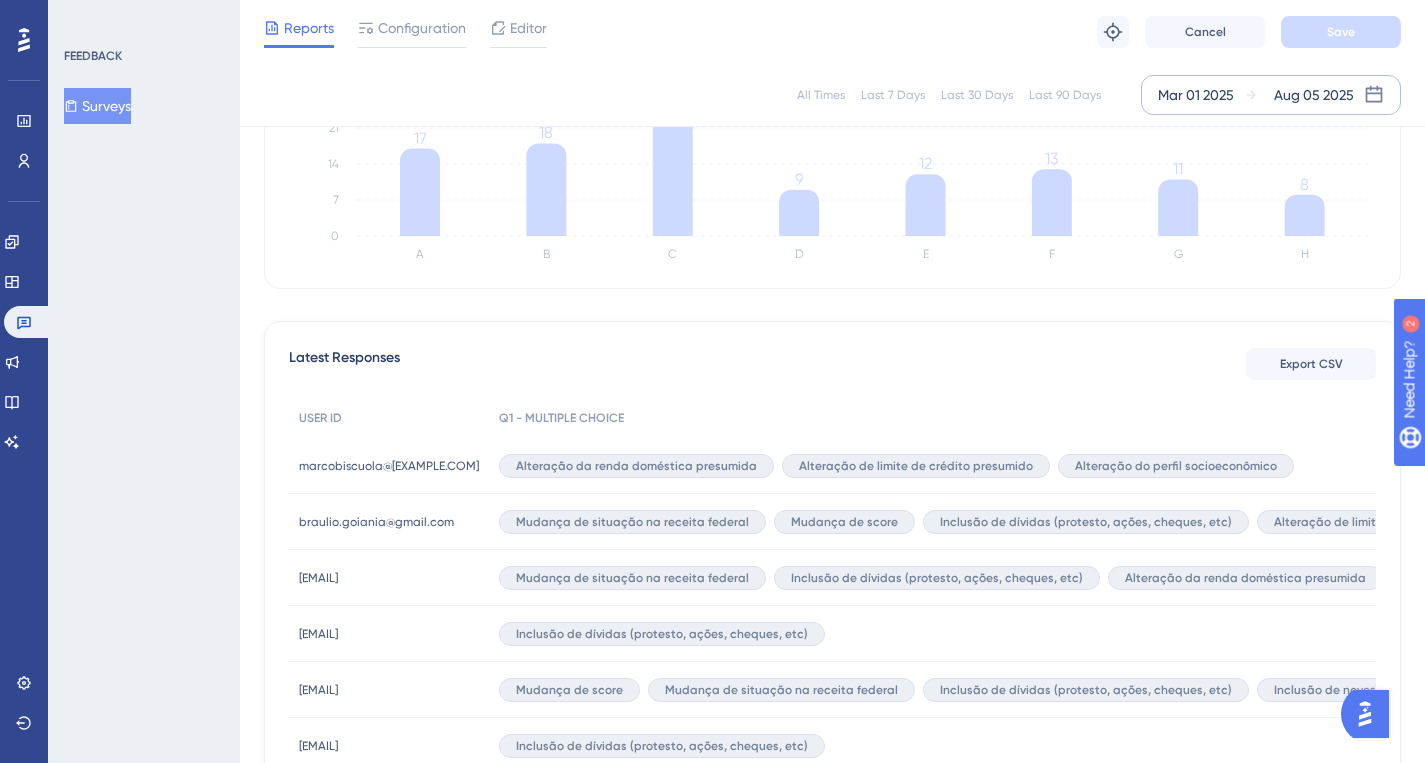 scroll, scrollTop: 373, scrollLeft: 0, axis: vertical 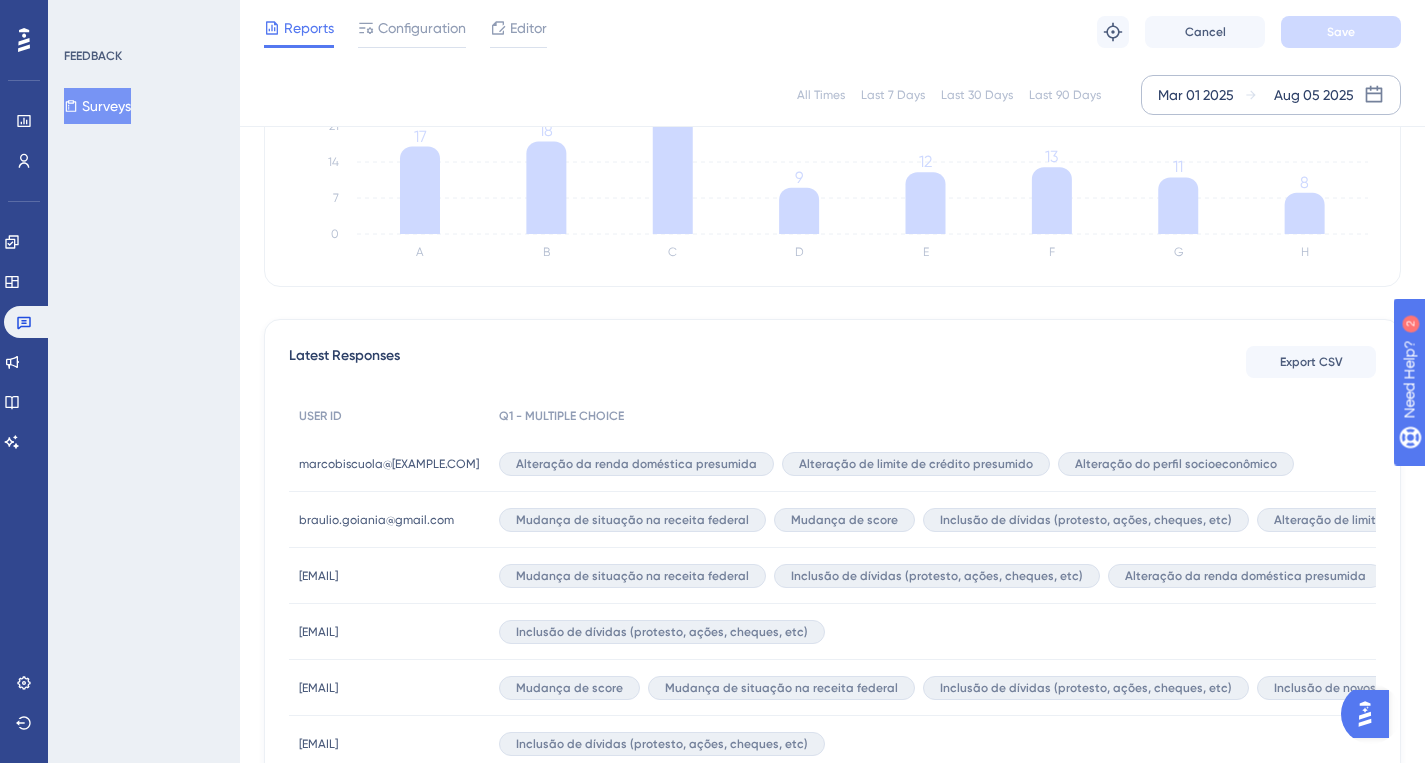 click on "agencialummina@[EXAMPLE.COM] agencialummina@[EXAMPLE.COM]" at bounding box center [318, 688] 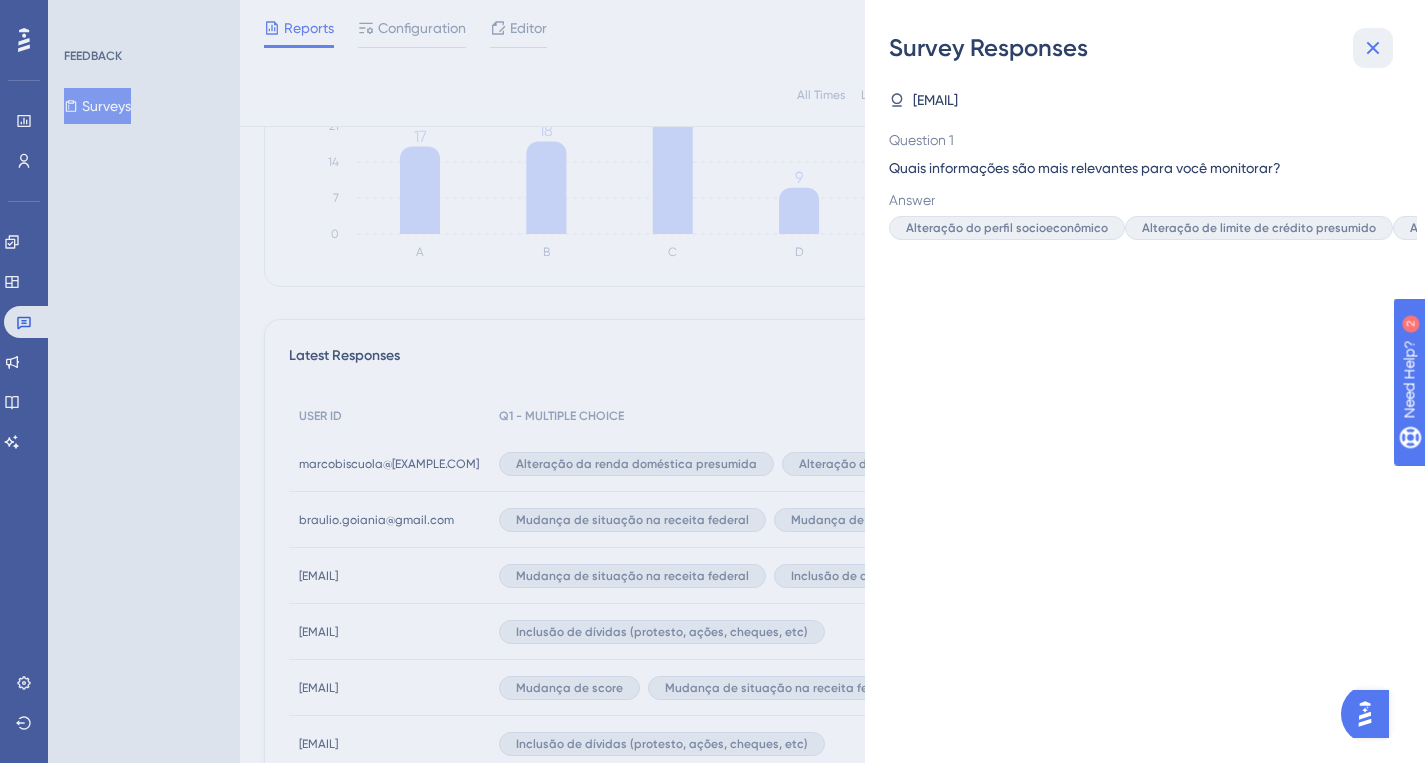 click at bounding box center [1373, 48] 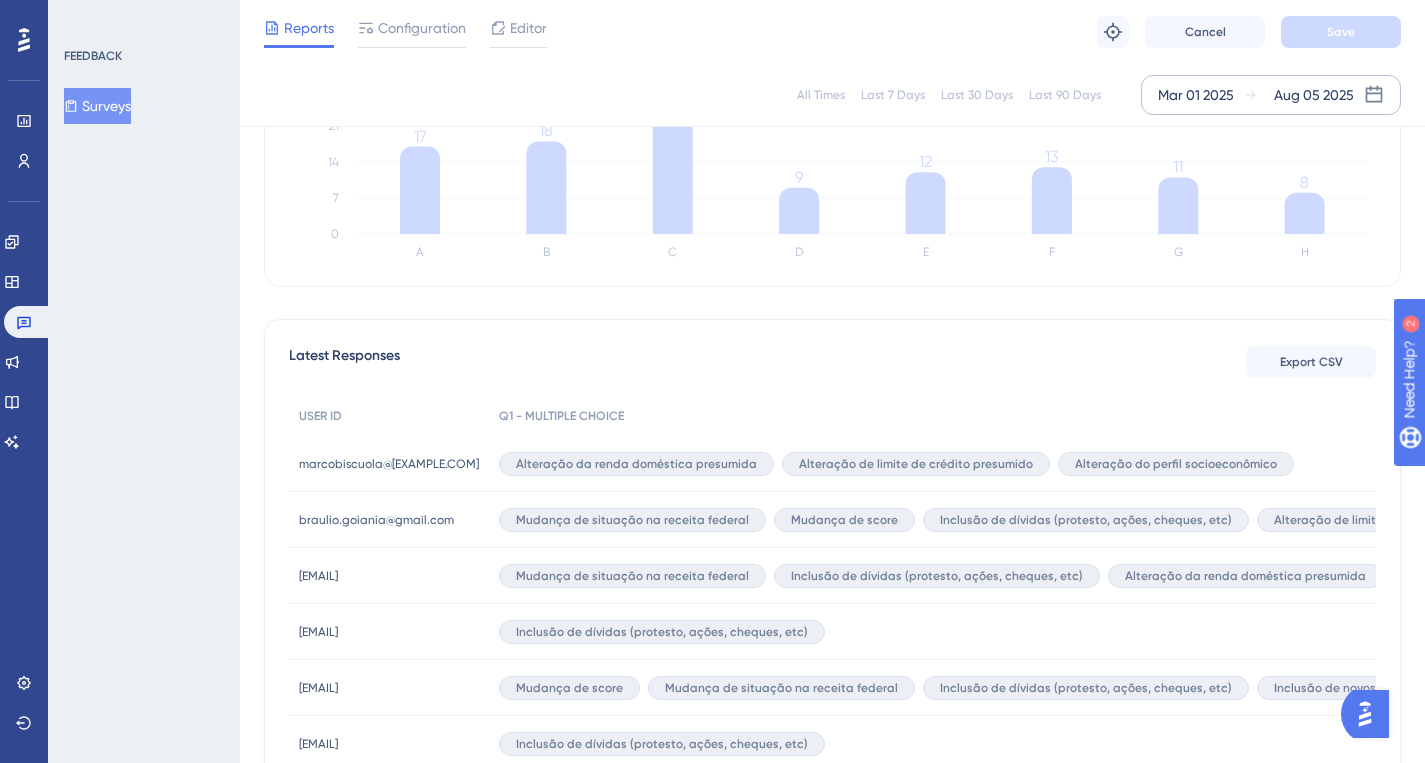 click on "[EMAIL]" at bounding box center (318, 688) 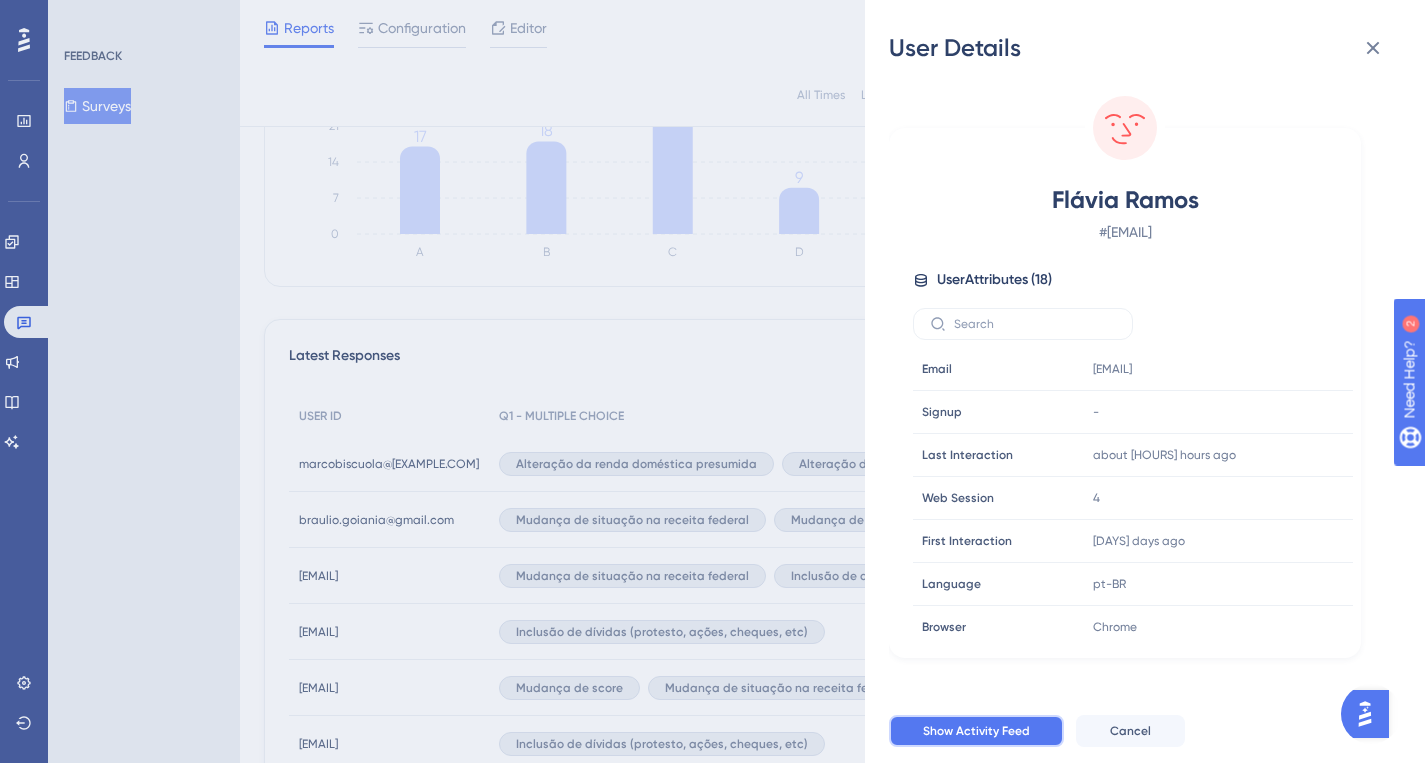 click on "Show Activity Feed" at bounding box center (976, 731) 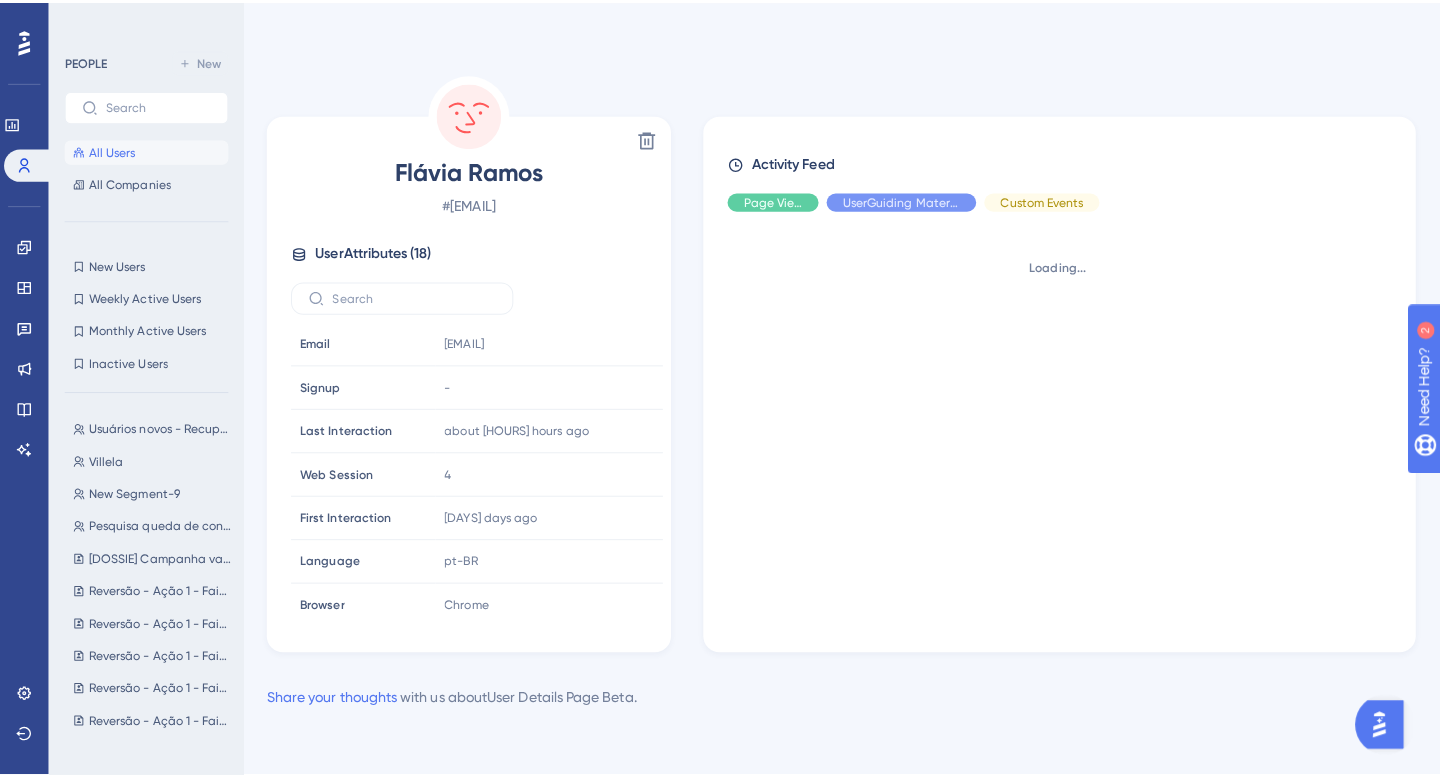 scroll, scrollTop: 0, scrollLeft: 0, axis: both 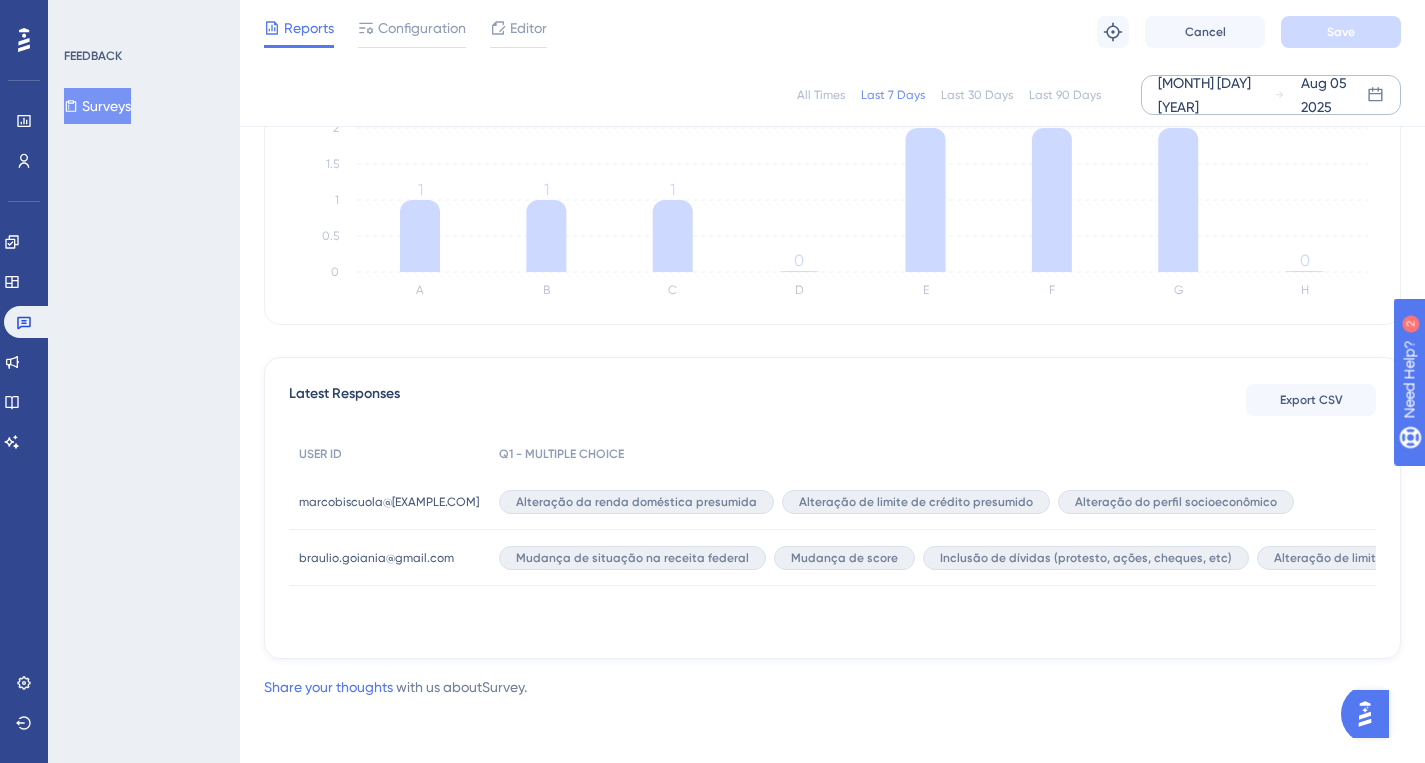click on "Jul 30 2025 Aug 05 2025" at bounding box center (1271, 95) 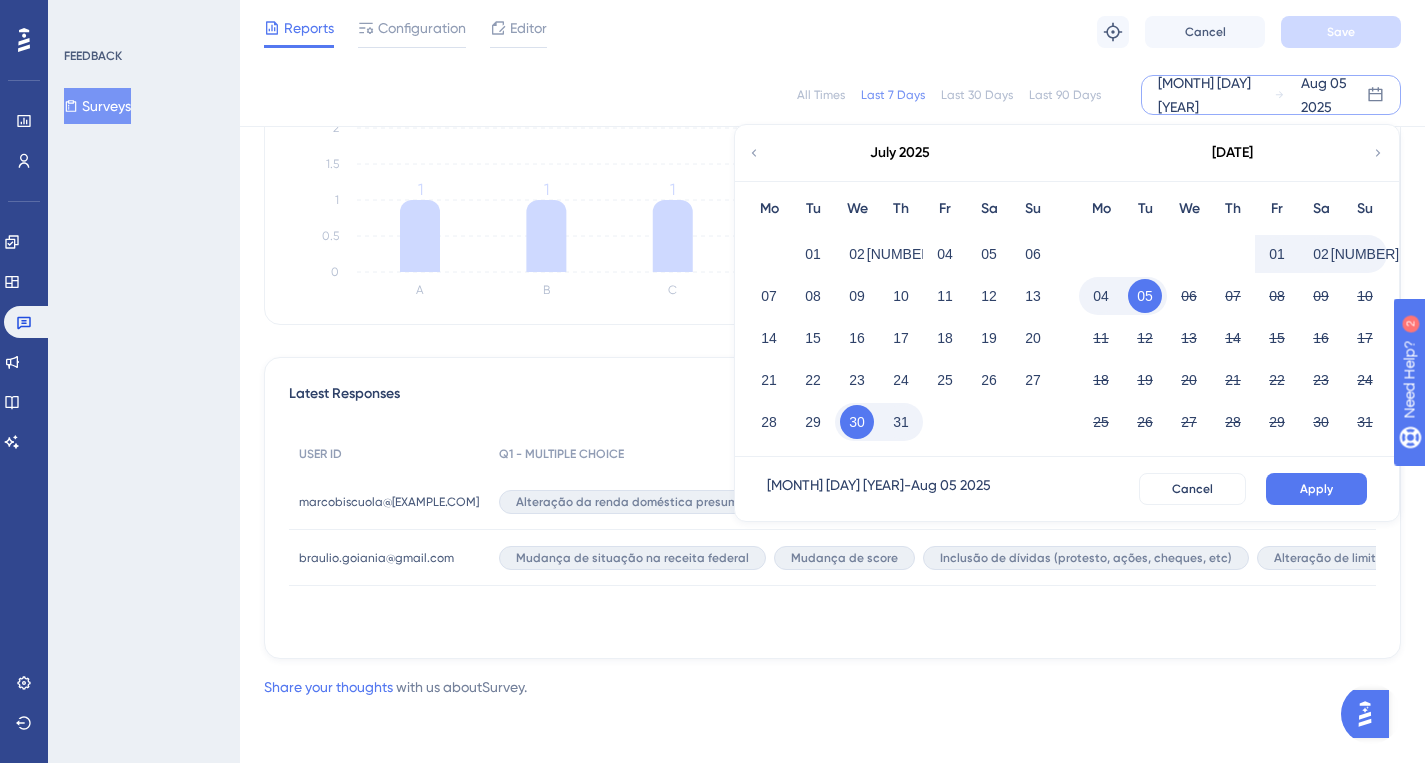 click on "July 2025" at bounding box center (900, 153) 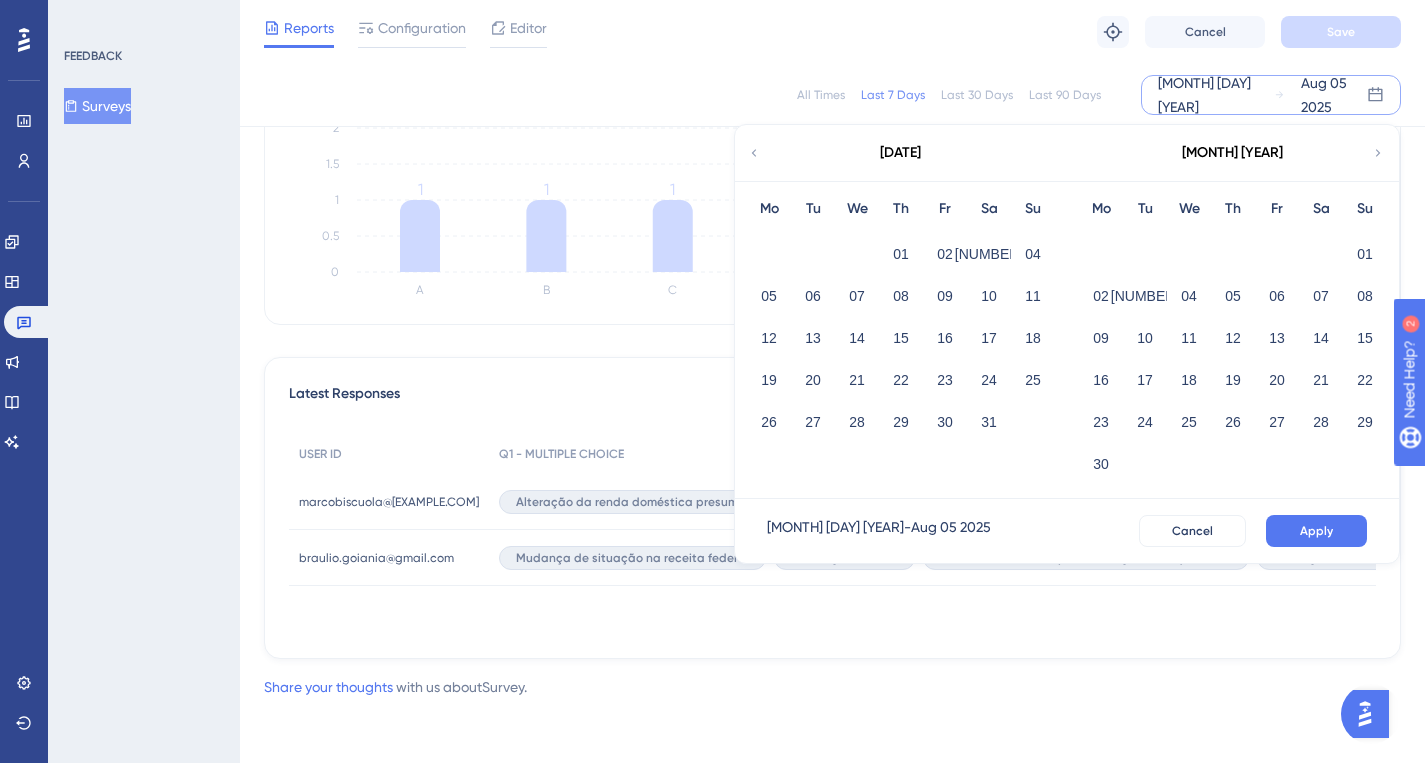 click 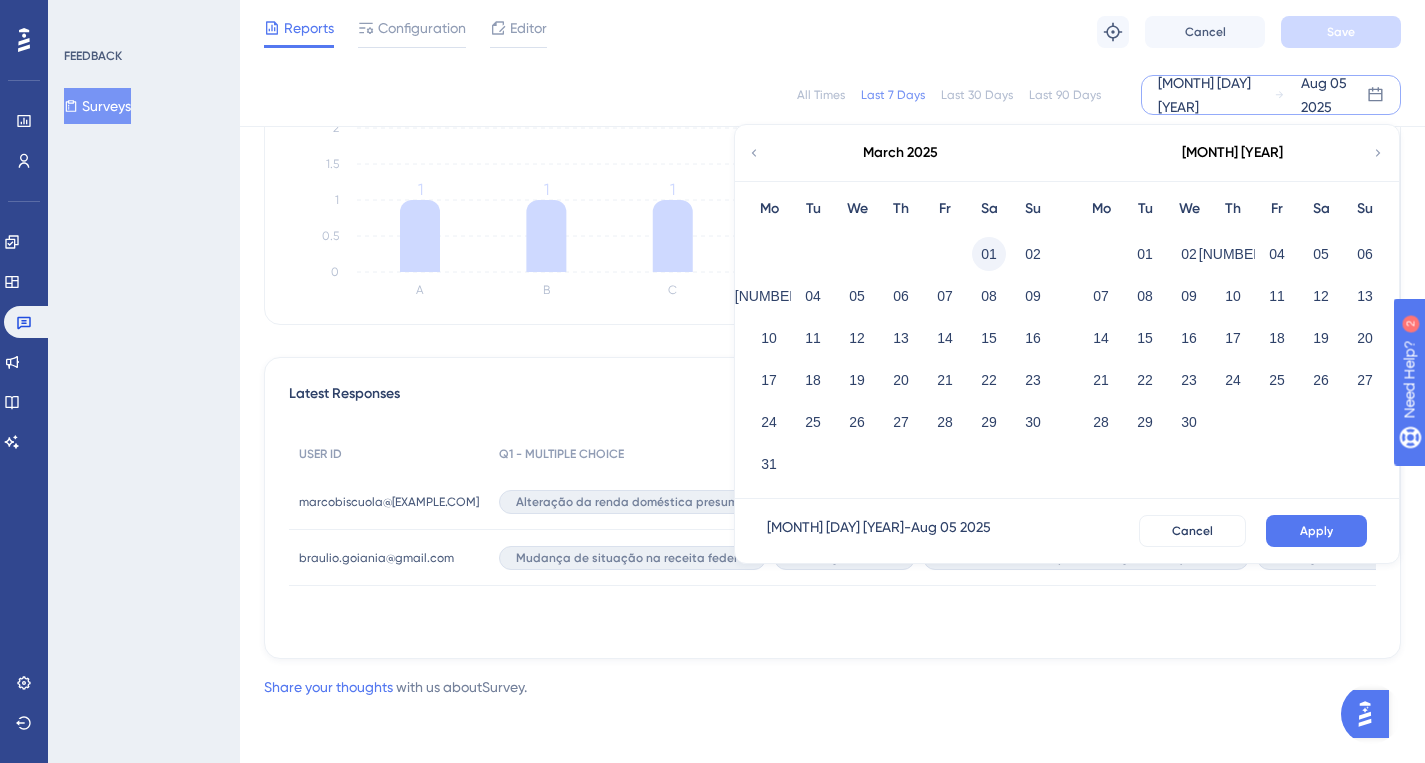 click on "01" at bounding box center (989, 254) 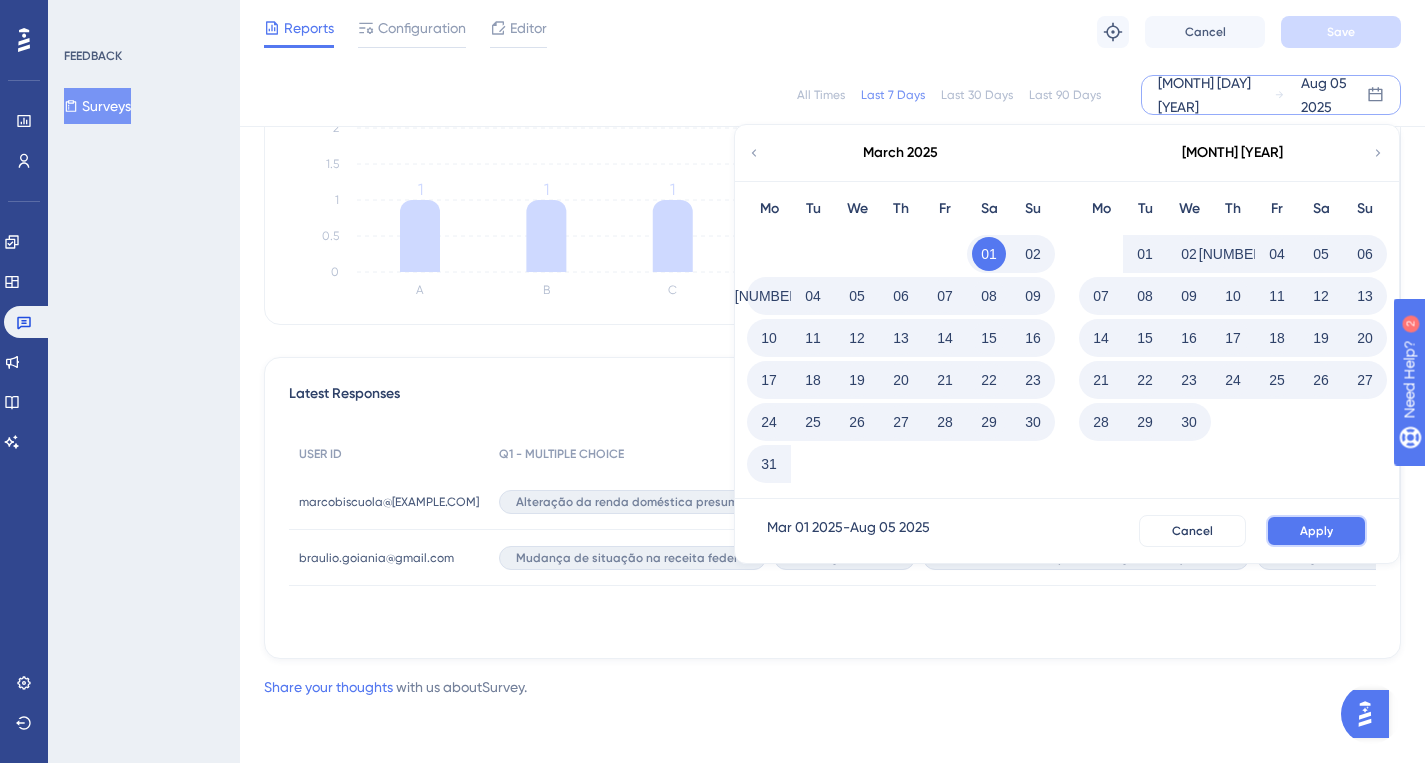 click on "Apply" at bounding box center (1316, 531) 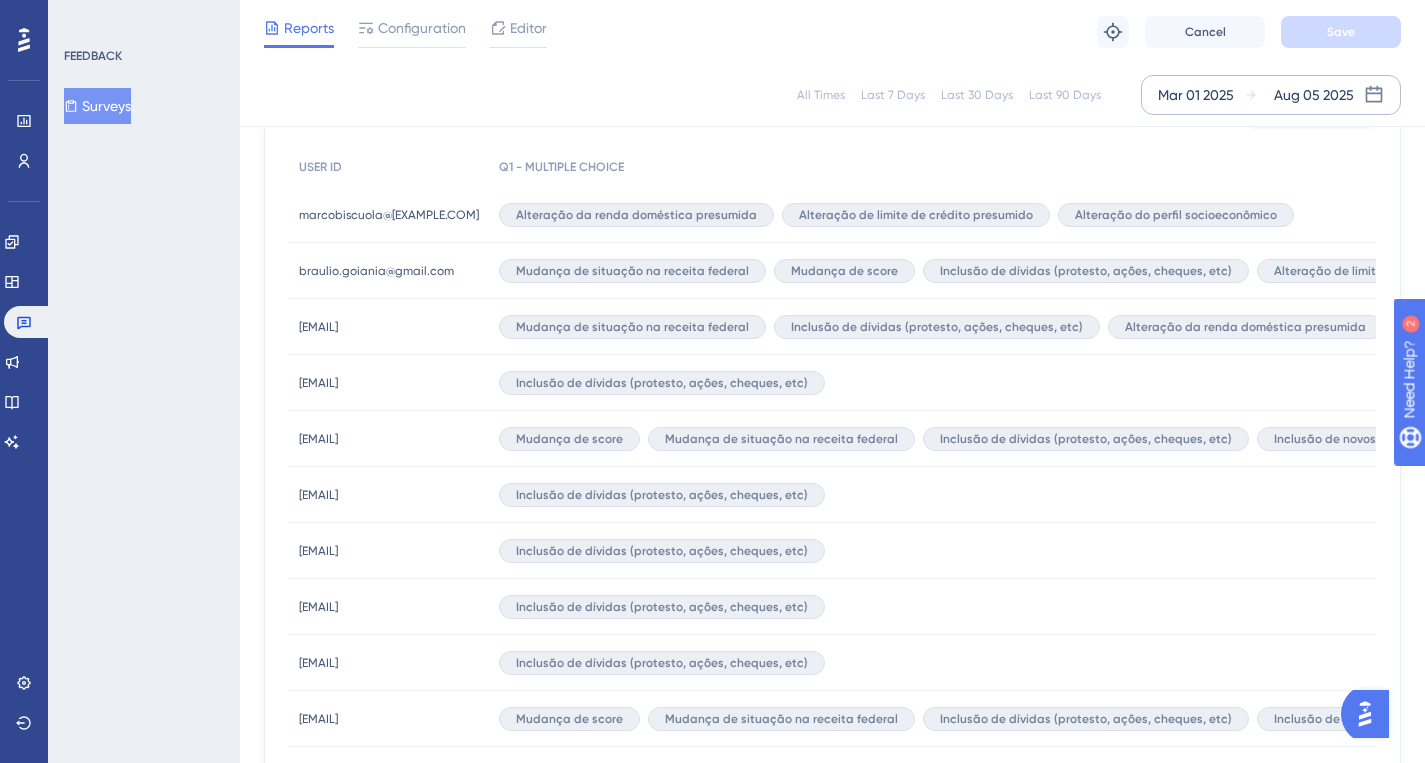 scroll, scrollTop: 623, scrollLeft: 0, axis: vertical 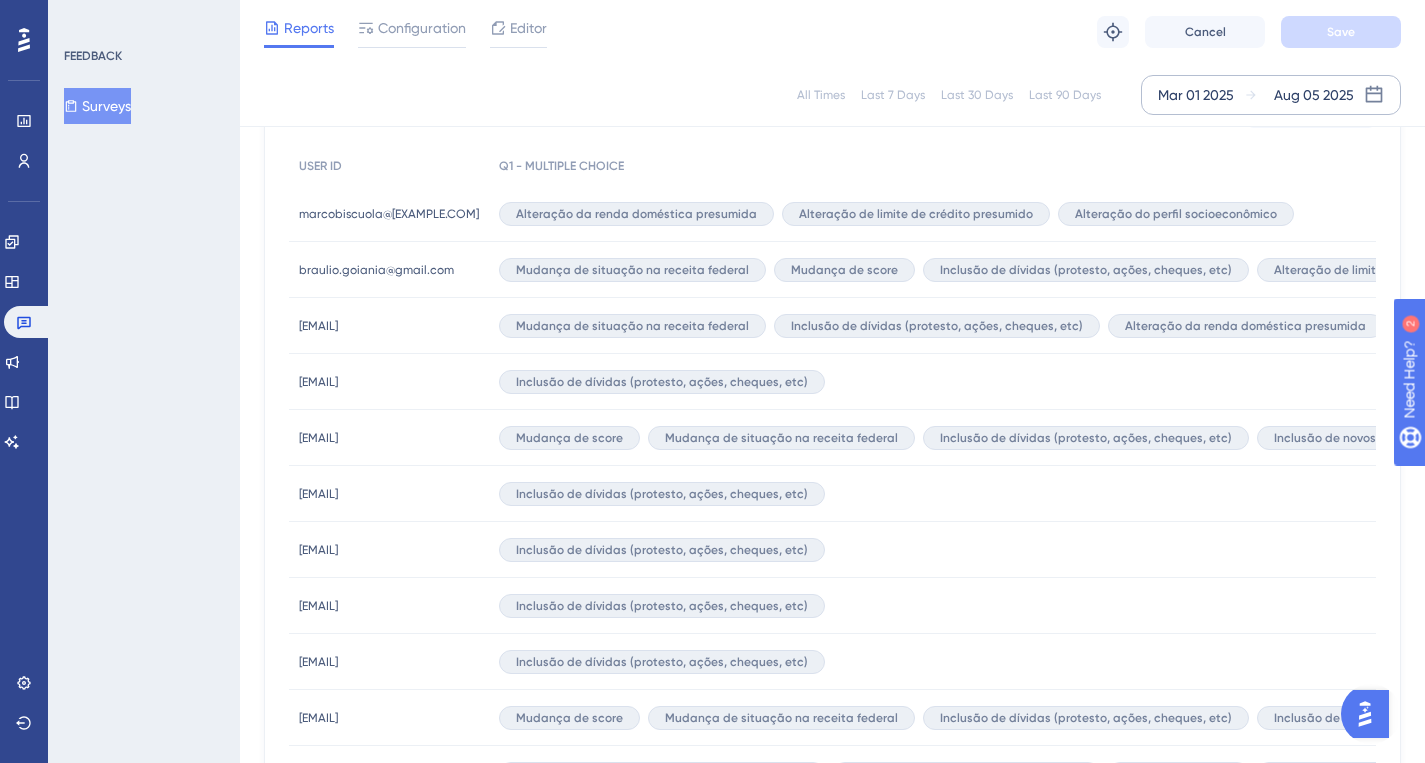 click on "[EMAIL]" at bounding box center [318, 382] 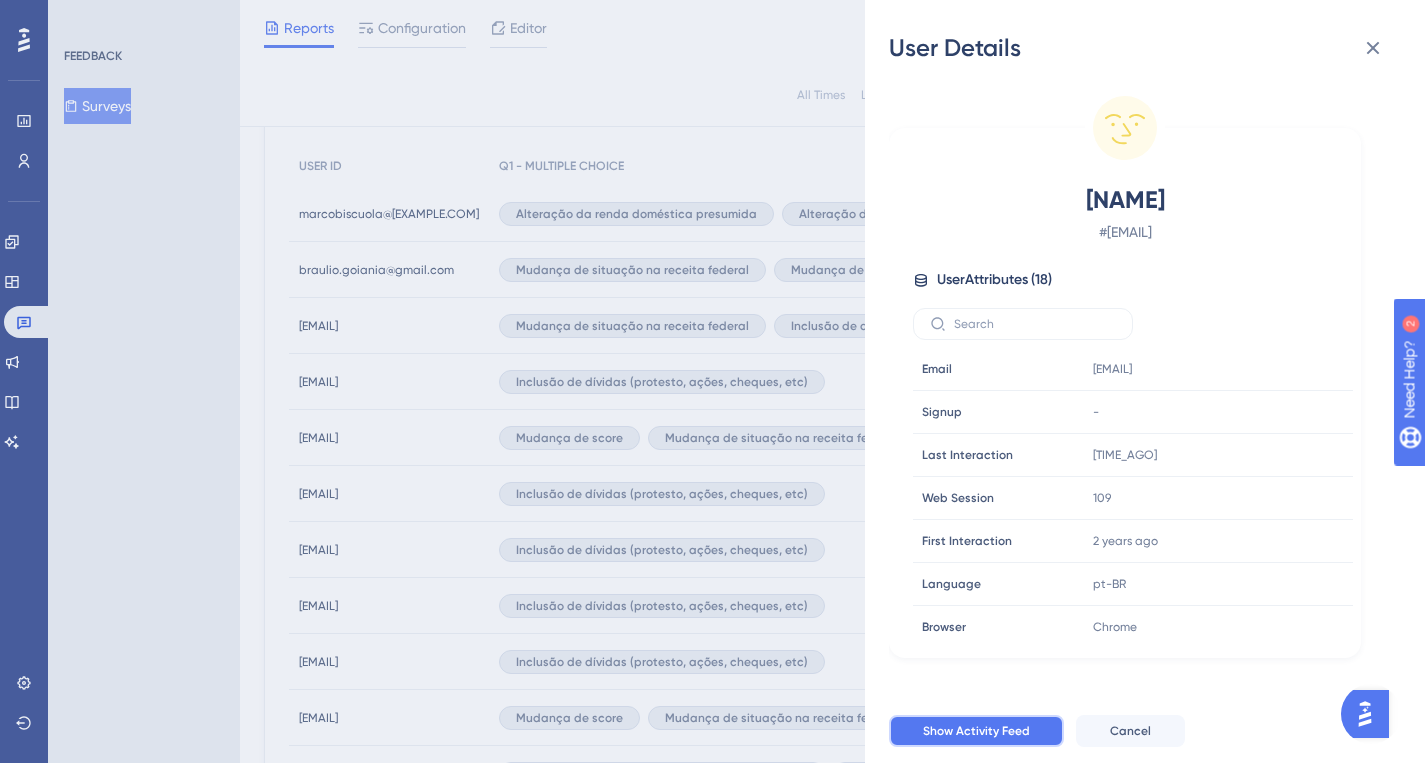 click on "Show Activity Feed" at bounding box center [976, 731] 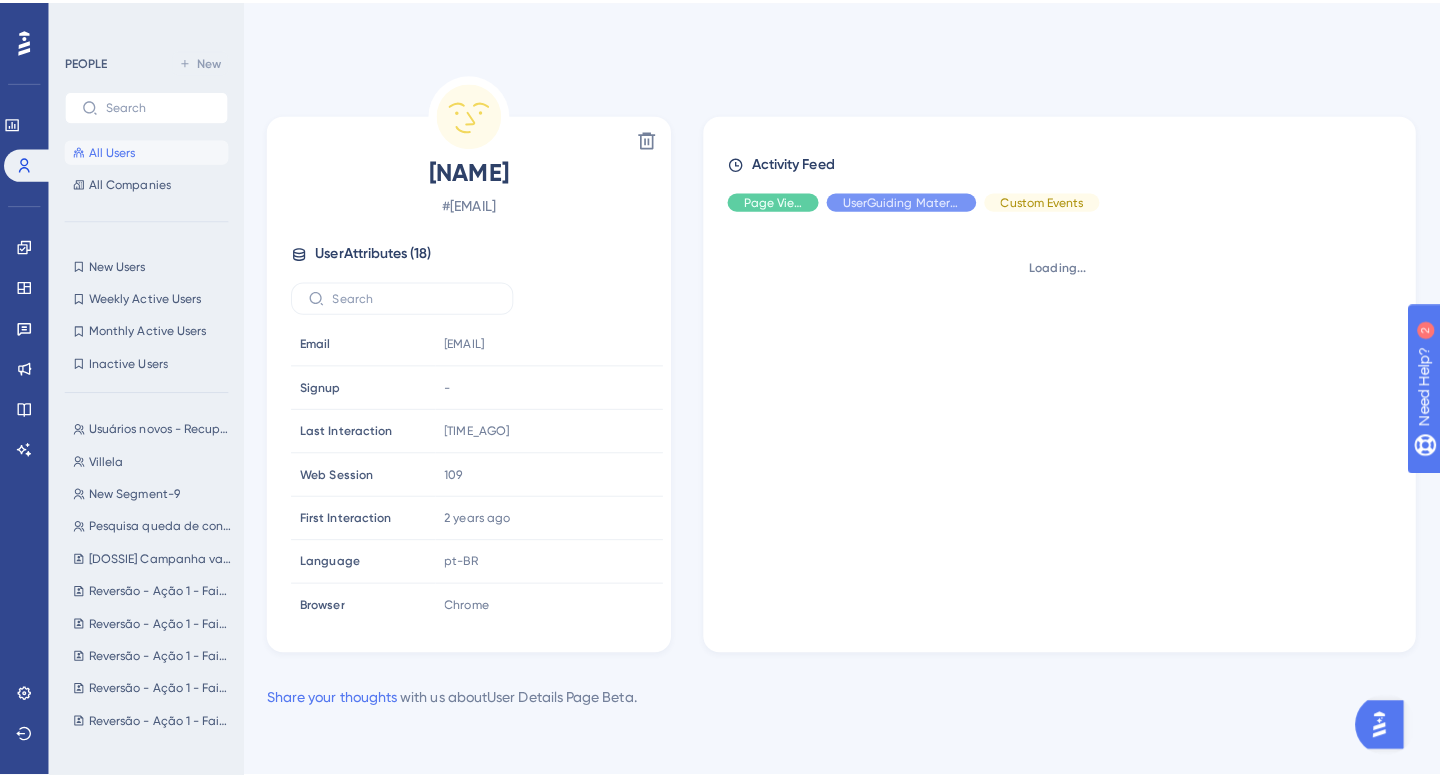 scroll, scrollTop: 0, scrollLeft: 0, axis: both 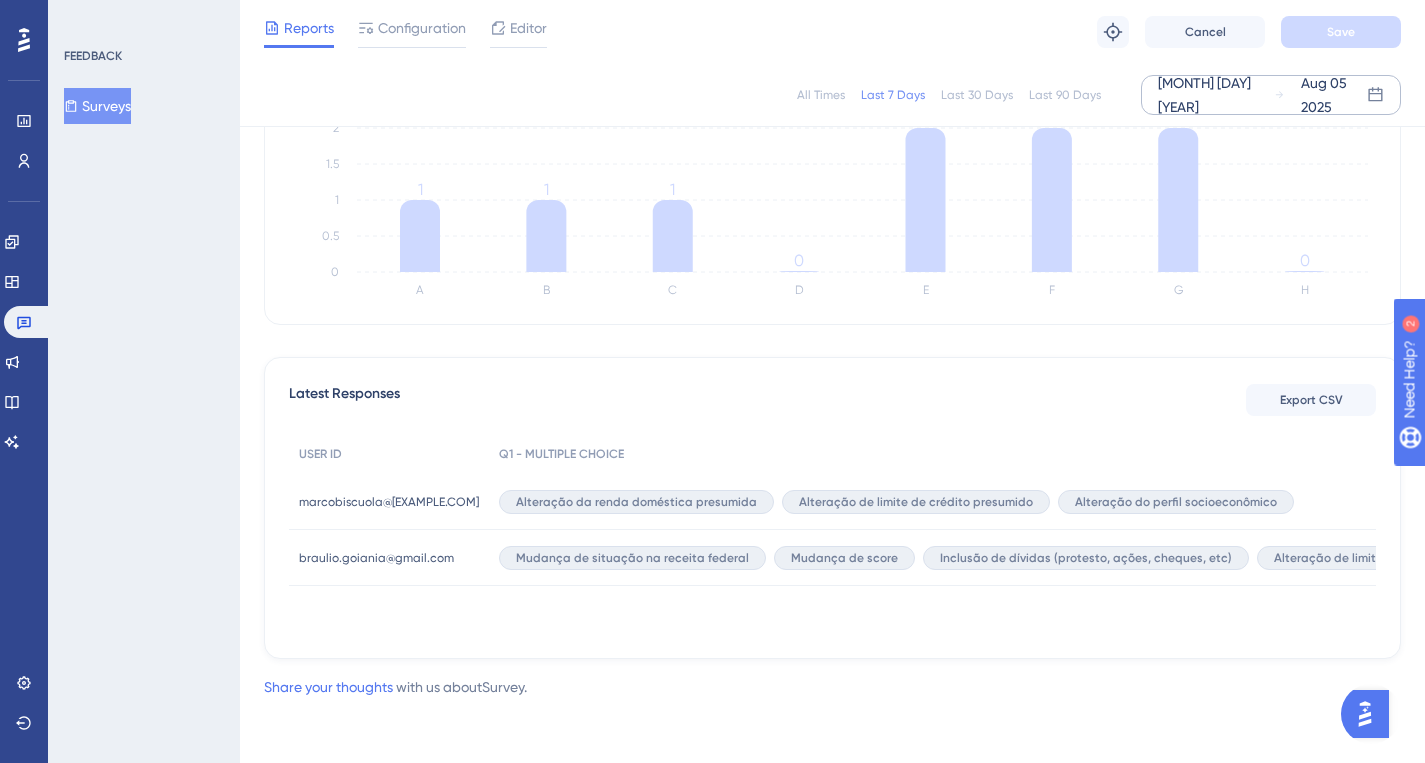 click on "[MONTH] [DAY] [YEAR]" at bounding box center [1216, 95] 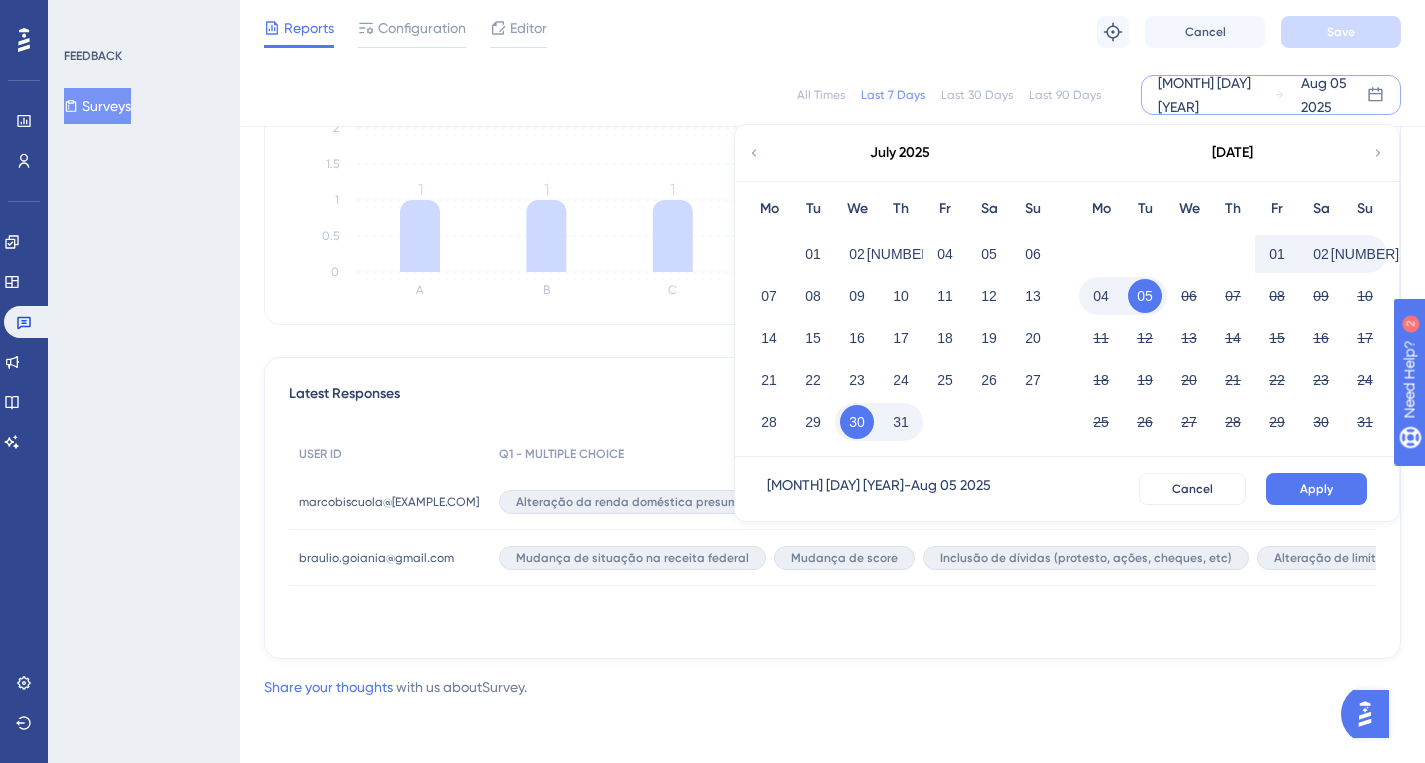 click on "July 2025" at bounding box center [900, 153] 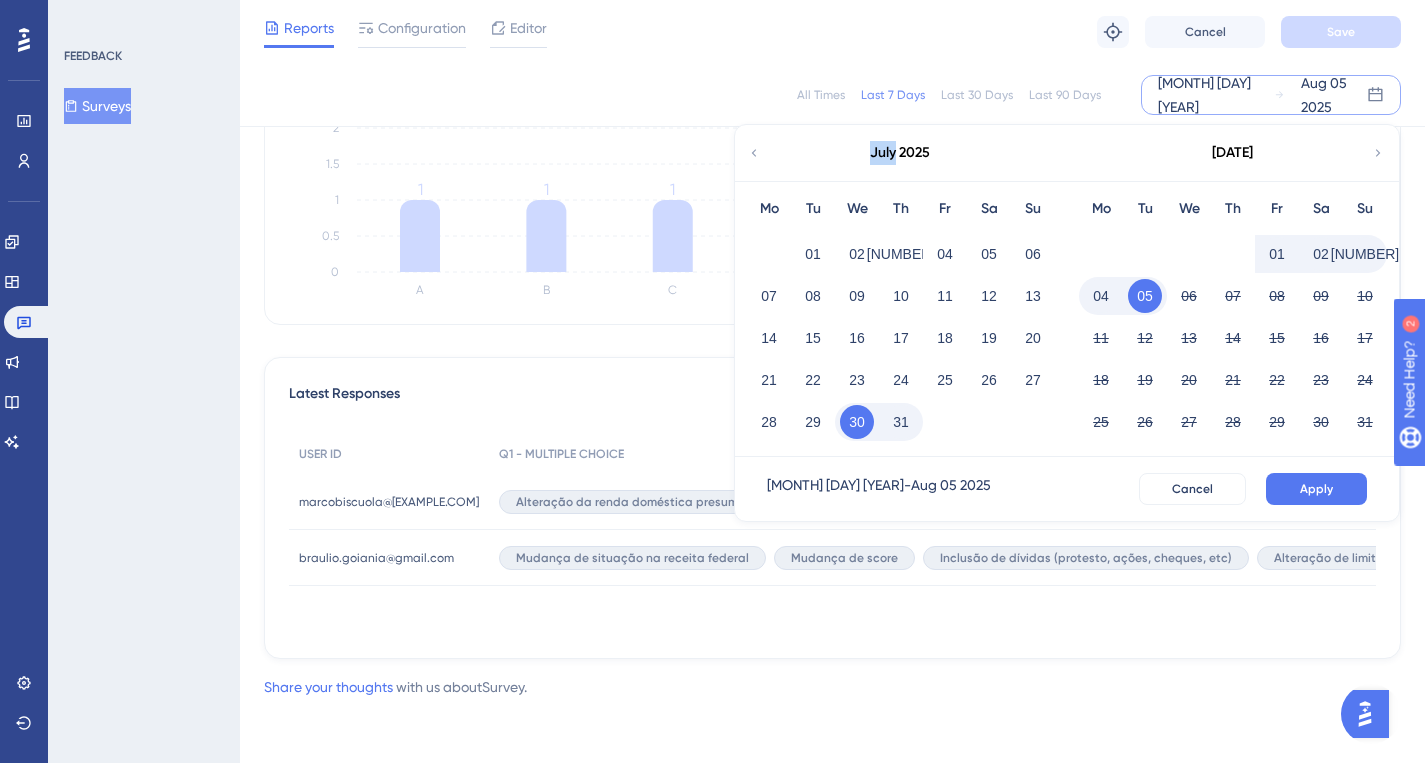click on "July 2025" at bounding box center (900, 153) 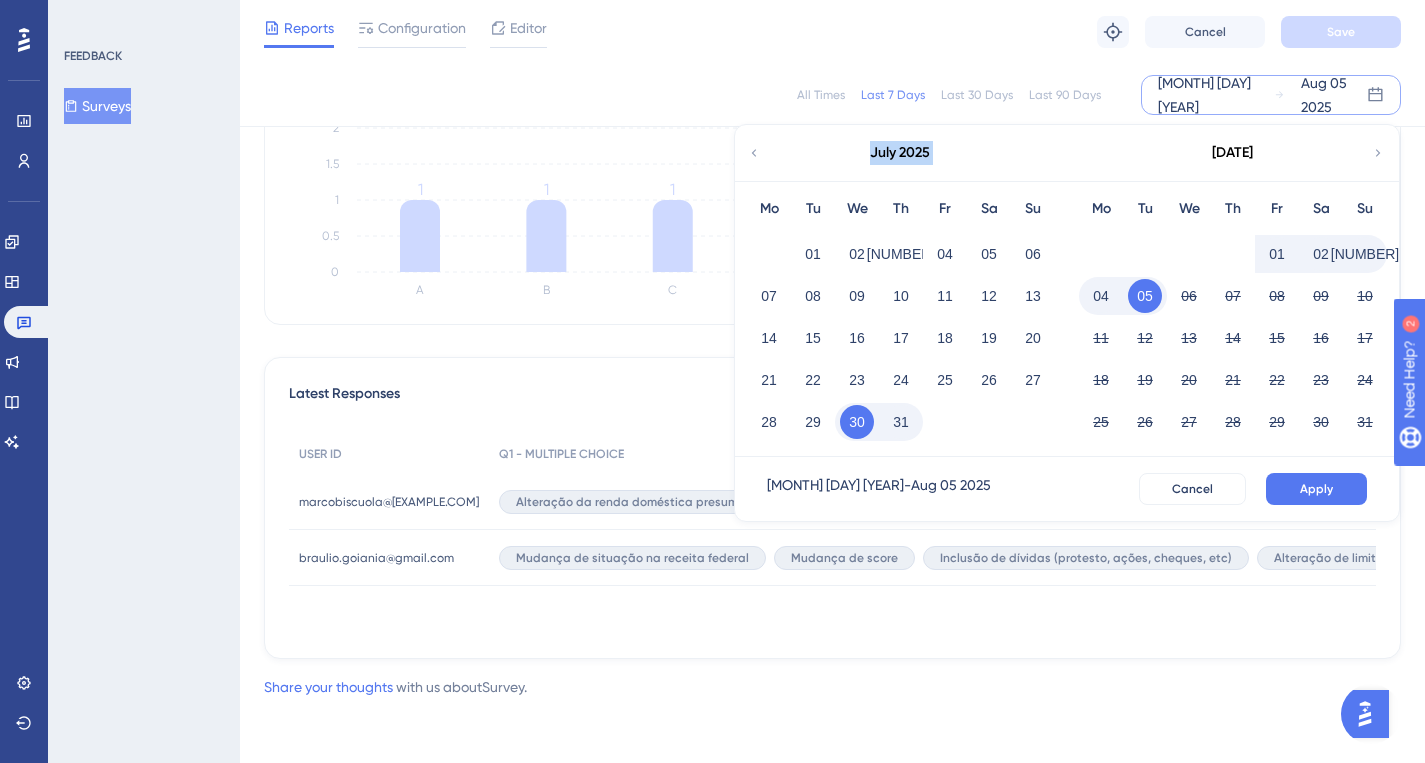 click on "July 2025" at bounding box center [900, 153] 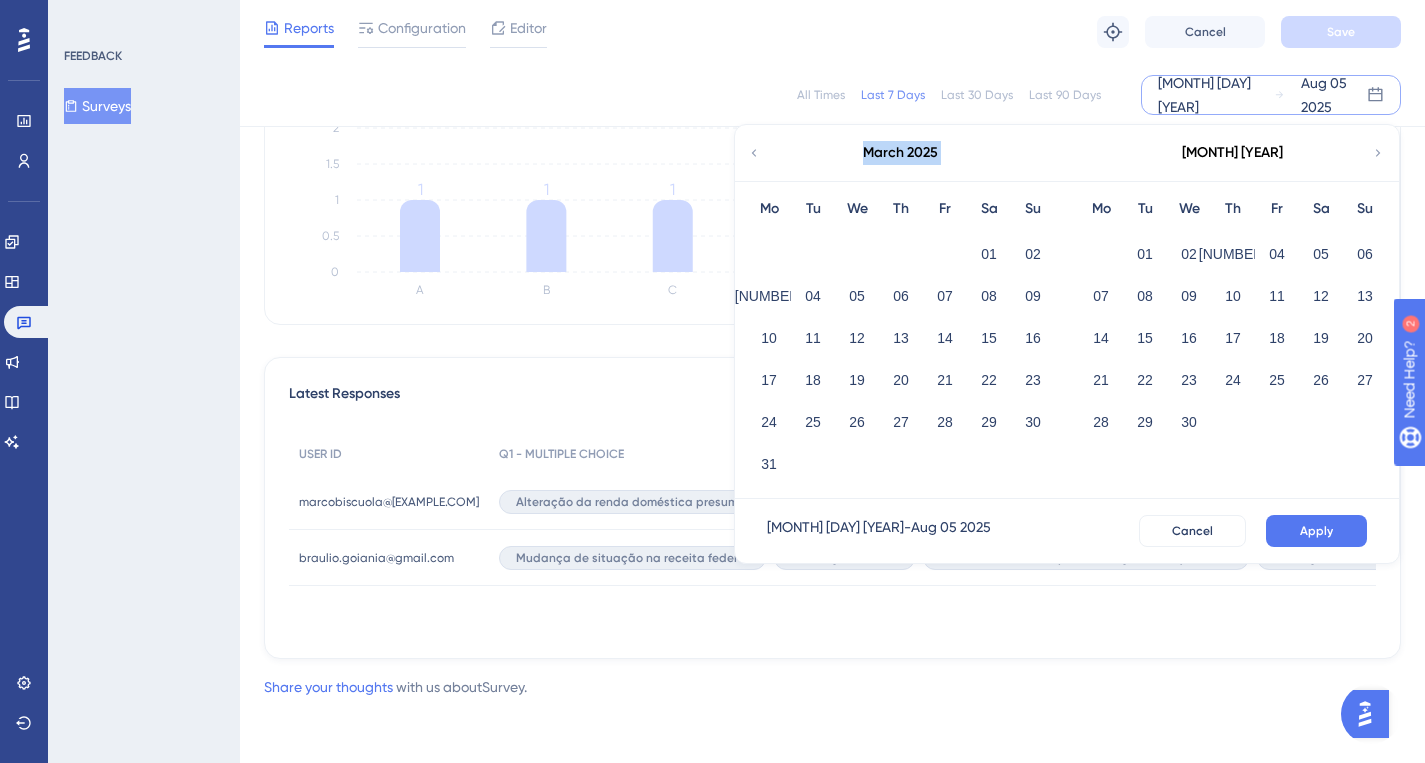 click 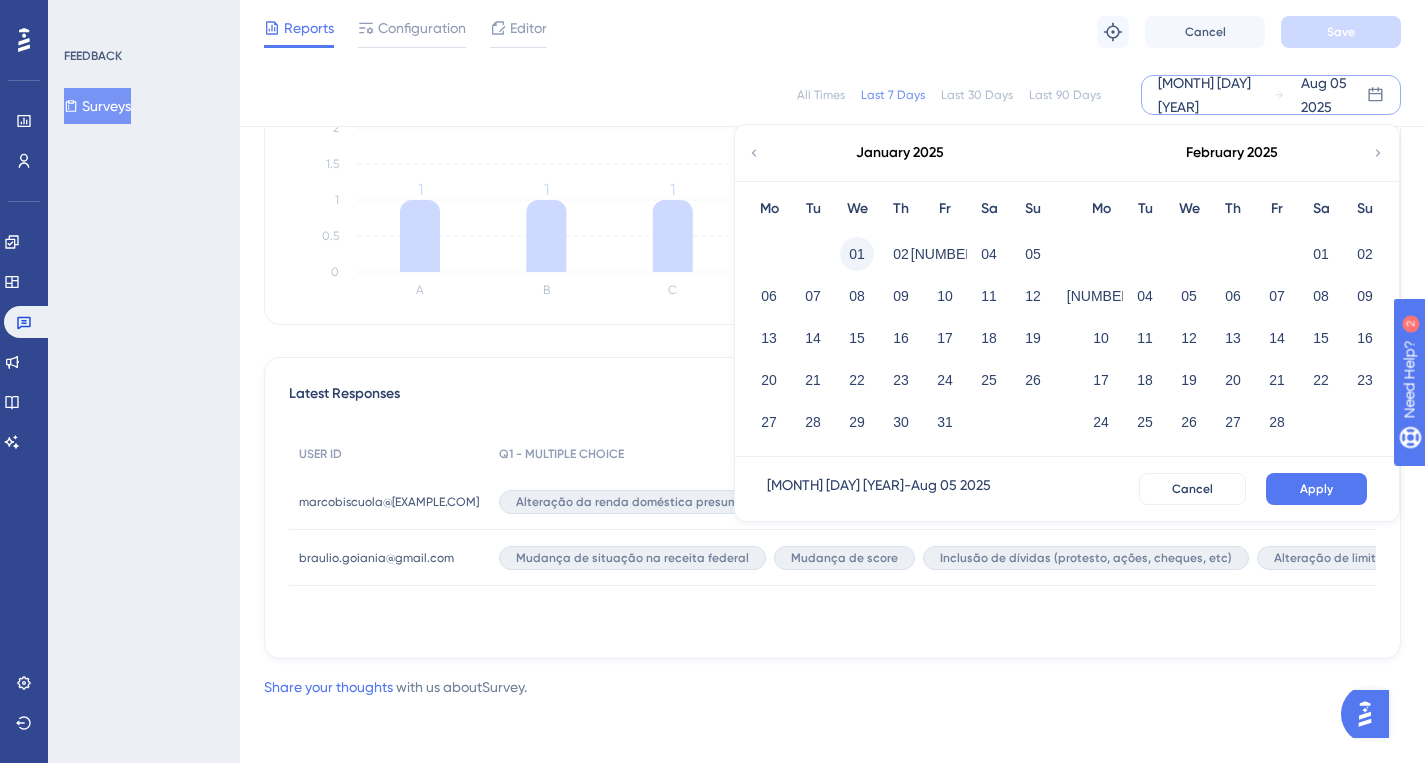 click on "01" at bounding box center [857, 254] 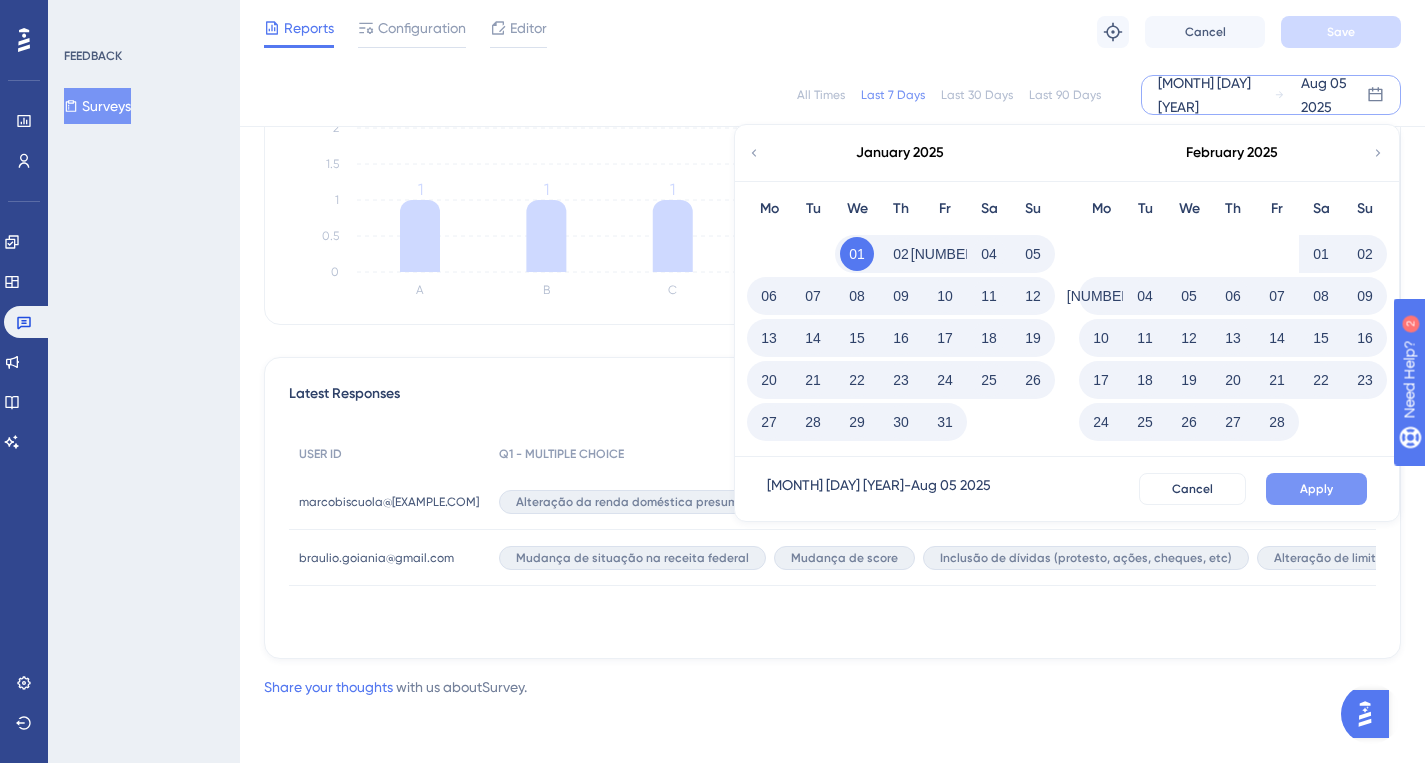 click on "Apply" at bounding box center (1316, 489) 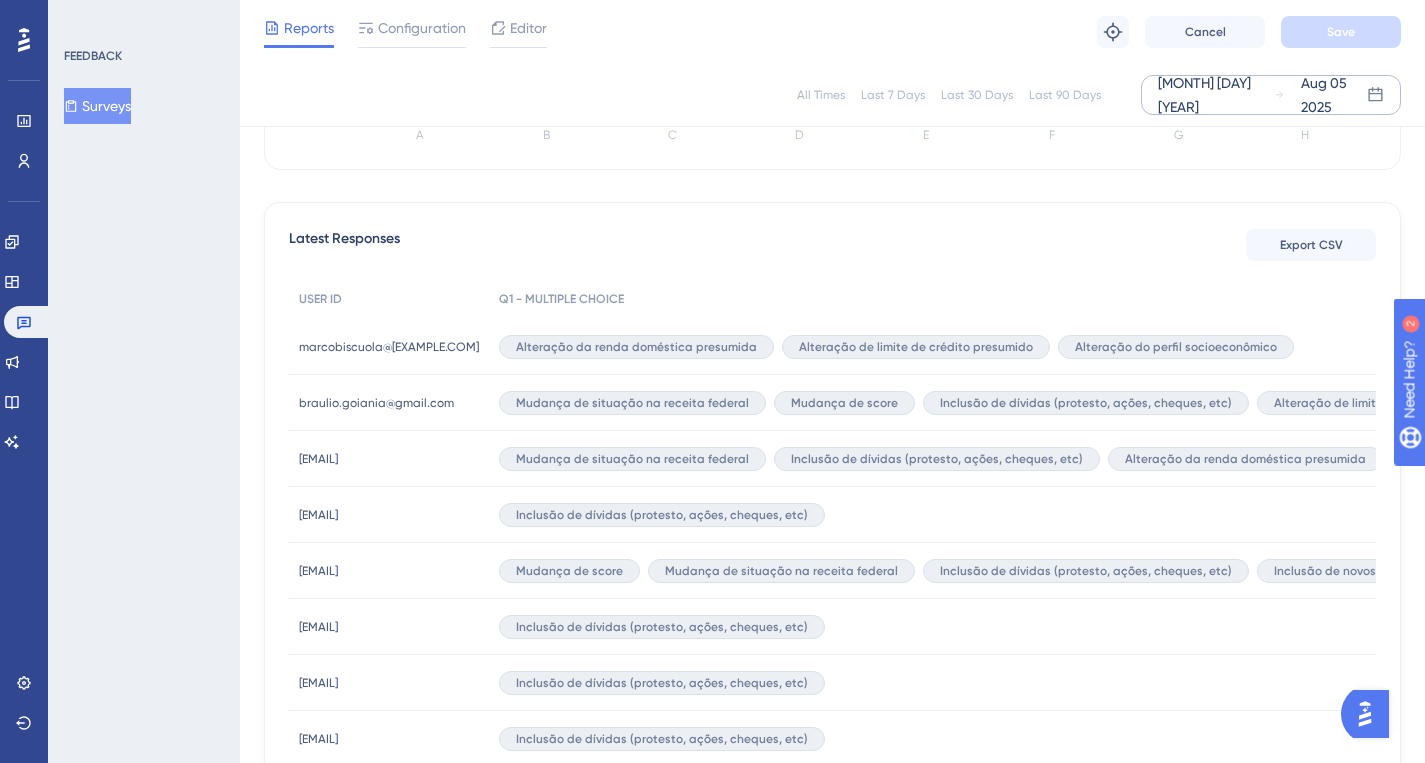 scroll, scrollTop: 527, scrollLeft: 0, axis: vertical 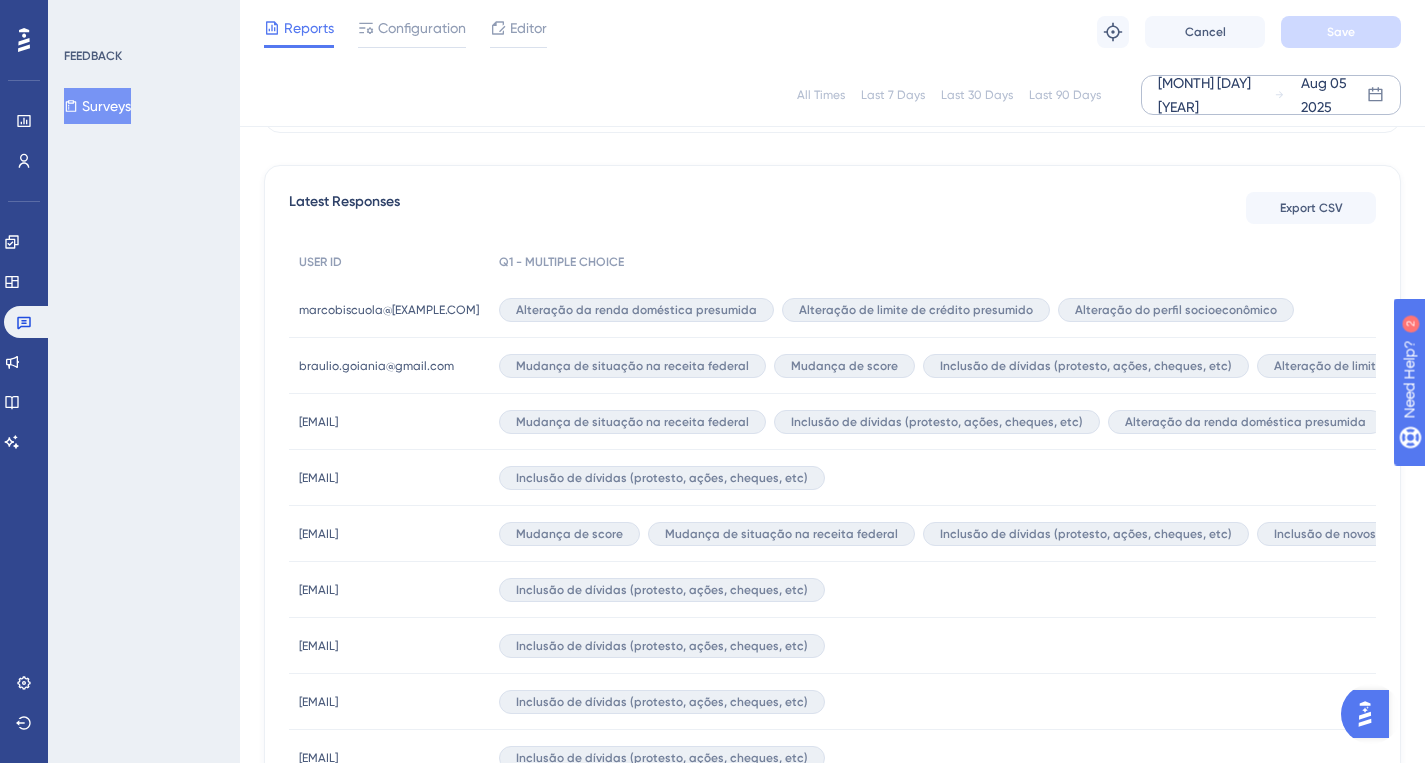 click on "[EMAIL]" at bounding box center (318, 422) 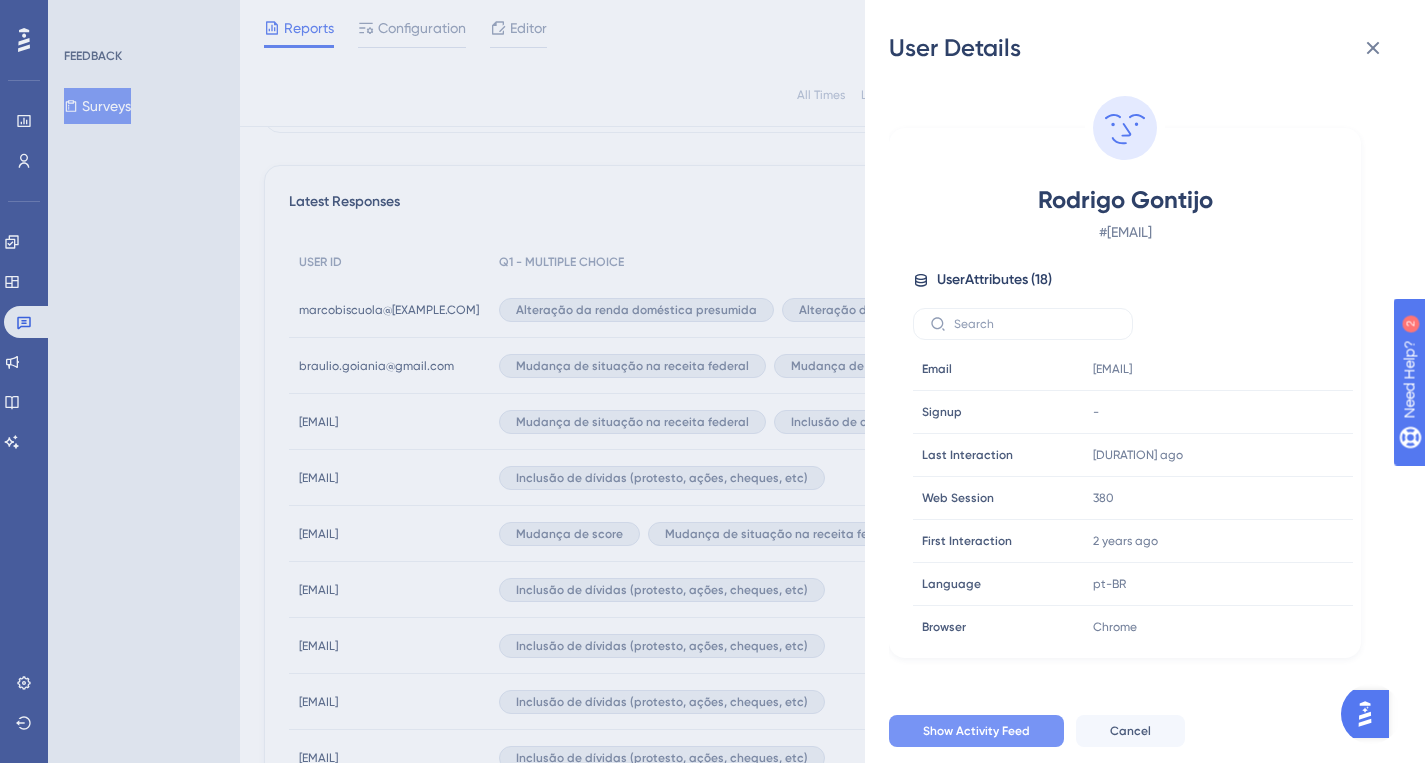 click on "Show Activity Feed" at bounding box center [976, 731] 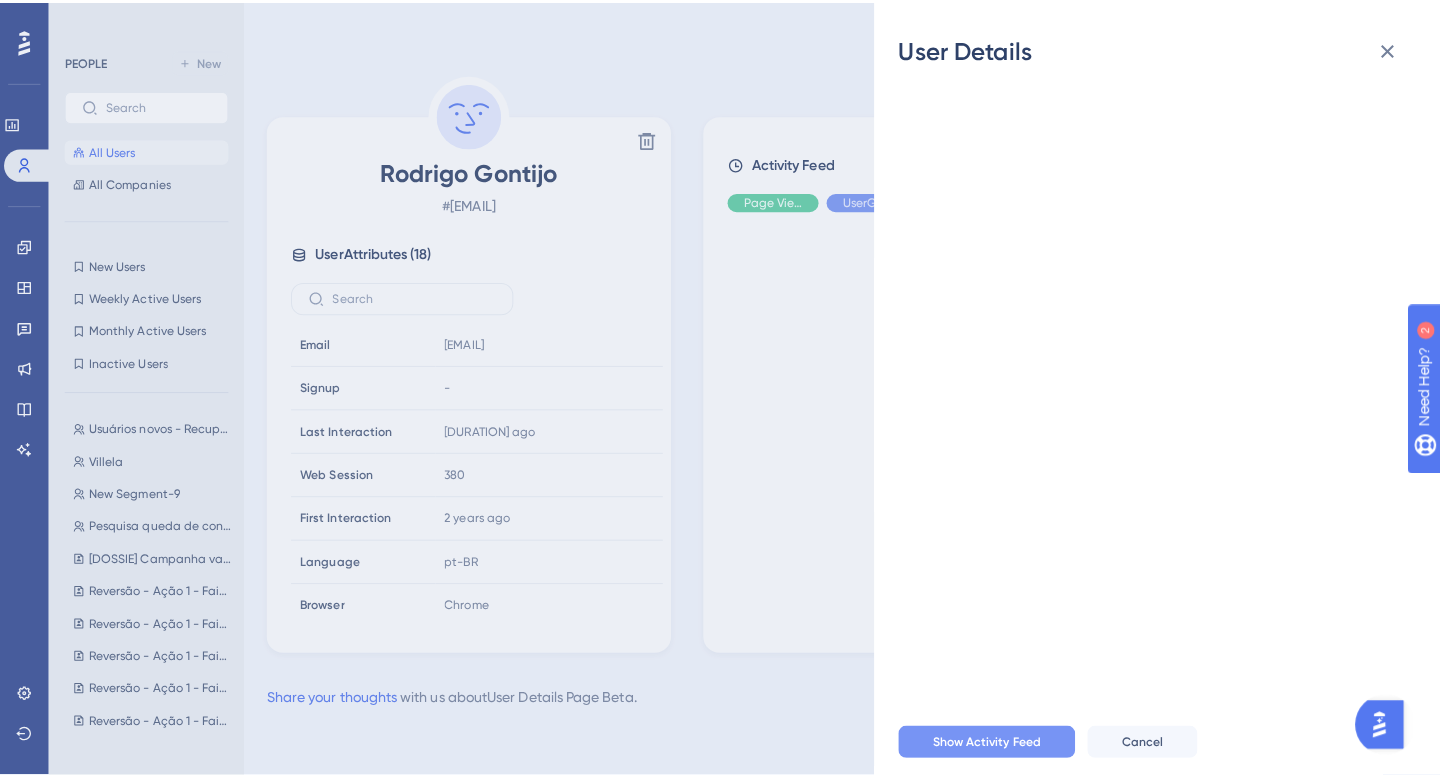 scroll, scrollTop: 0, scrollLeft: 0, axis: both 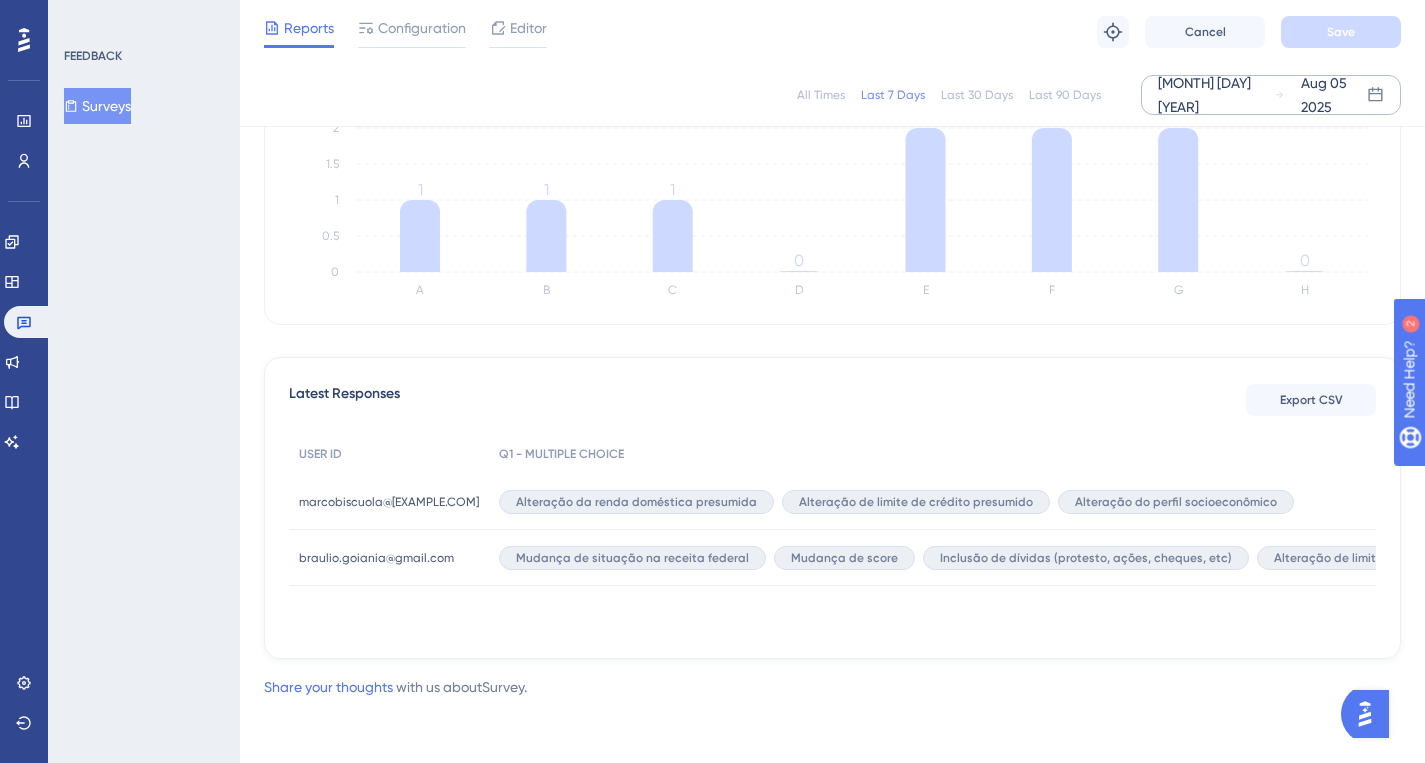 click on "Jul 30 2025 Aug 05 2025" at bounding box center (1271, 95) 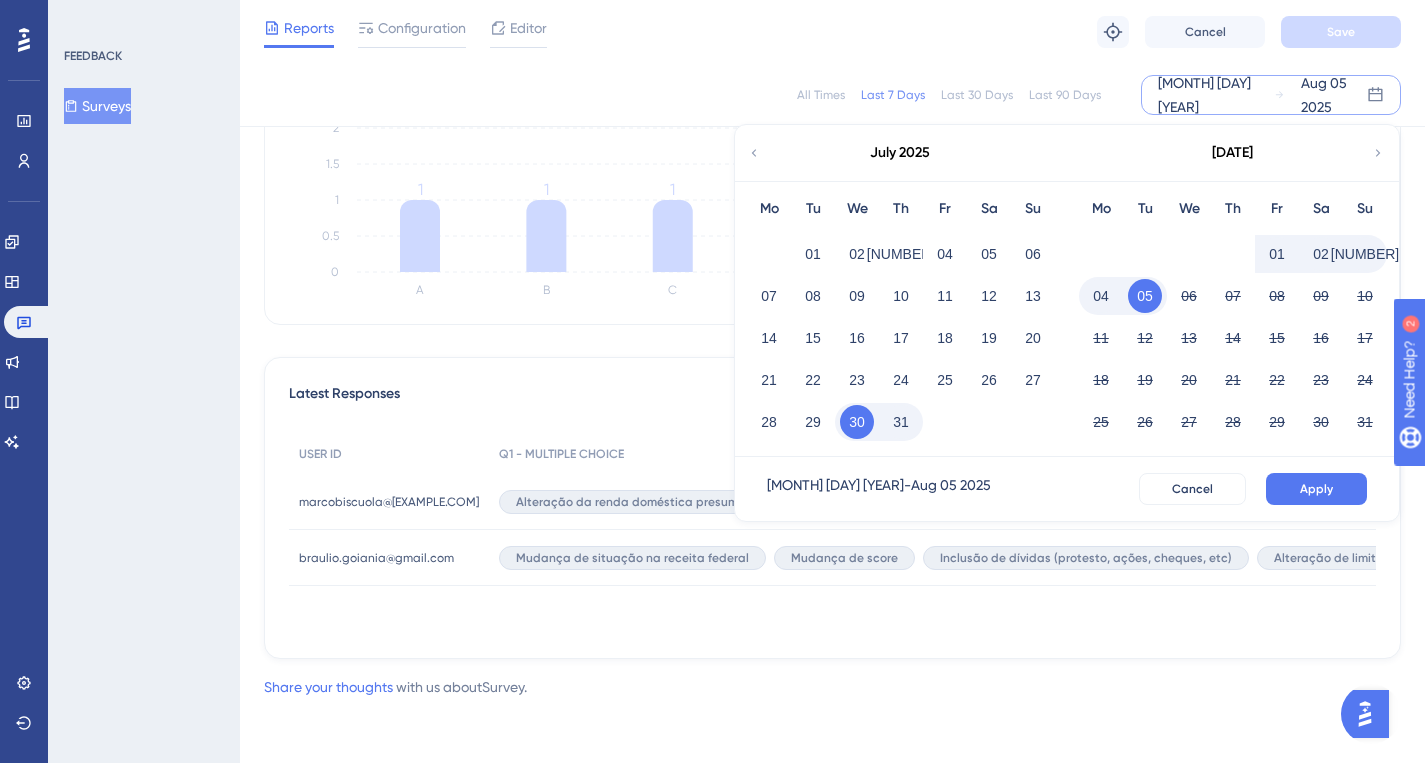 click 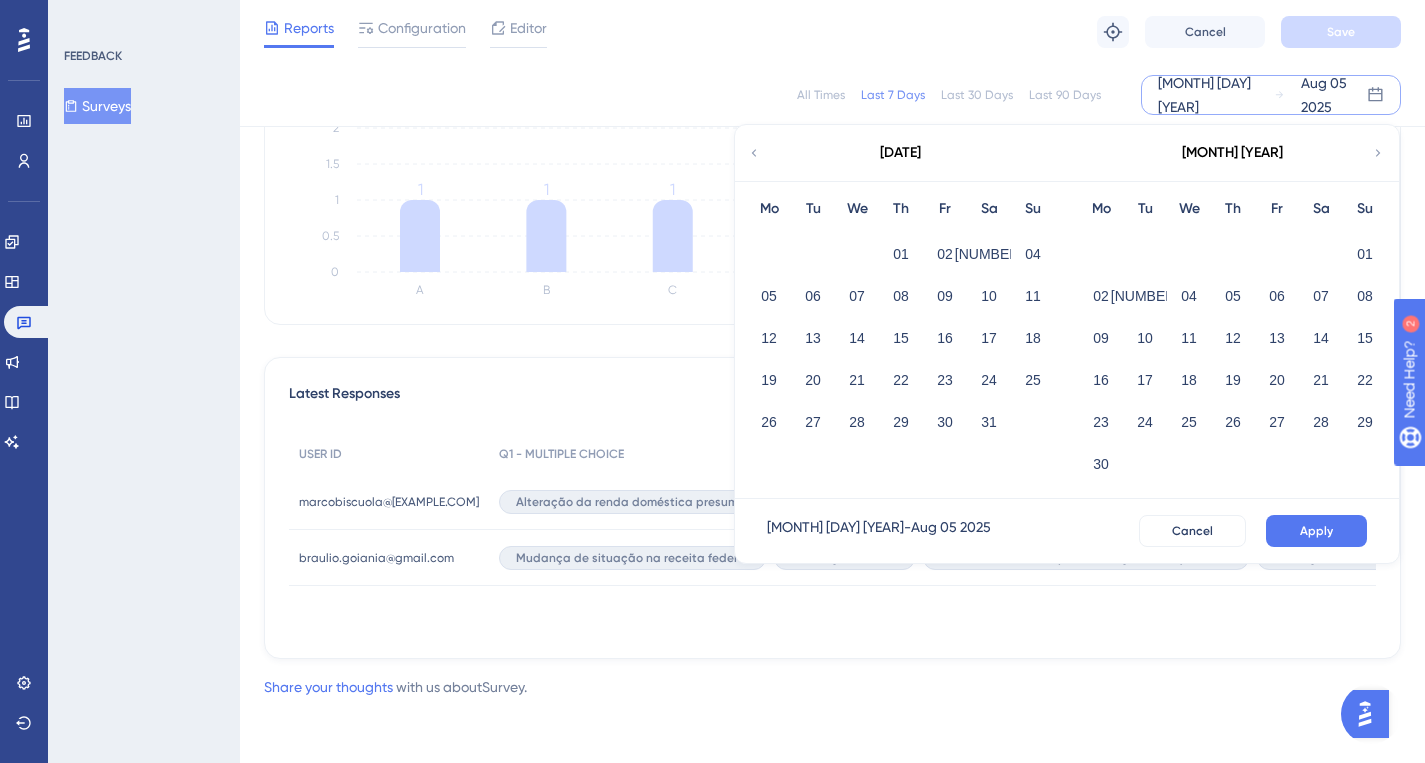 click 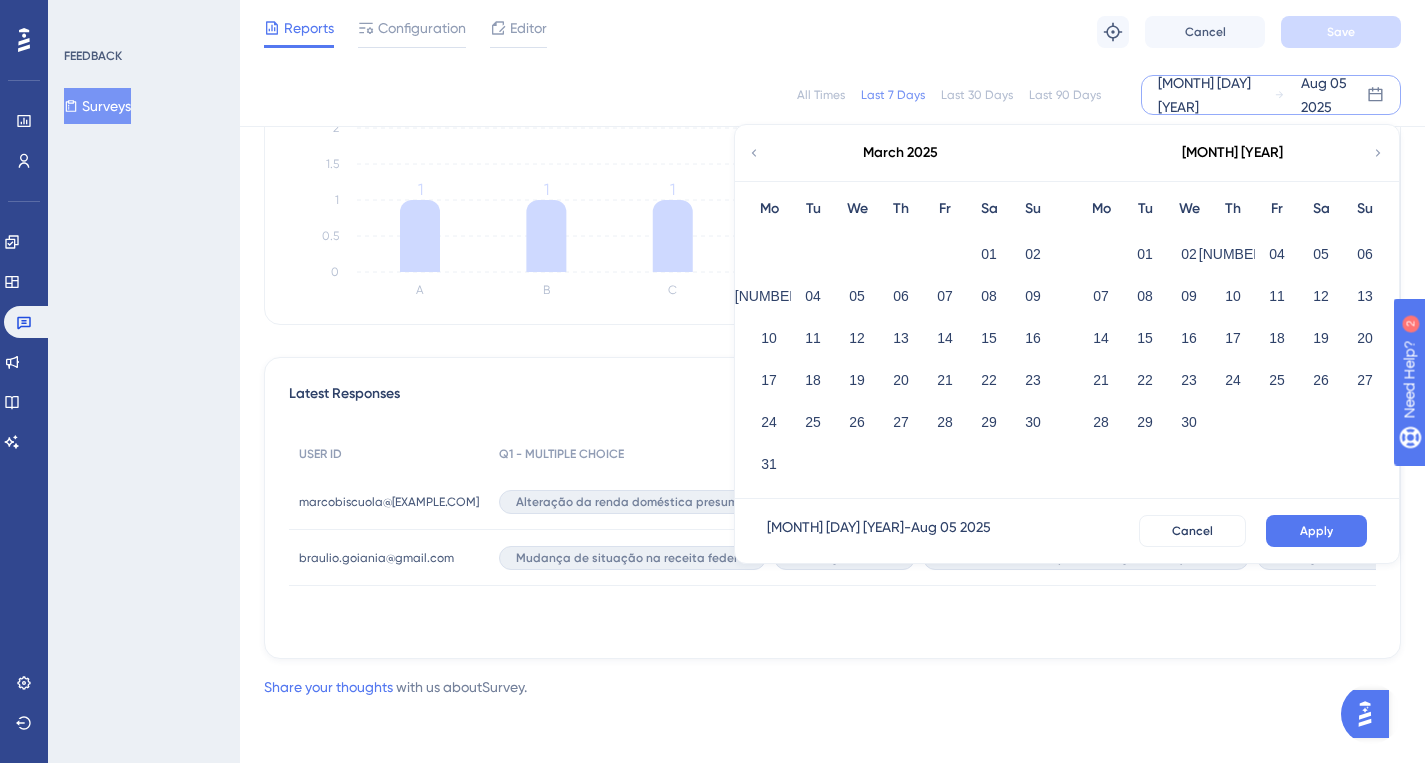 click 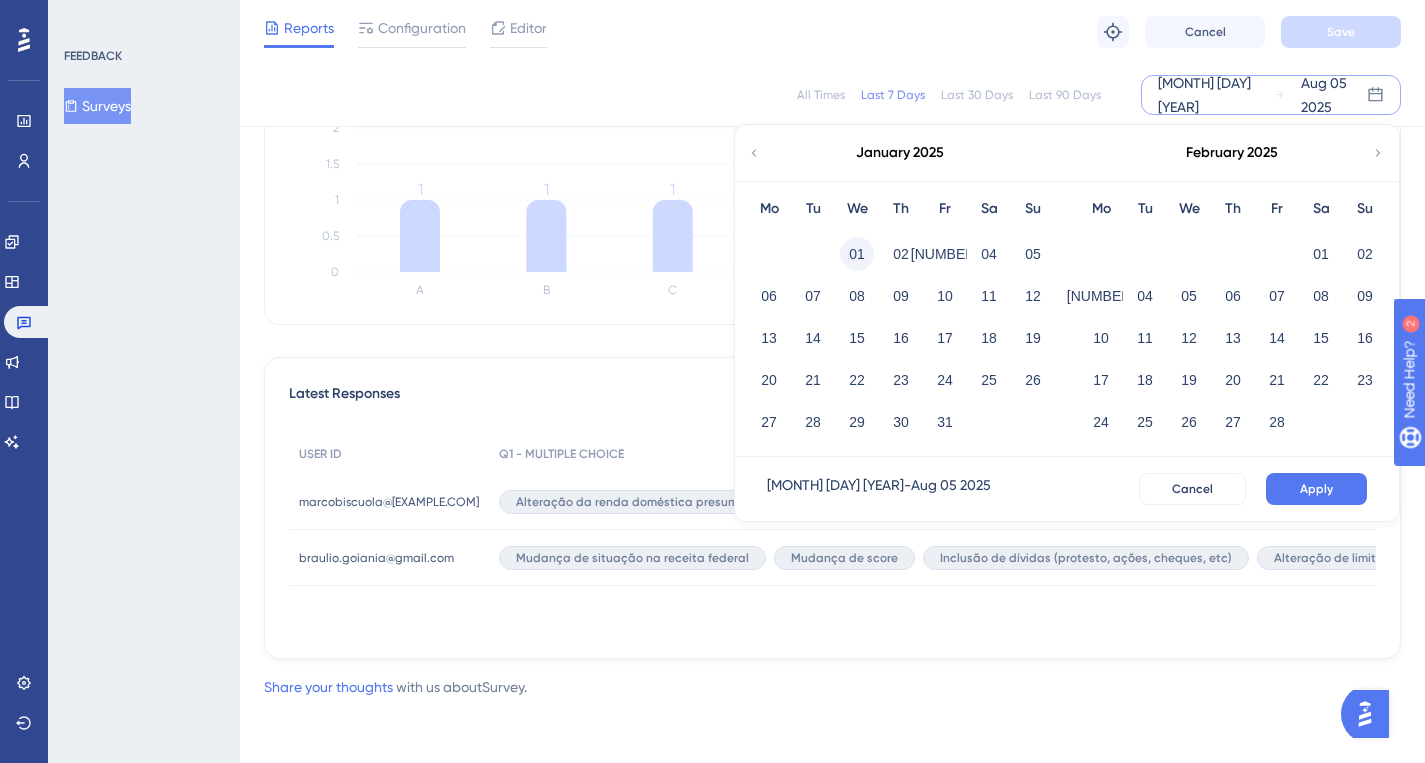 click on "01" at bounding box center (857, 254) 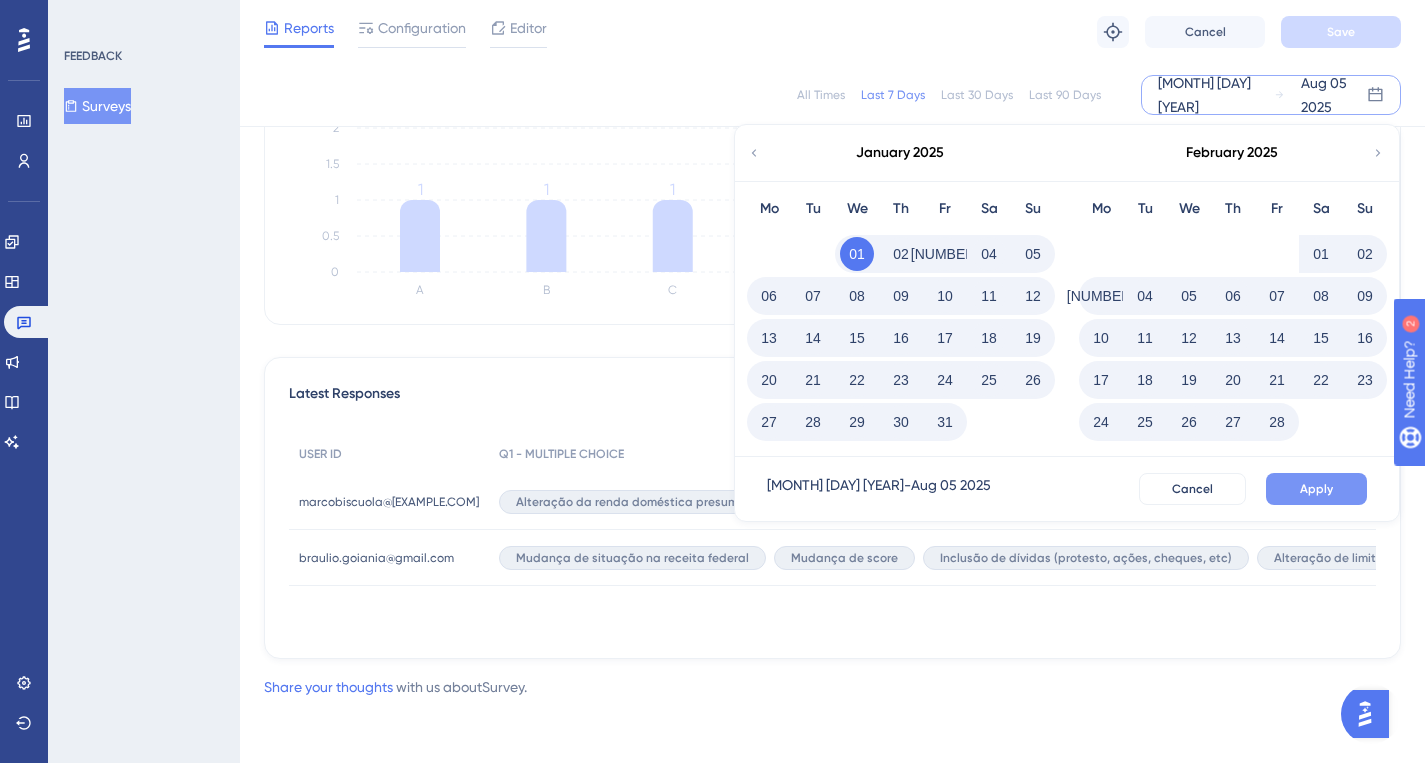 click on "Apply" at bounding box center [1316, 489] 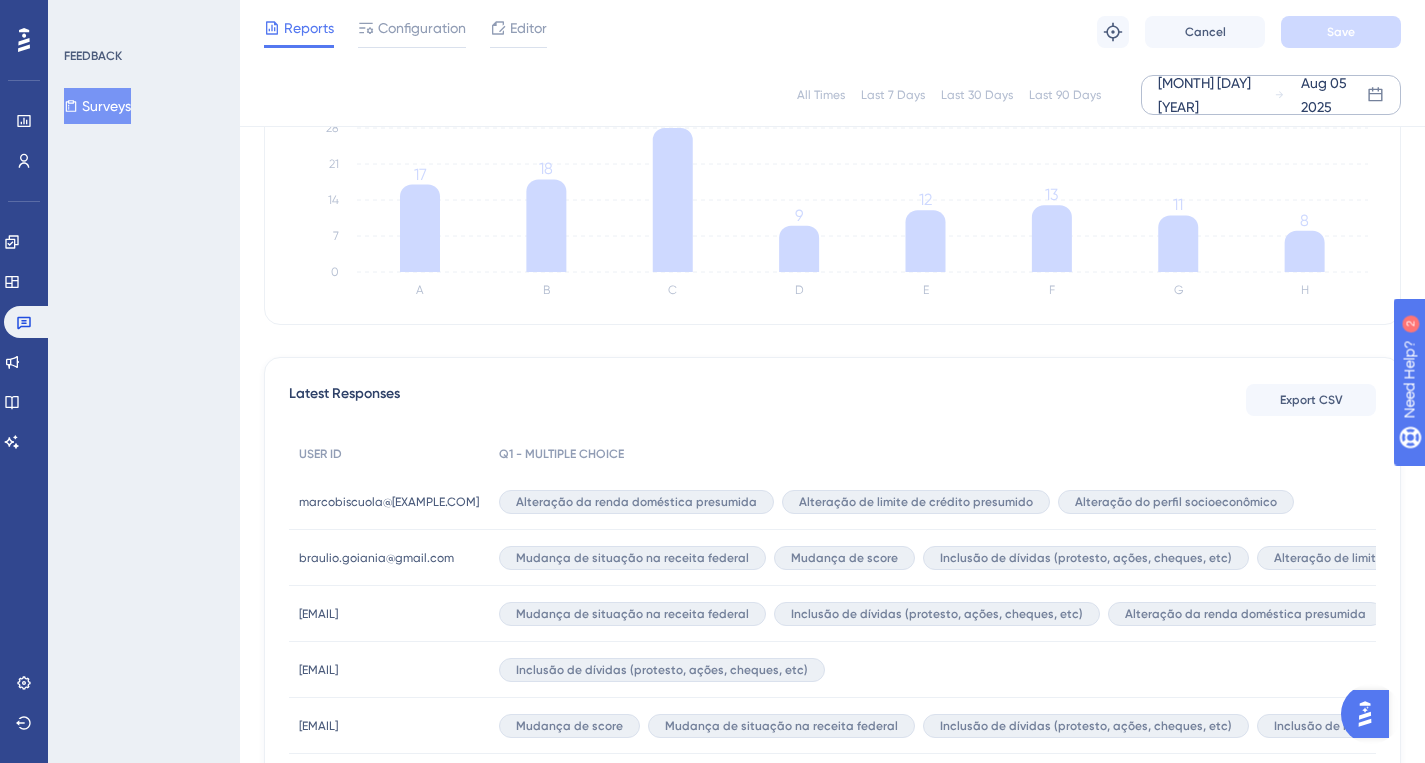 click on "braulio.goiania@gmail.com" at bounding box center [376, 558] 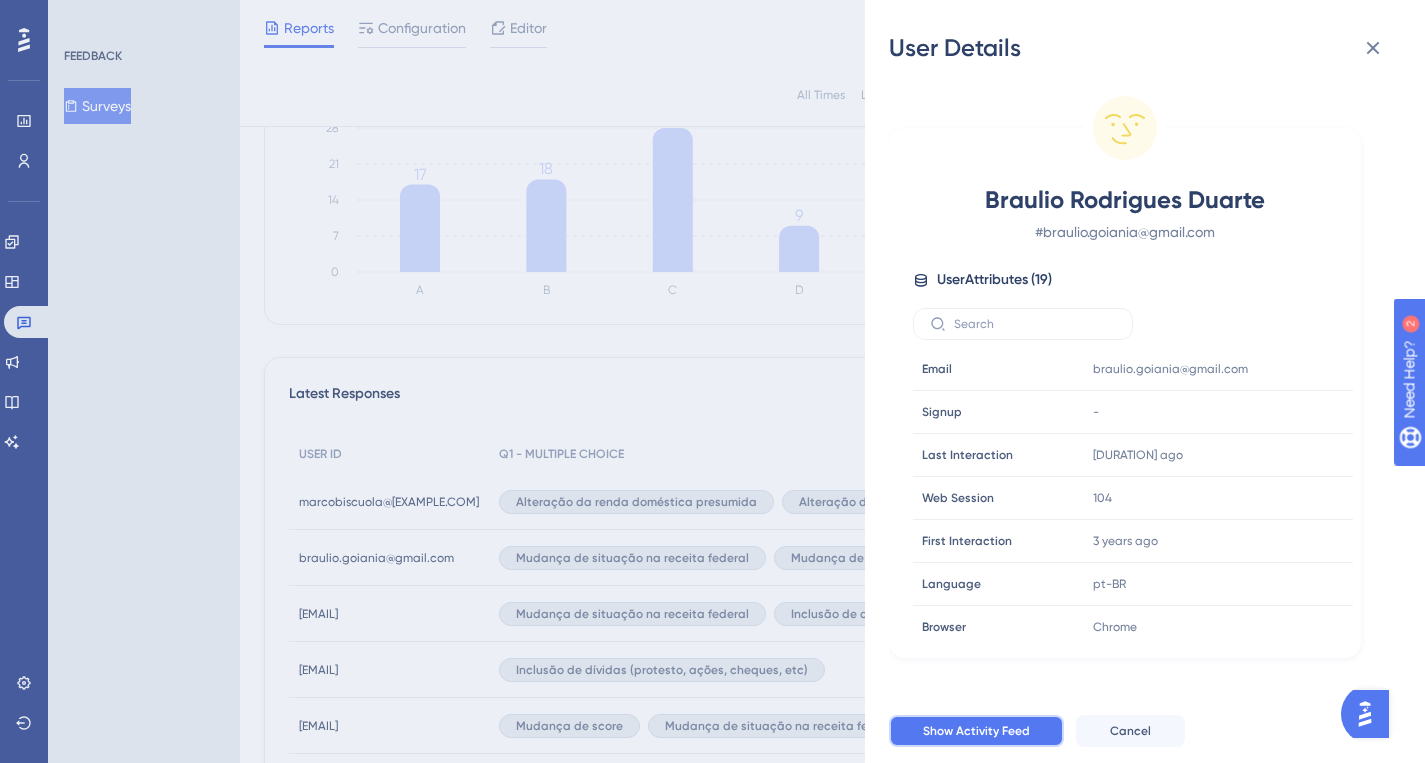 click on "Show Activity Feed" at bounding box center (976, 731) 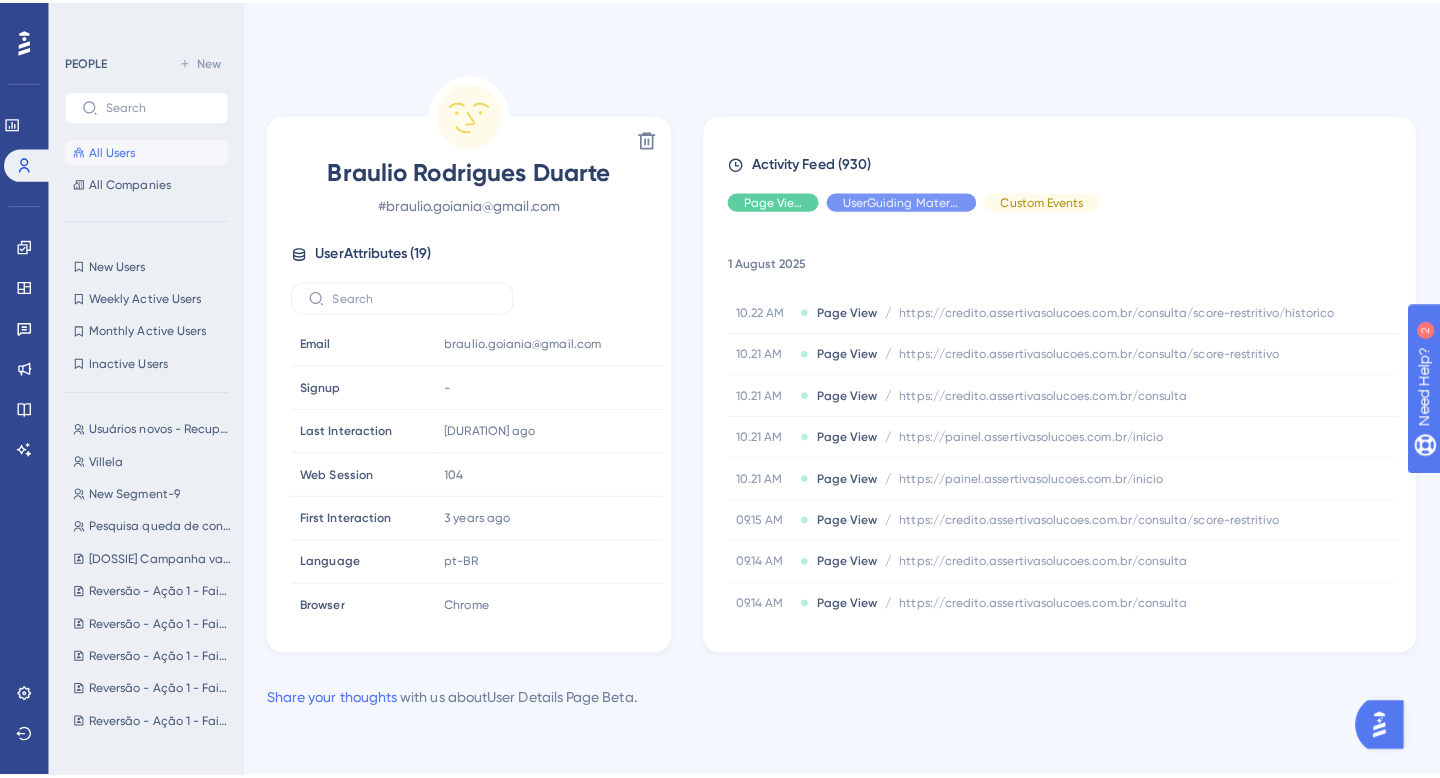scroll, scrollTop: 0, scrollLeft: 0, axis: both 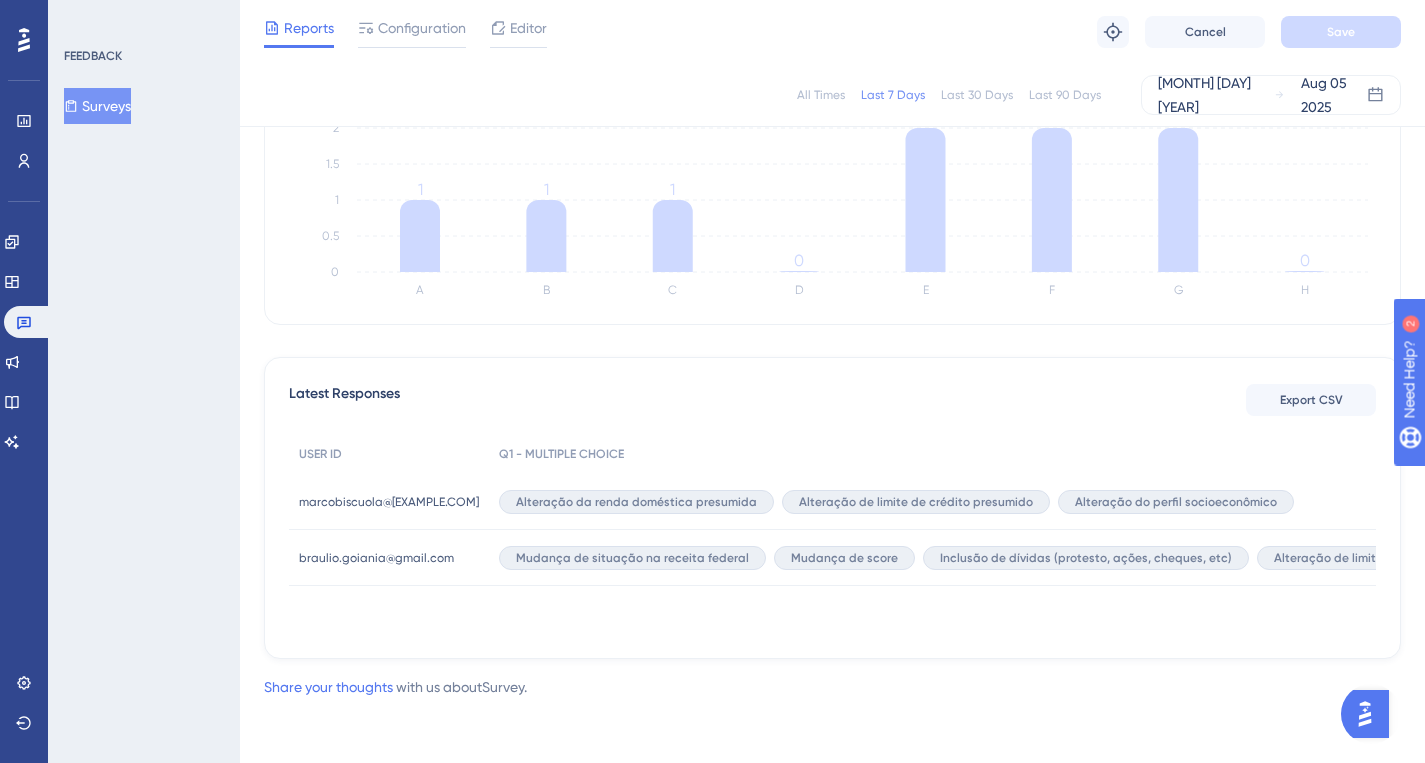 click on "marcobiscuola@[EXAMPLE.COM]" at bounding box center (389, 502) 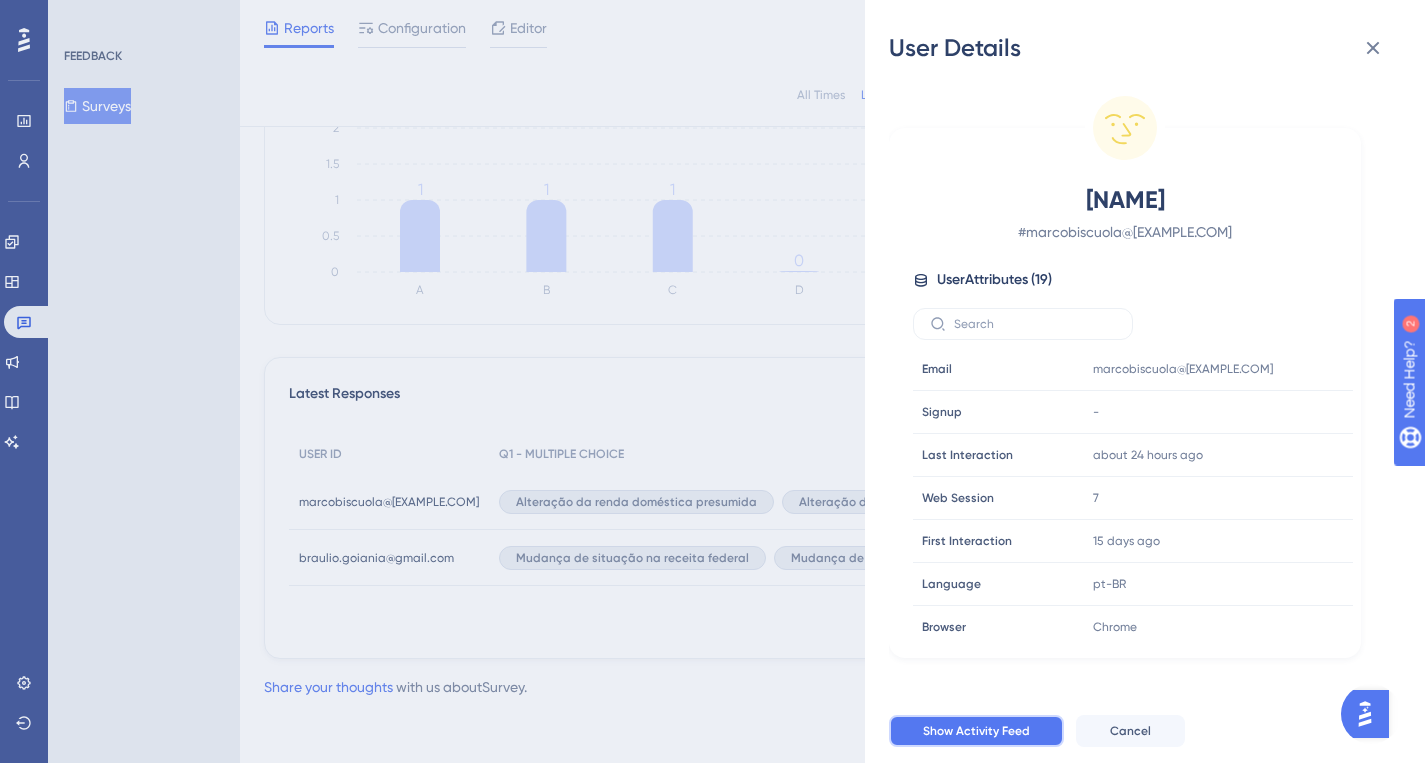 click on "Show Activity Feed" at bounding box center (976, 731) 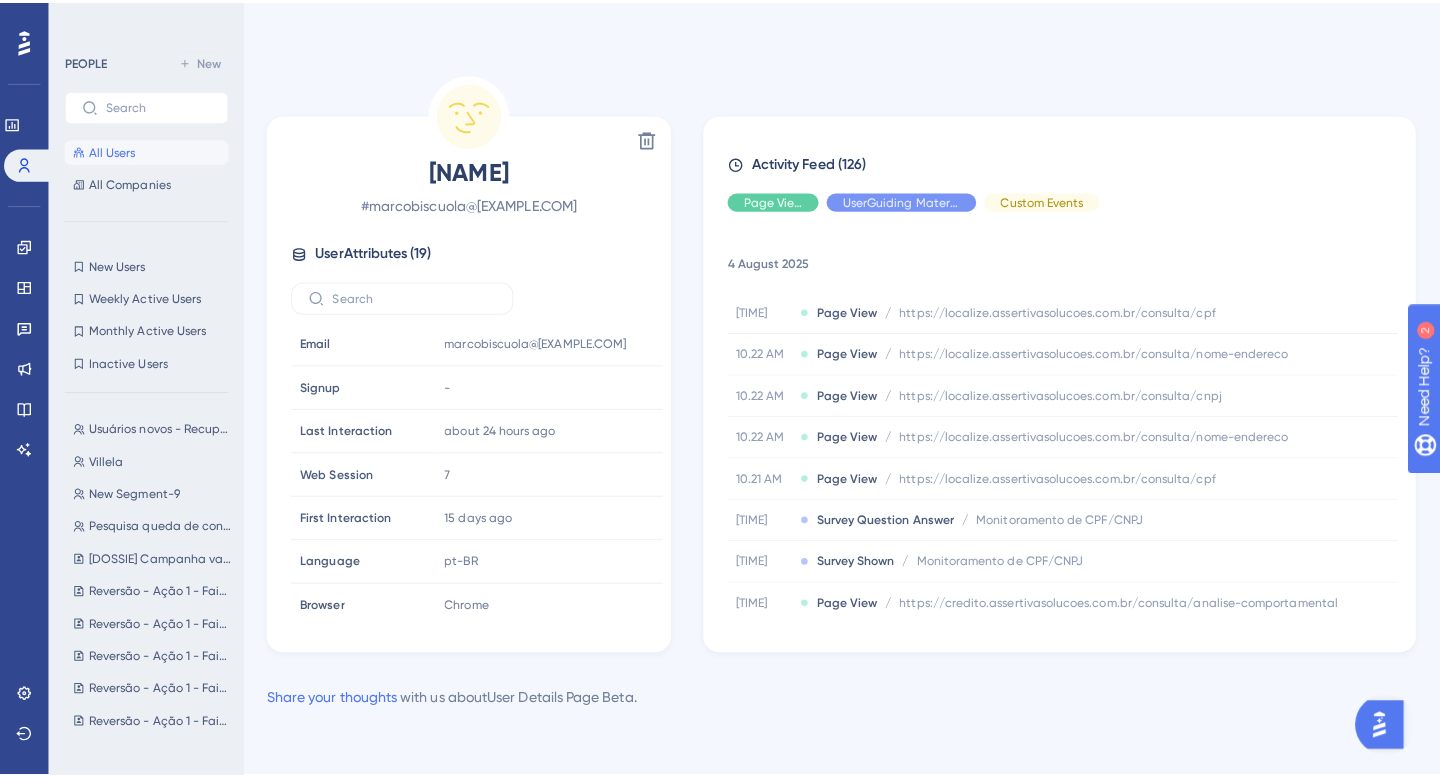 scroll, scrollTop: 0, scrollLeft: 0, axis: both 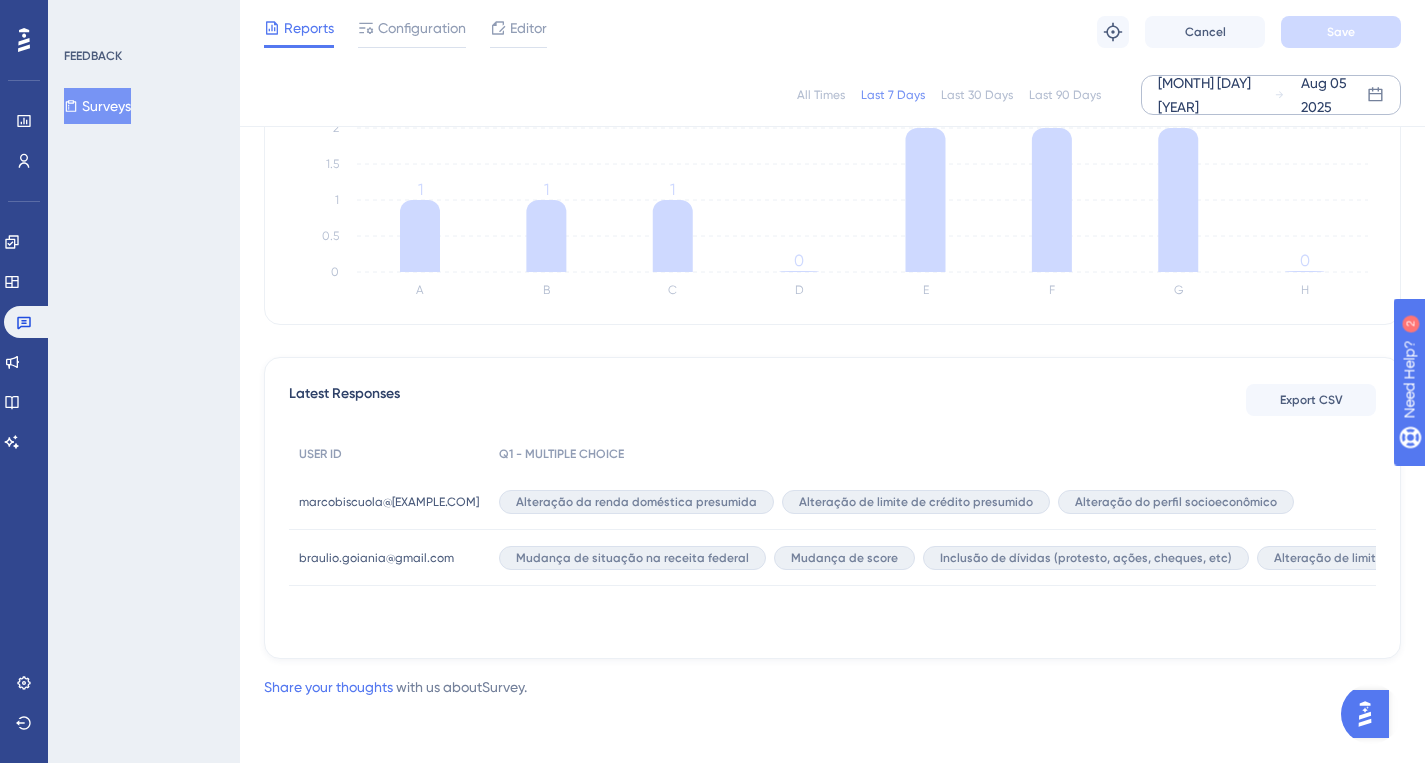 click on "[MONTH] [DAY] [YEAR]" at bounding box center [1216, 95] 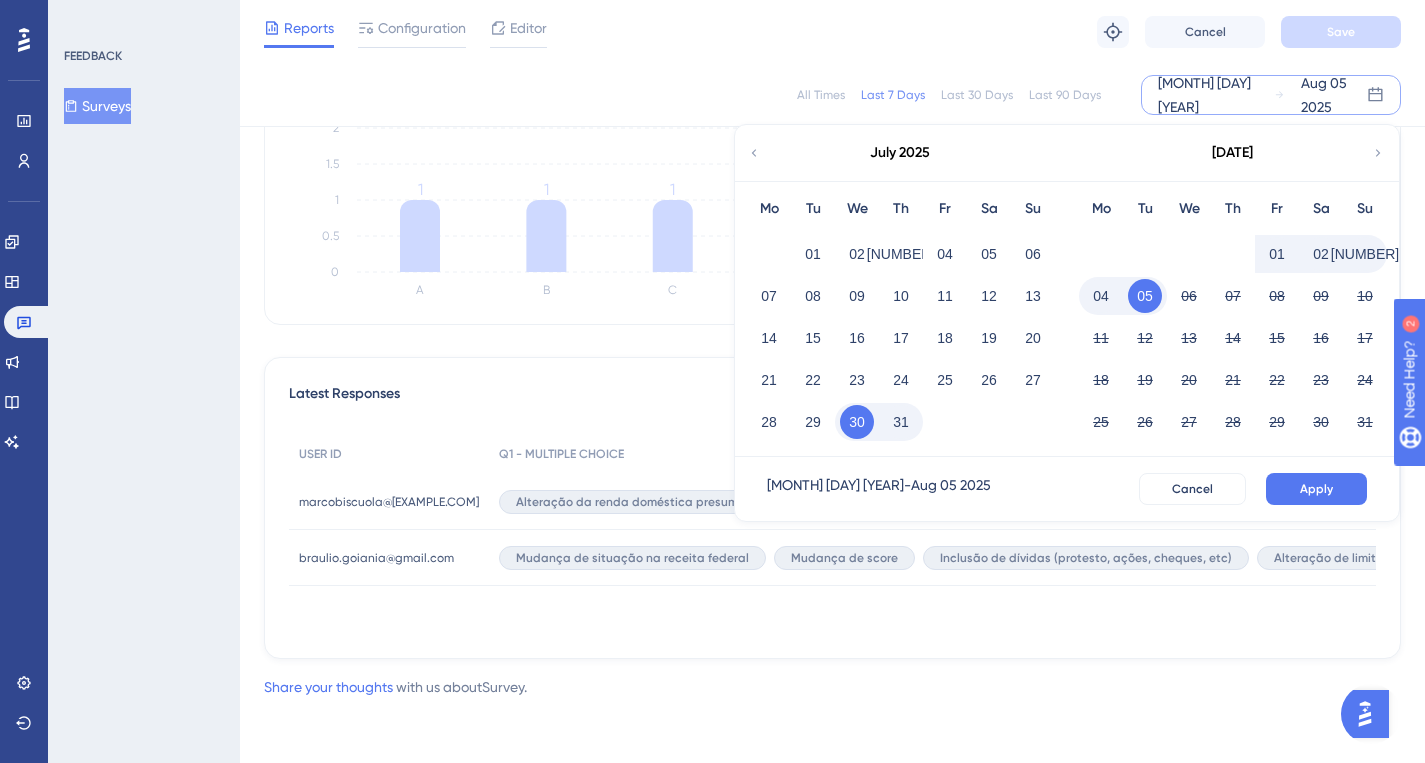 click 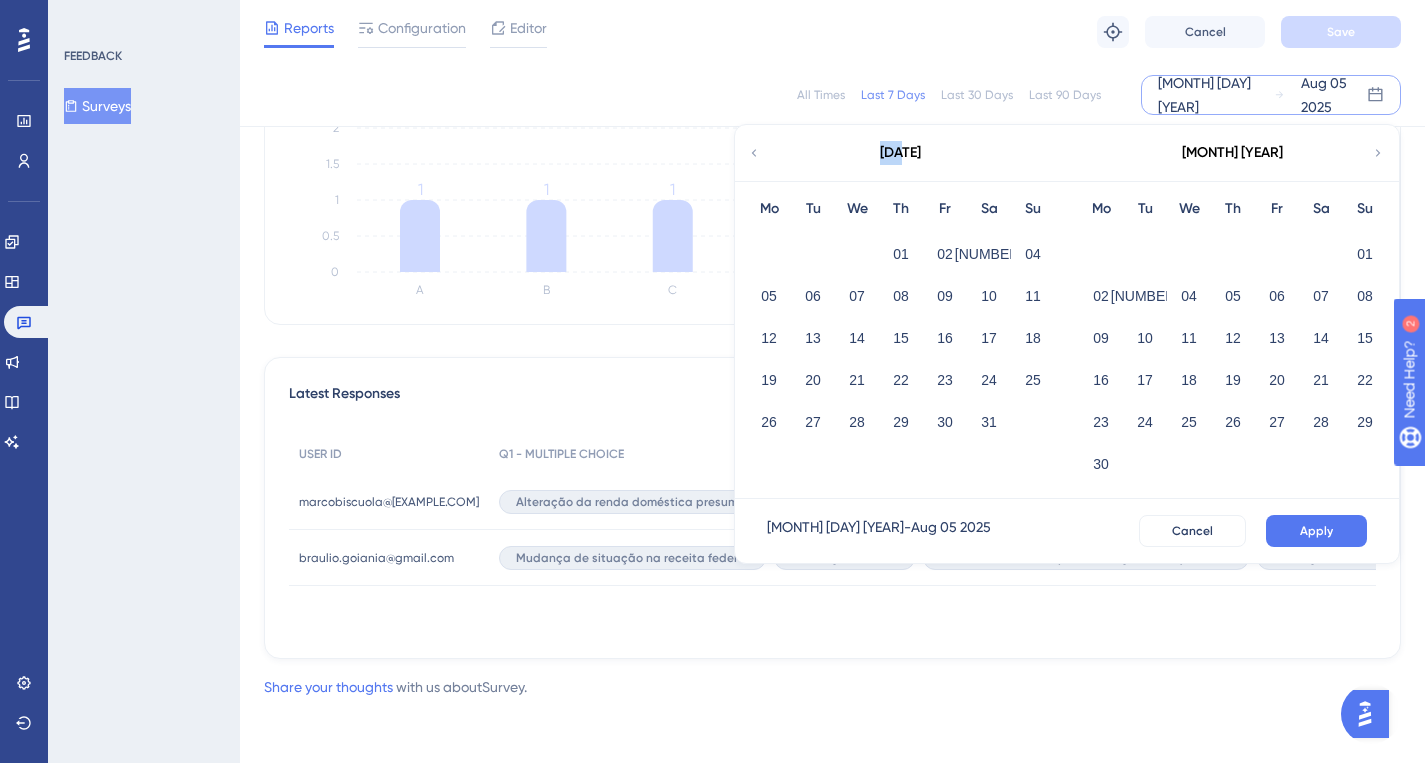 click 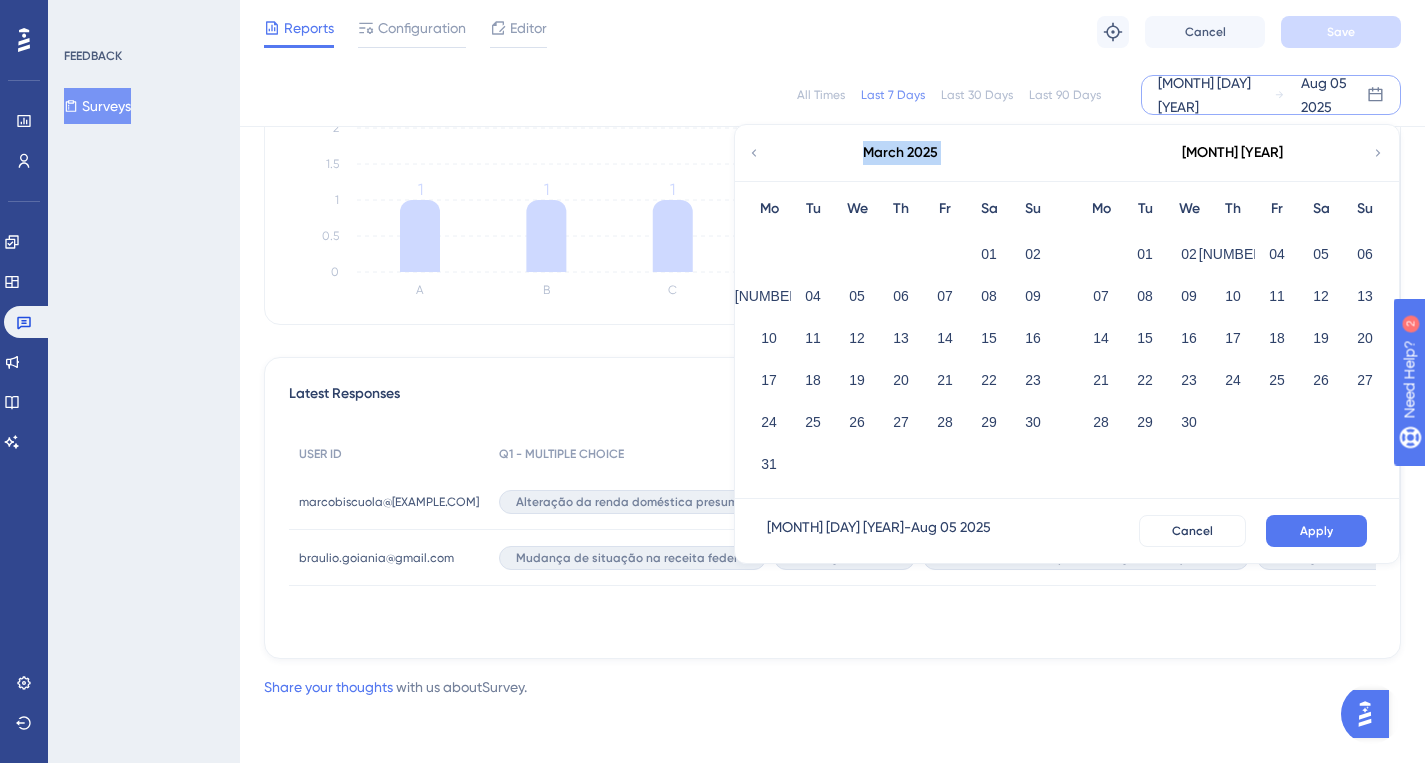click 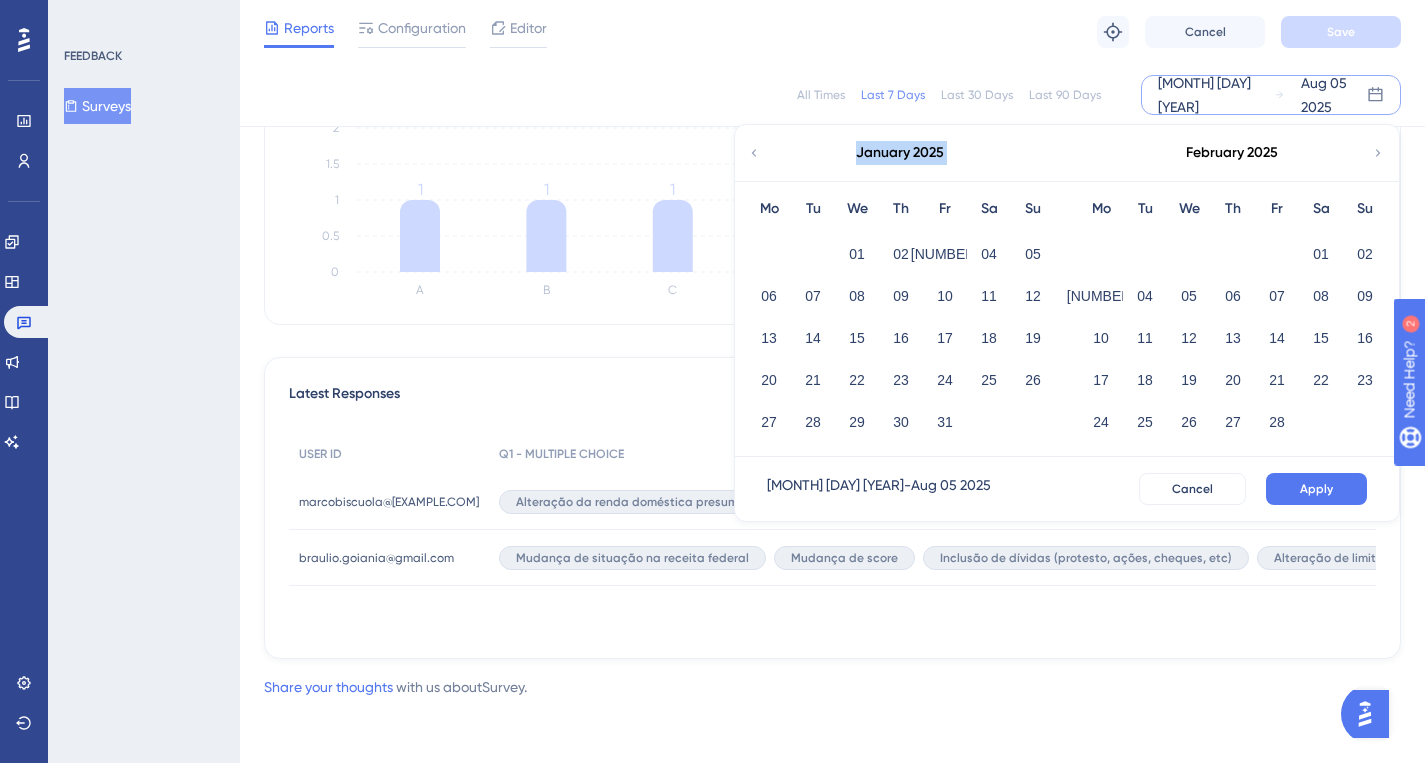 click 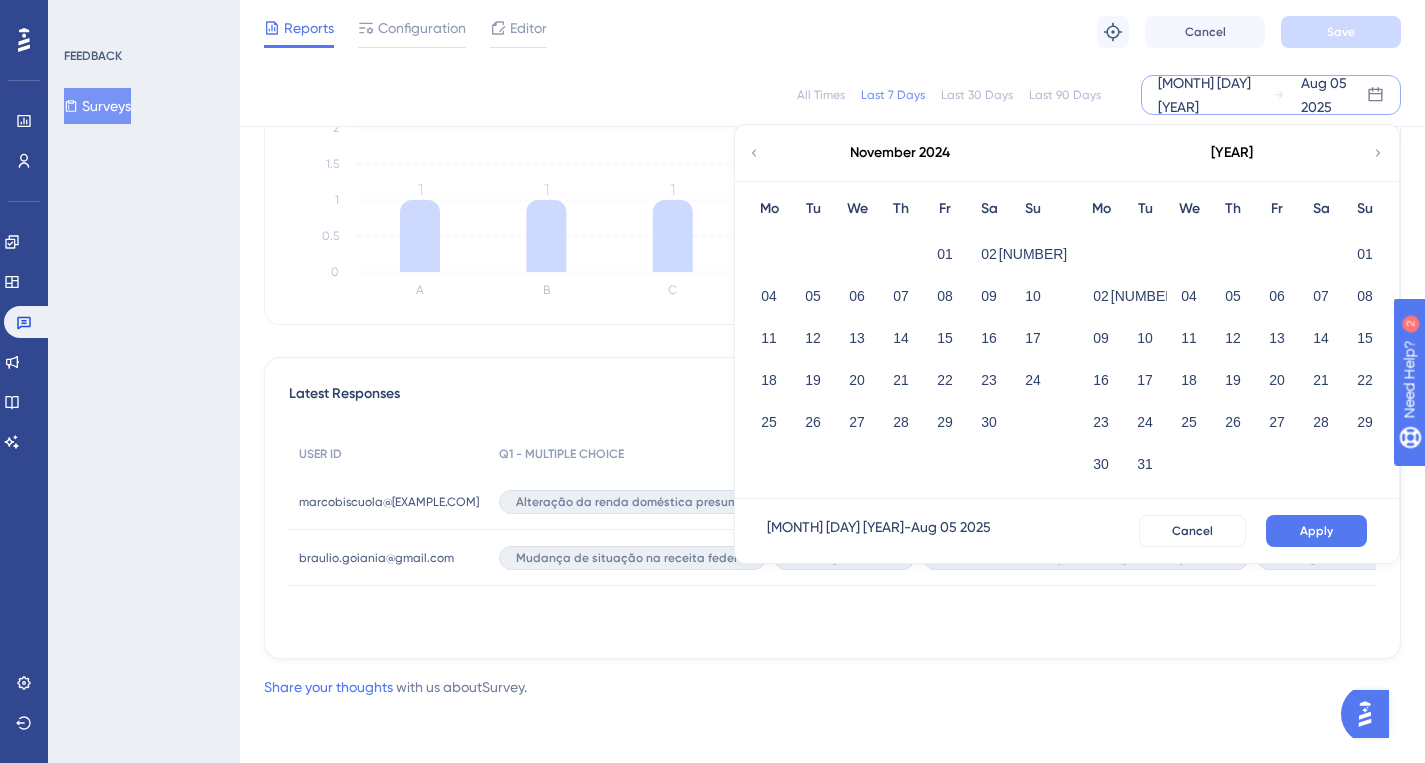 click on "[YEAR]" at bounding box center [1232, 153] 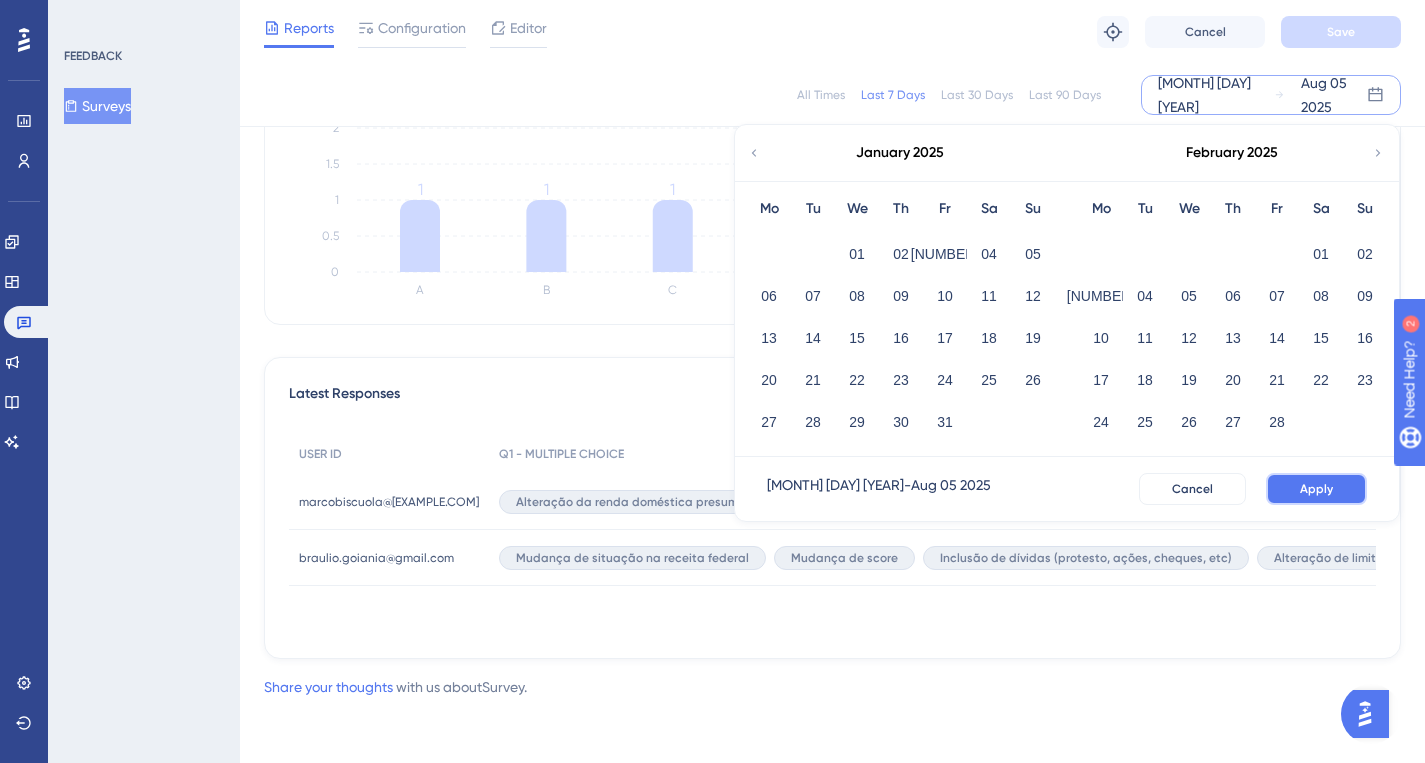 click on "Apply" at bounding box center [1316, 489] 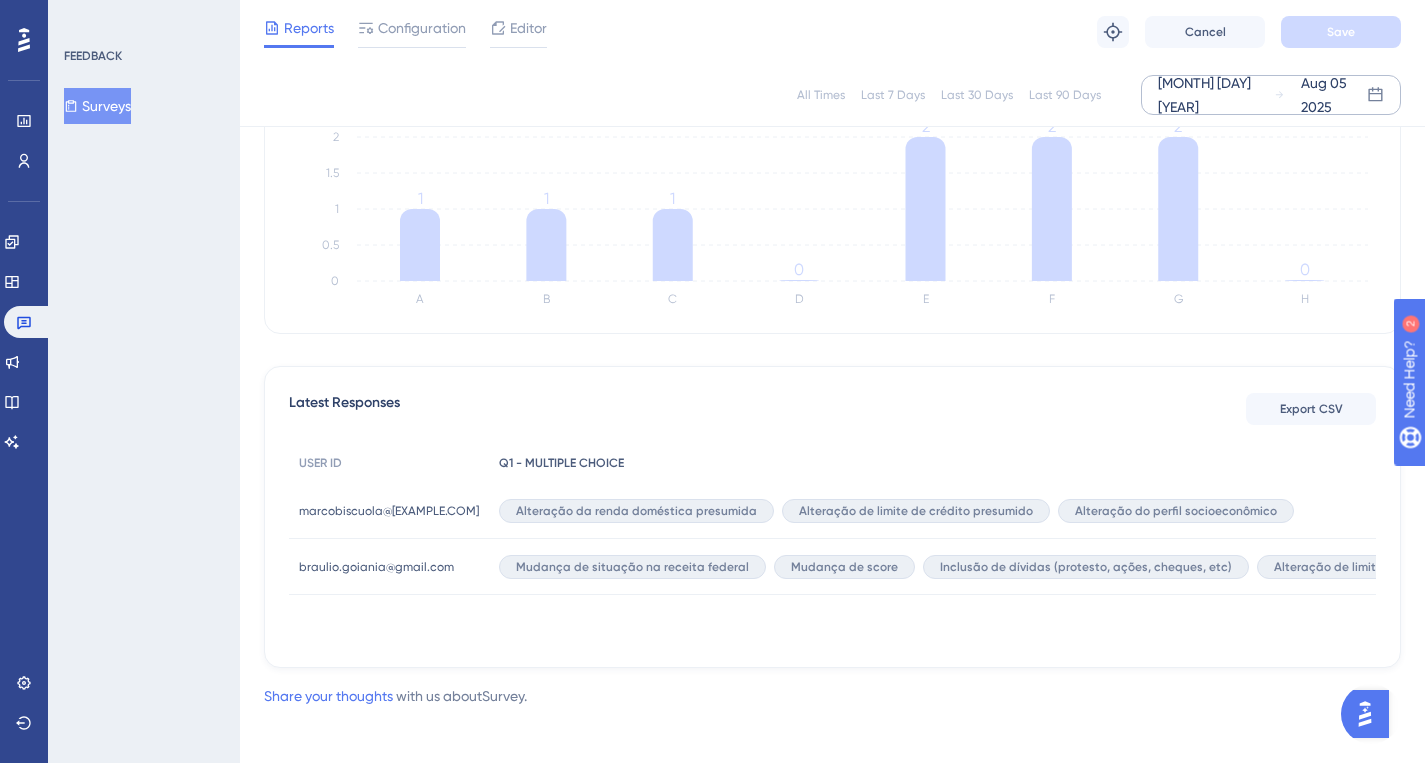 scroll, scrollTop: 0, scrollLeft: 0, axis: both 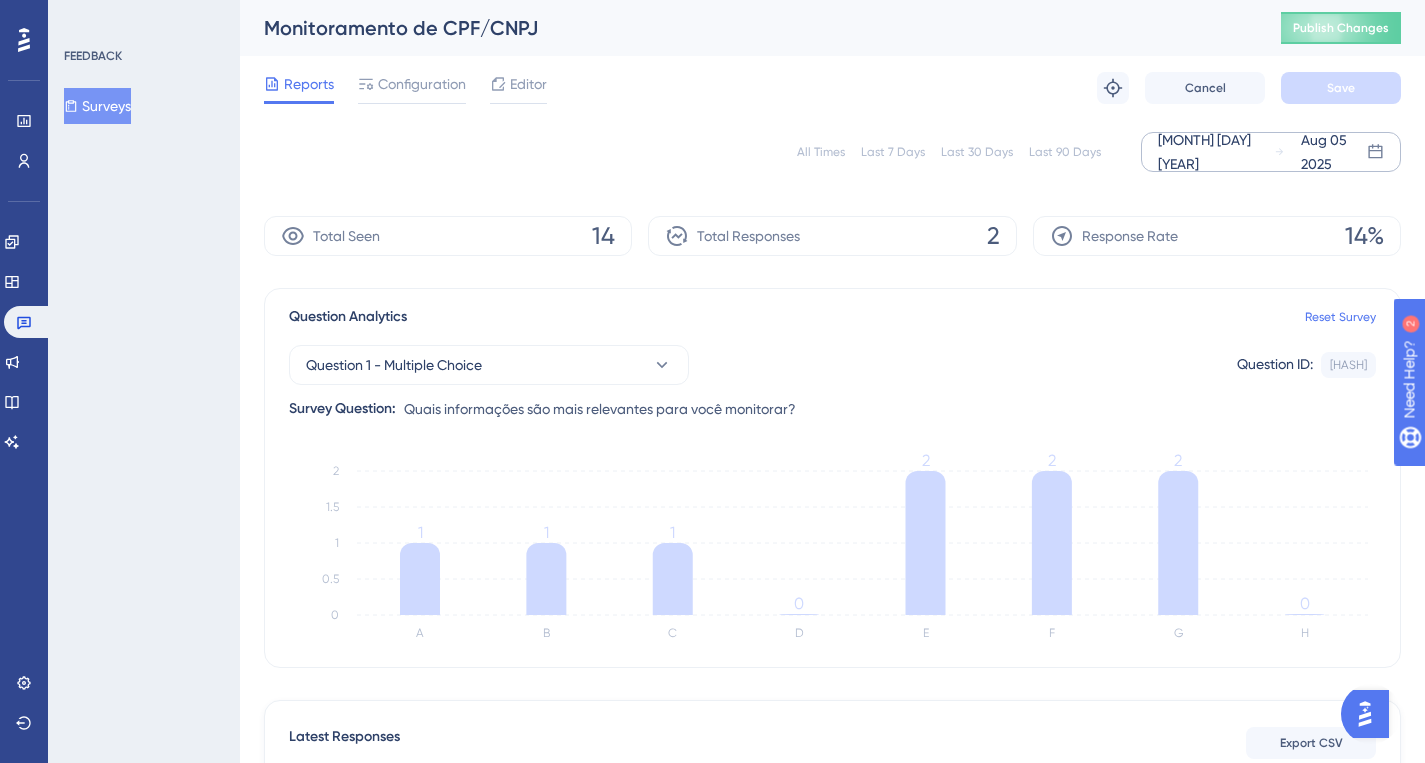 click on "[MONTH] [DAY] [YEAR]" at bounding box center (1216, 152) 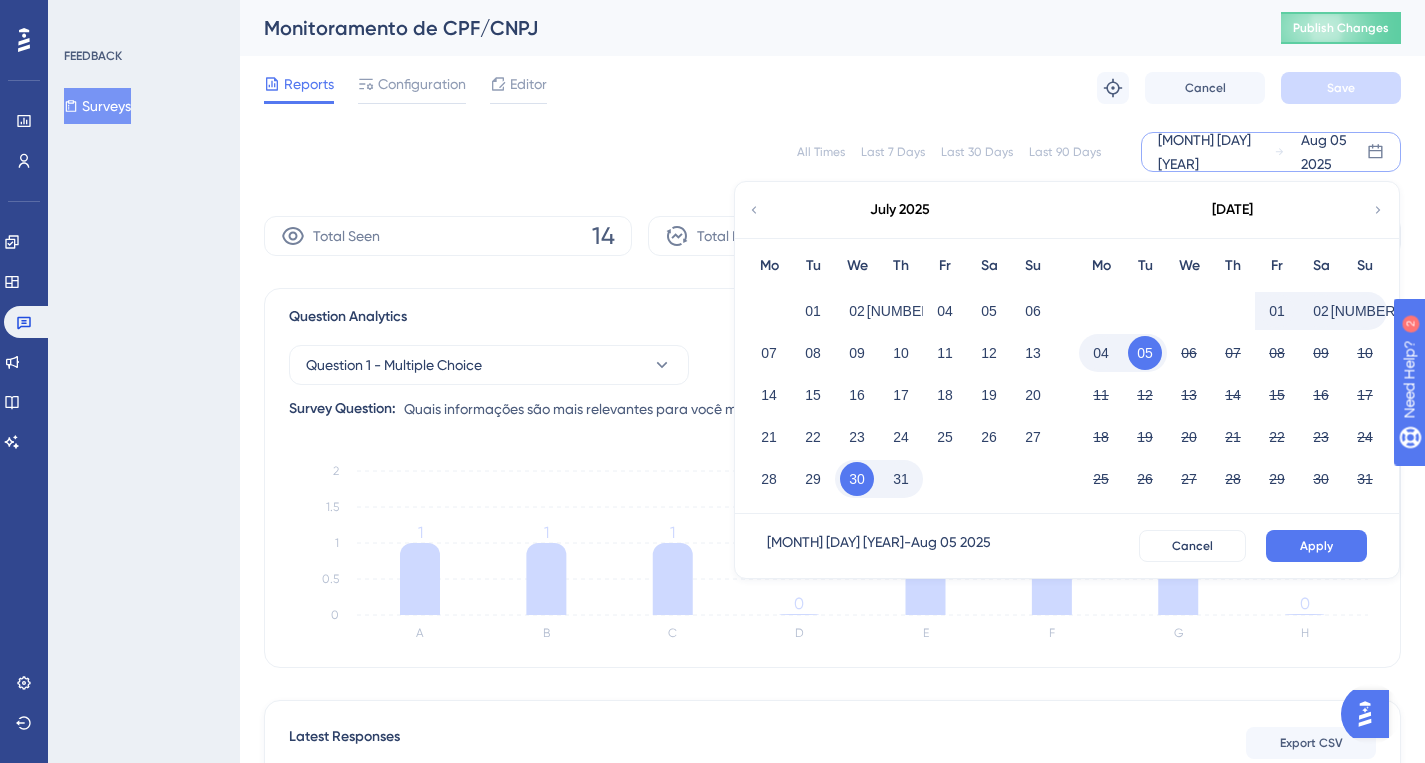 click 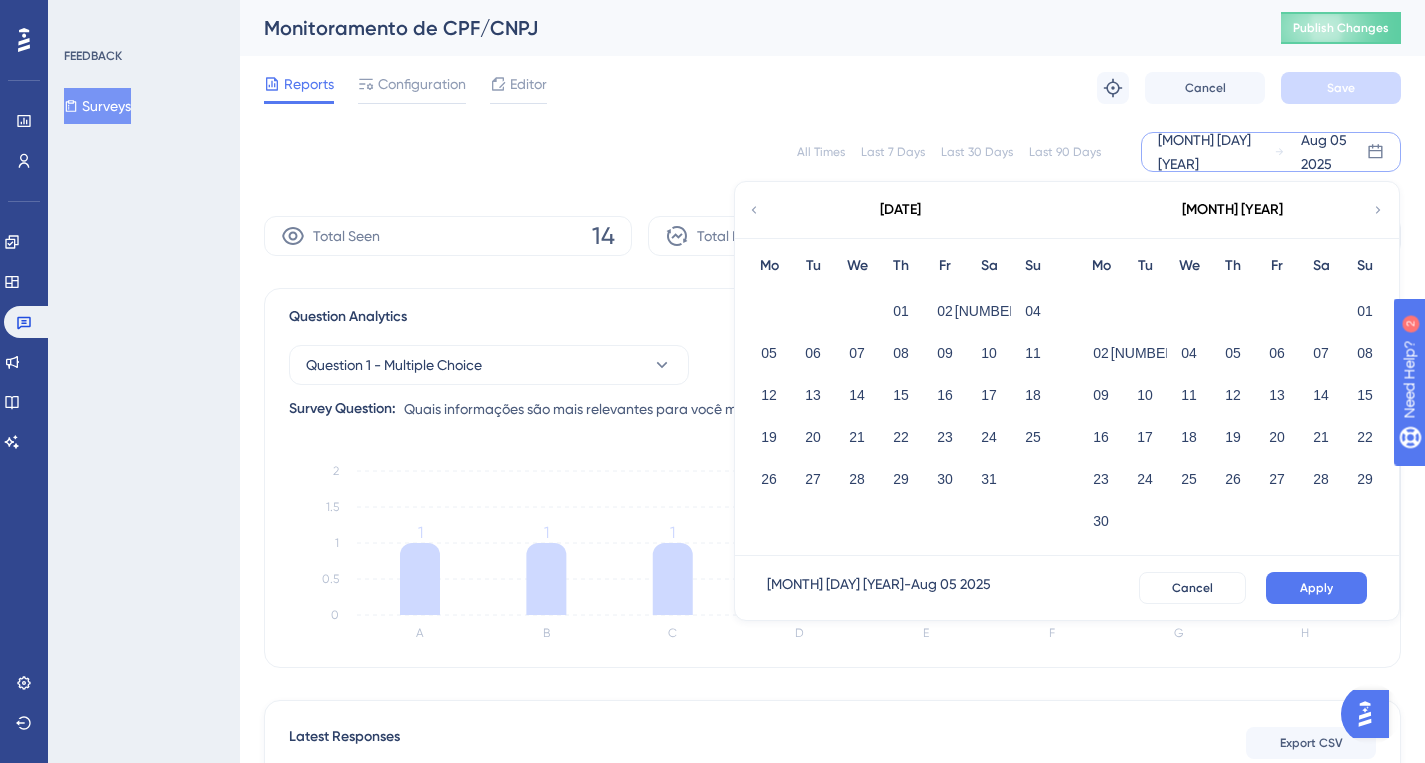 click 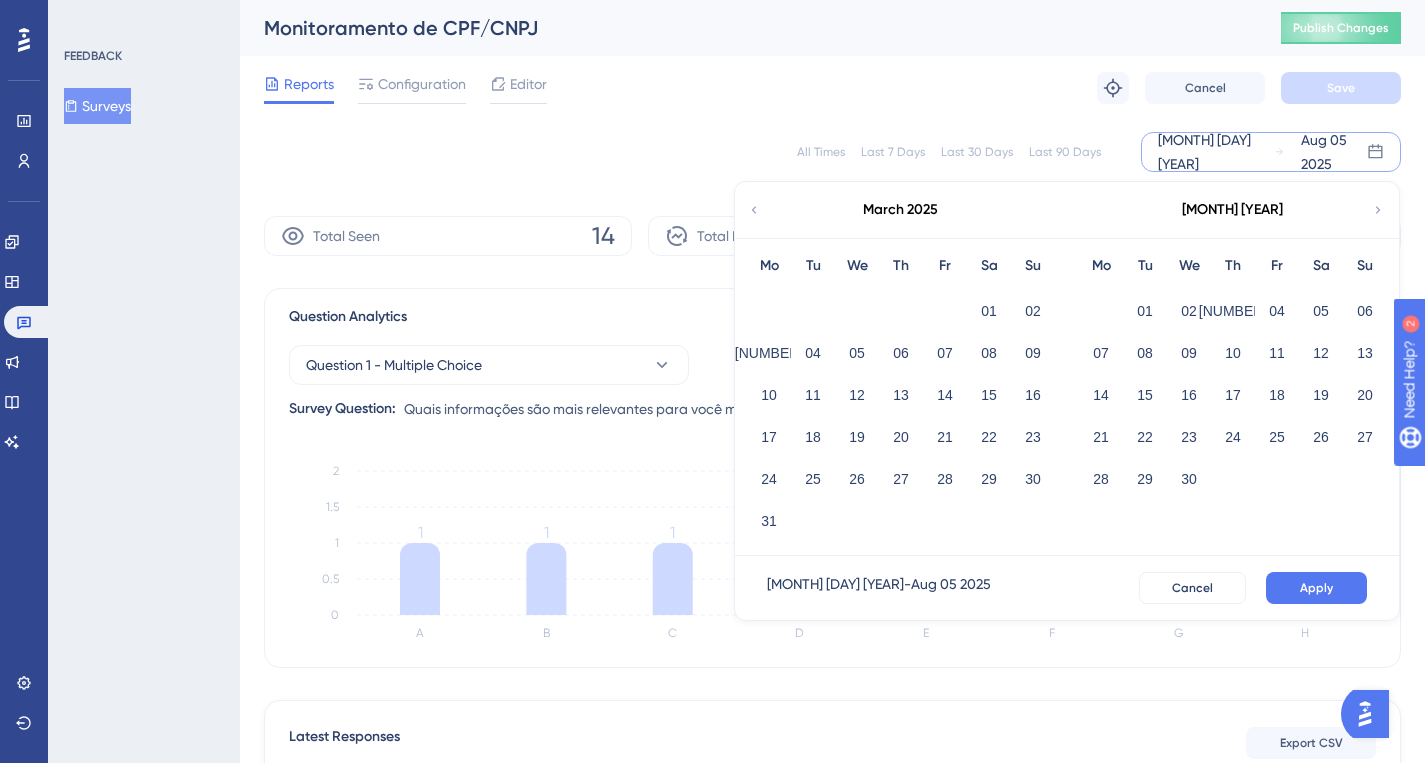 click 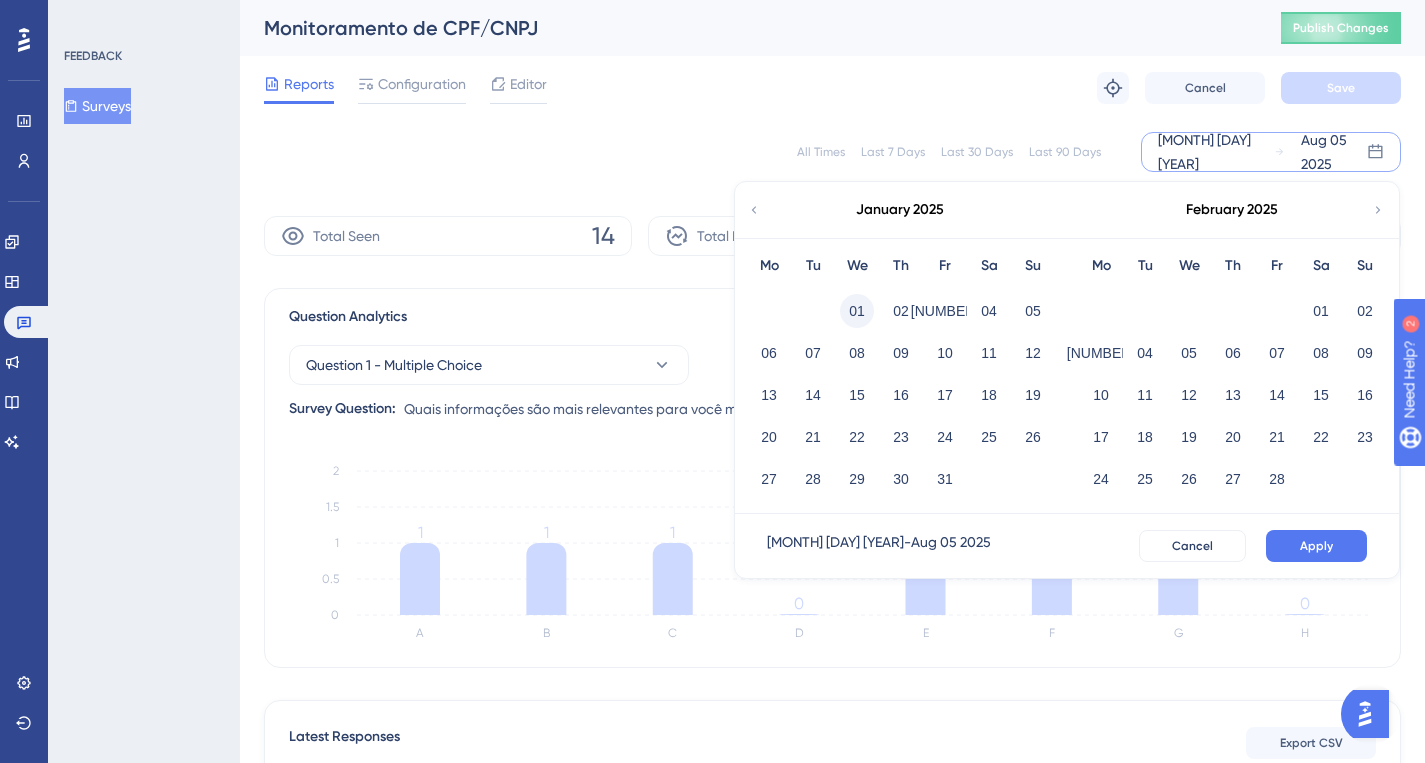 click on "01" at bounding box center (857, 311) 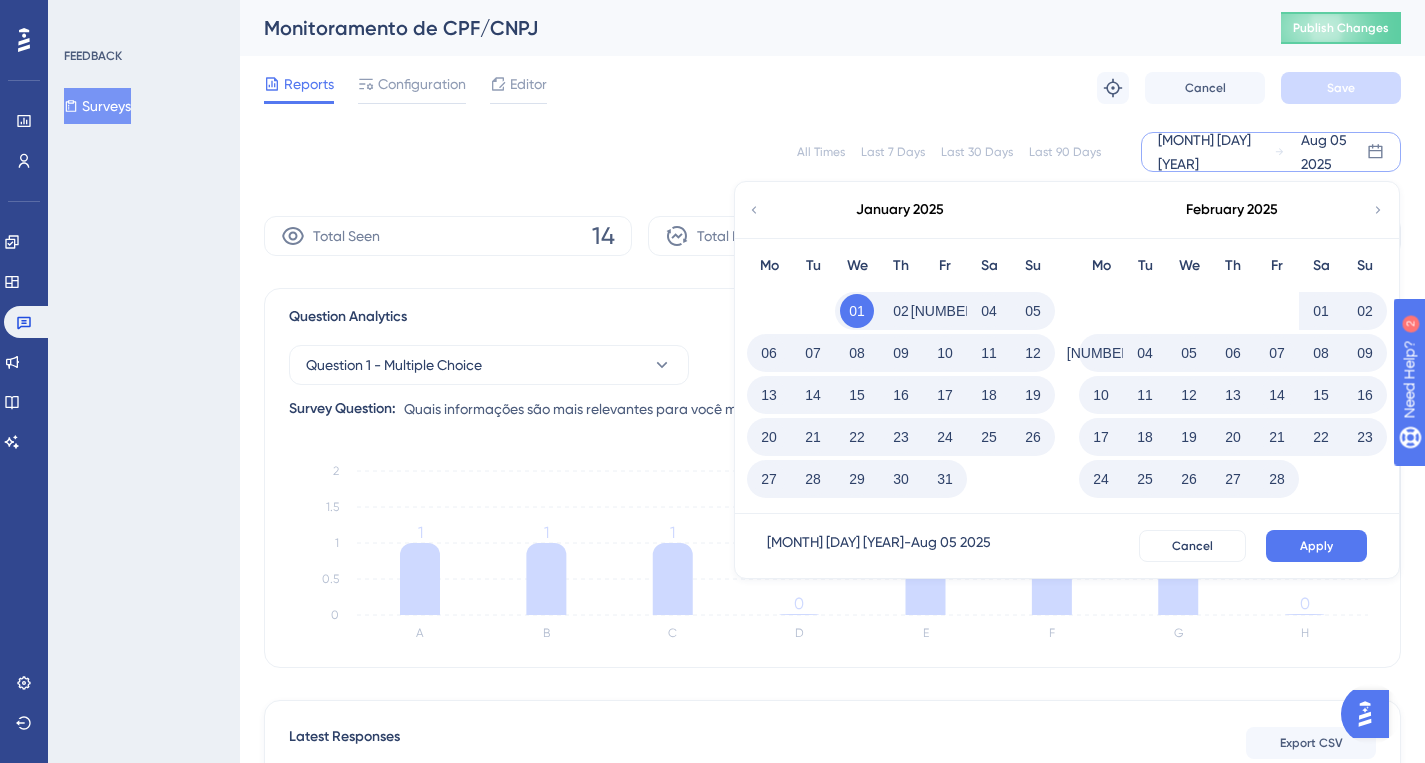 click on "Apply" at bounding box center (1316, 546) 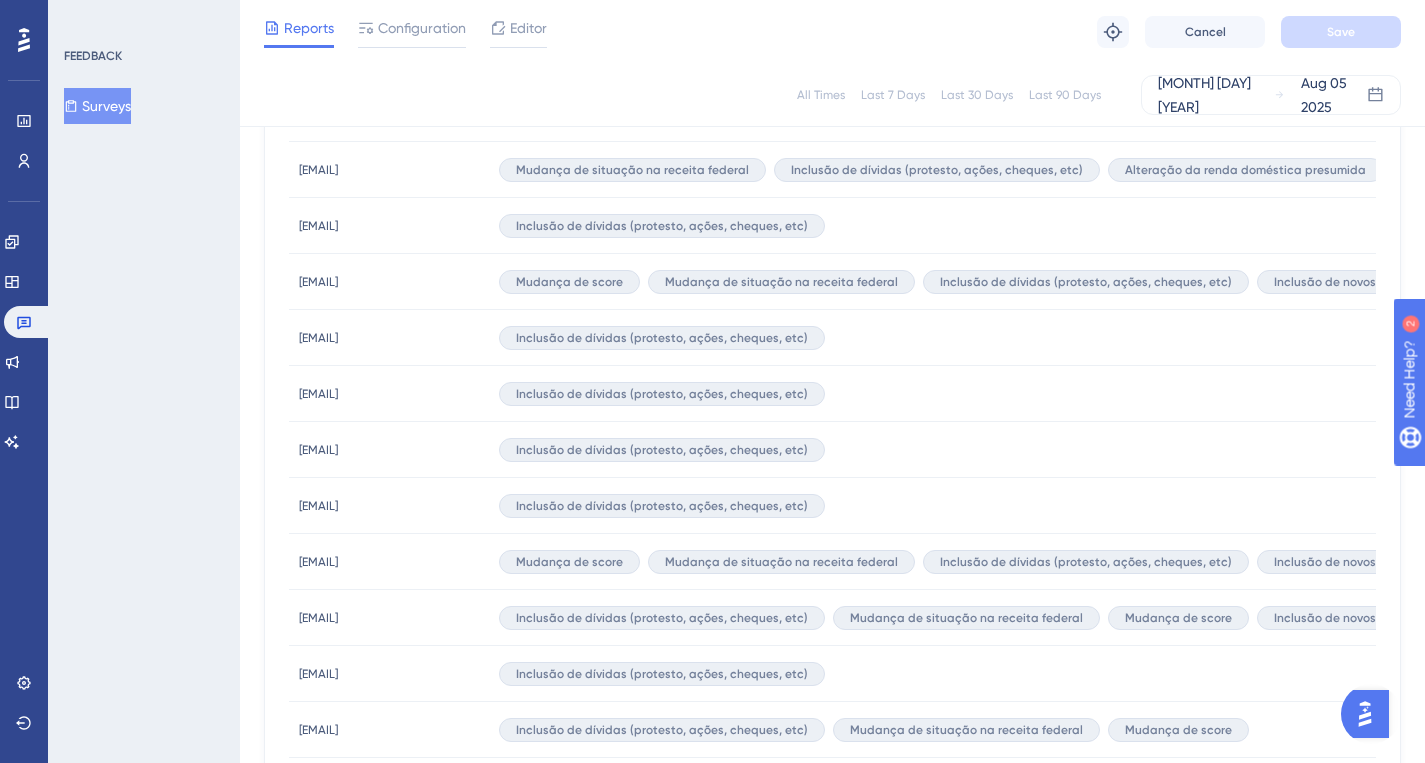 scroll, scrollTop: 0, scrollLeft: 0, axis: both 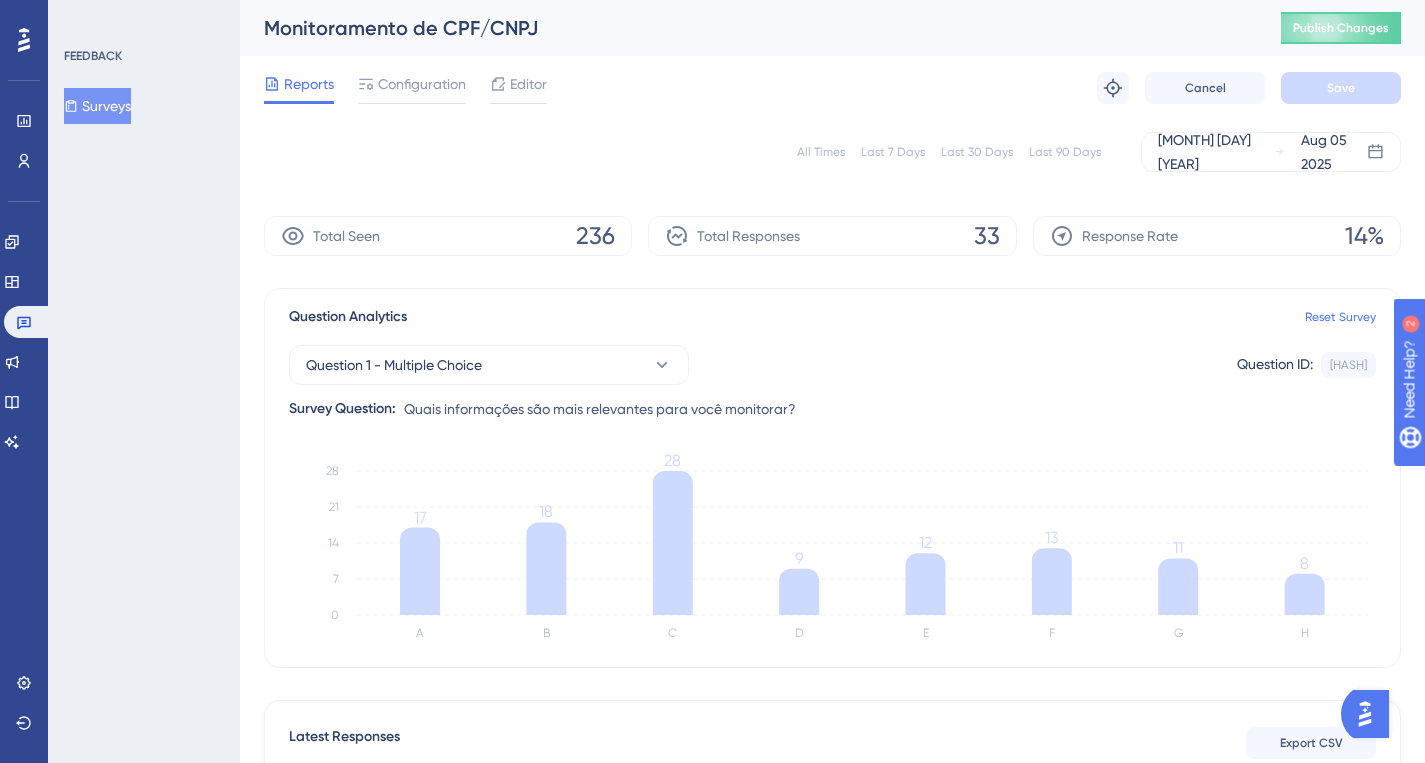 click on "33" at bounding box center [987, 236] 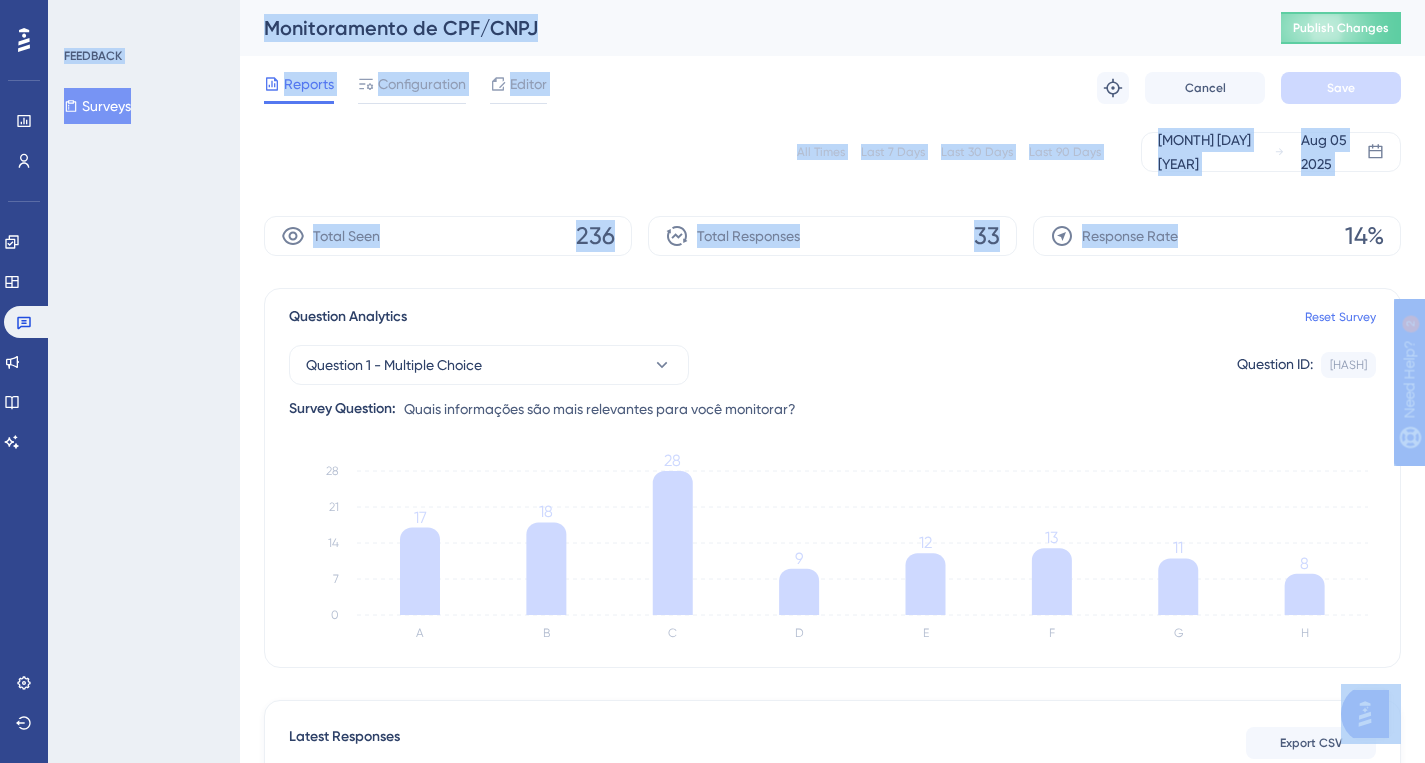 scroll, scrollTop: 0, scrollLeft: 15, axis: horizontal 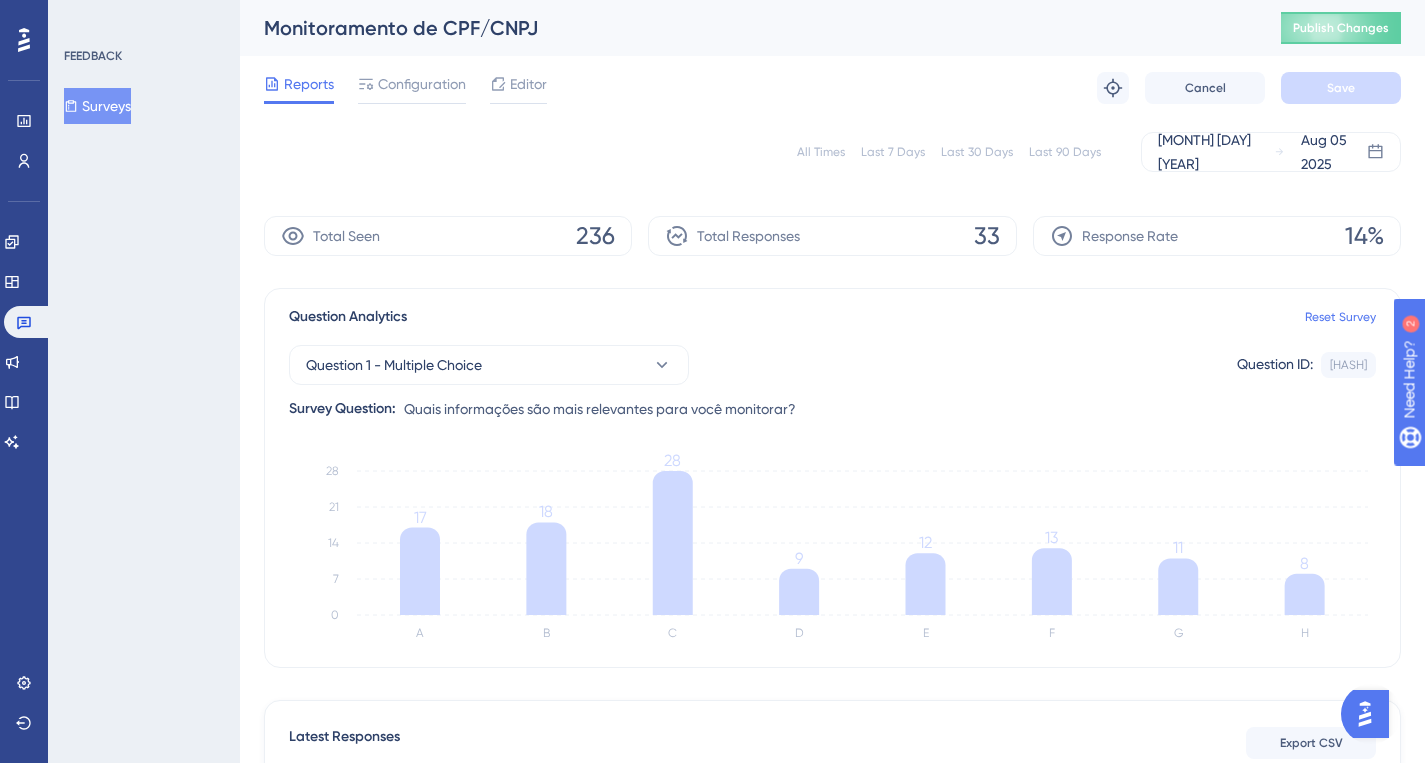 click on "Response Rate 14%" at bounding box center [1217, 236] 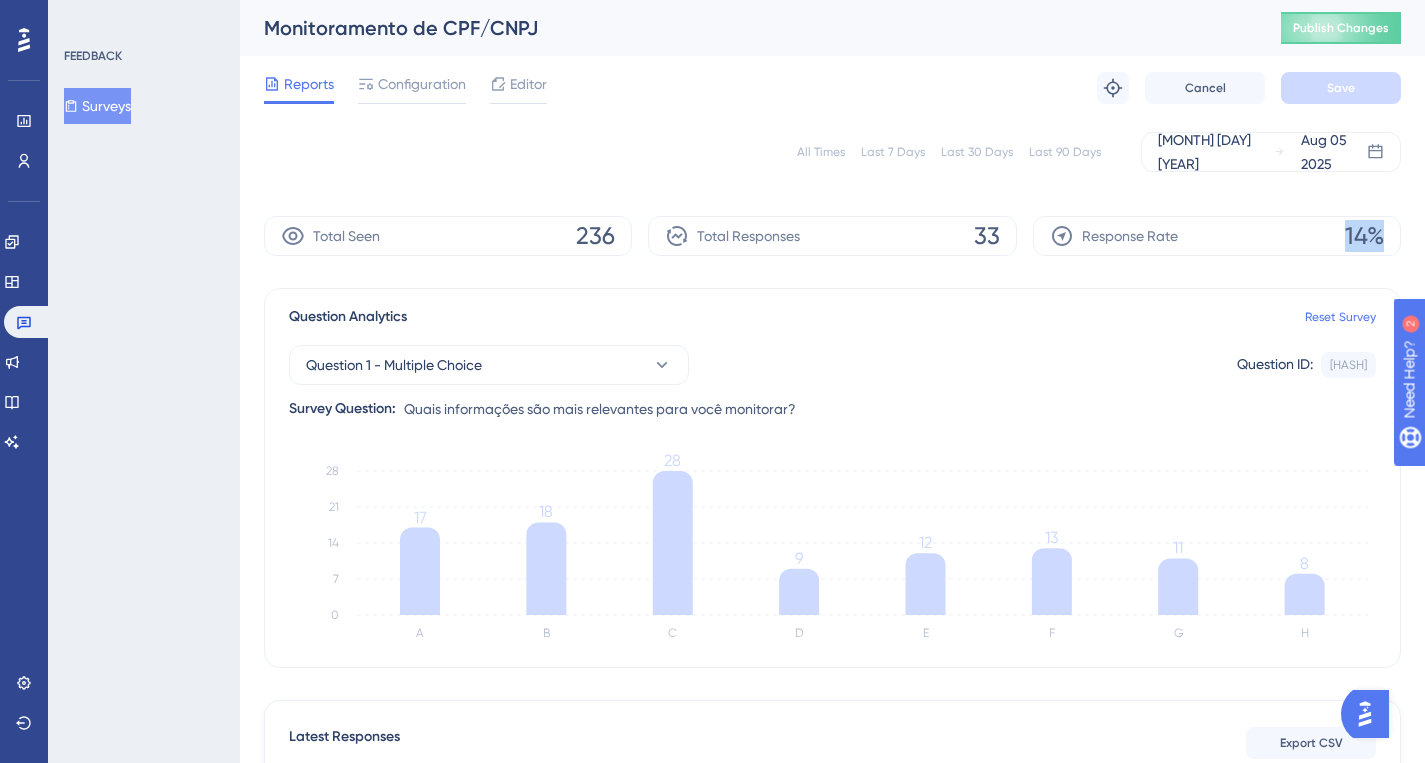 drag, startPoint x: 1325, startPoint y: 238, endPoint x: 1390, endPoint y: 240, distance: 65.03076 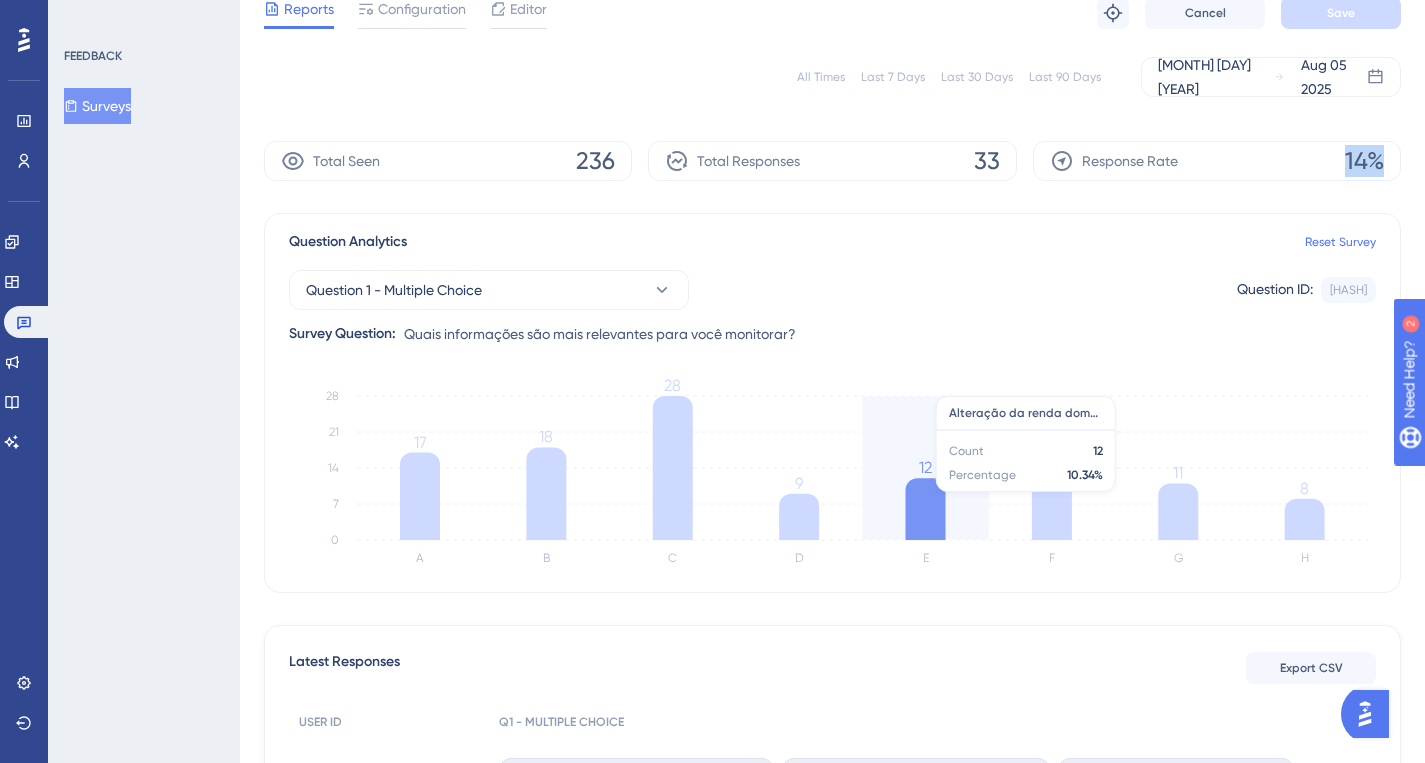 scroll, scrollTop: 615, scrollLeft: 15, axis: both 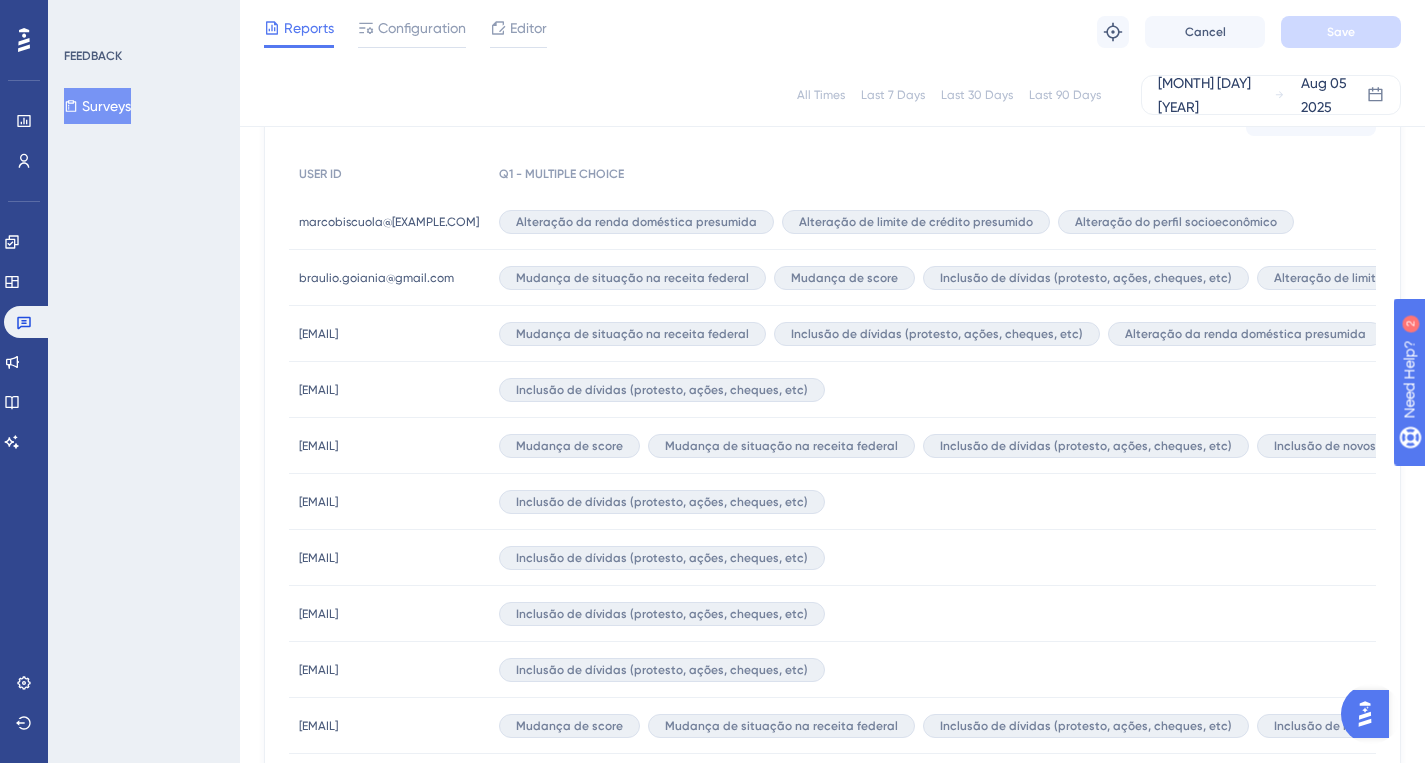 click on "marcobiscuola@[EXAMPLE.COM]" at bounding box center [389, 222] 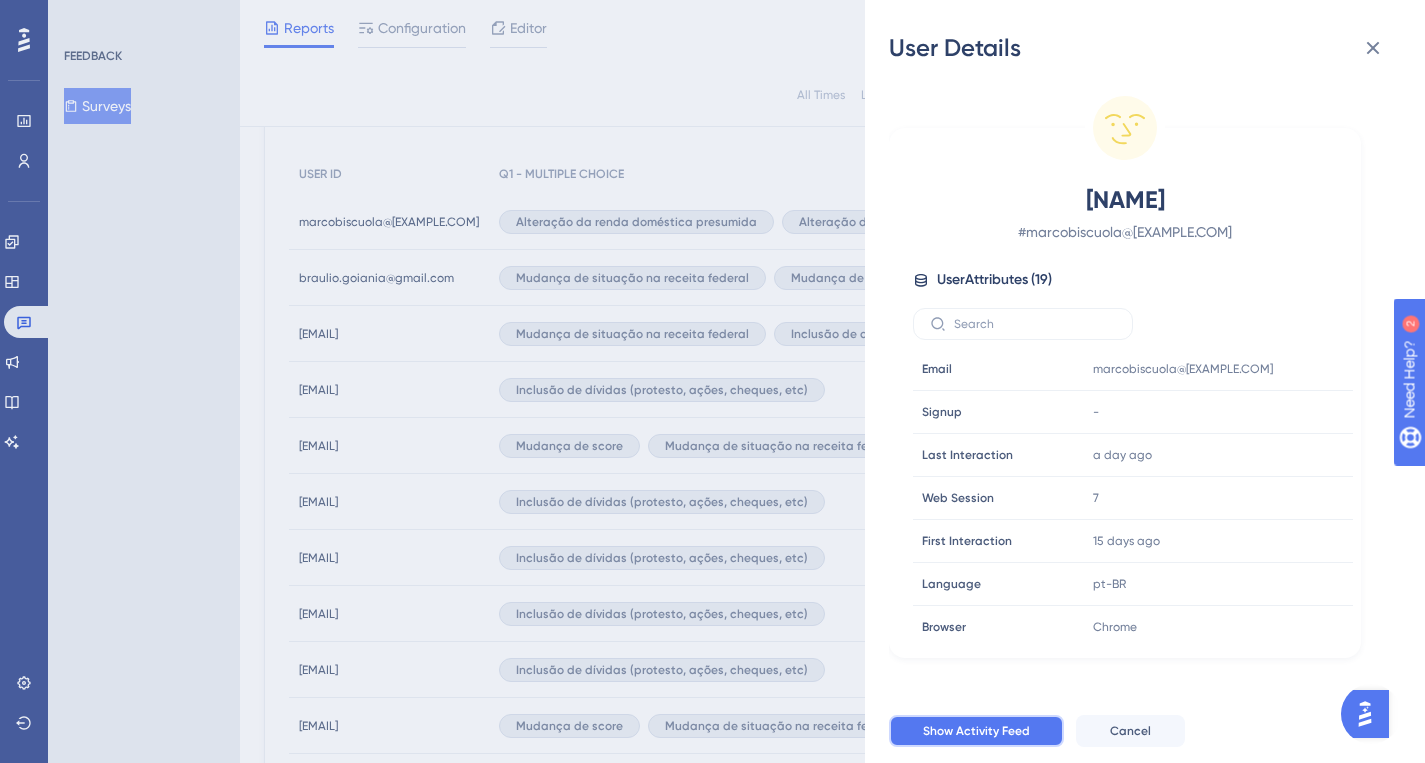 click on "Show Activity Feed" at bounding box center [976, 731] 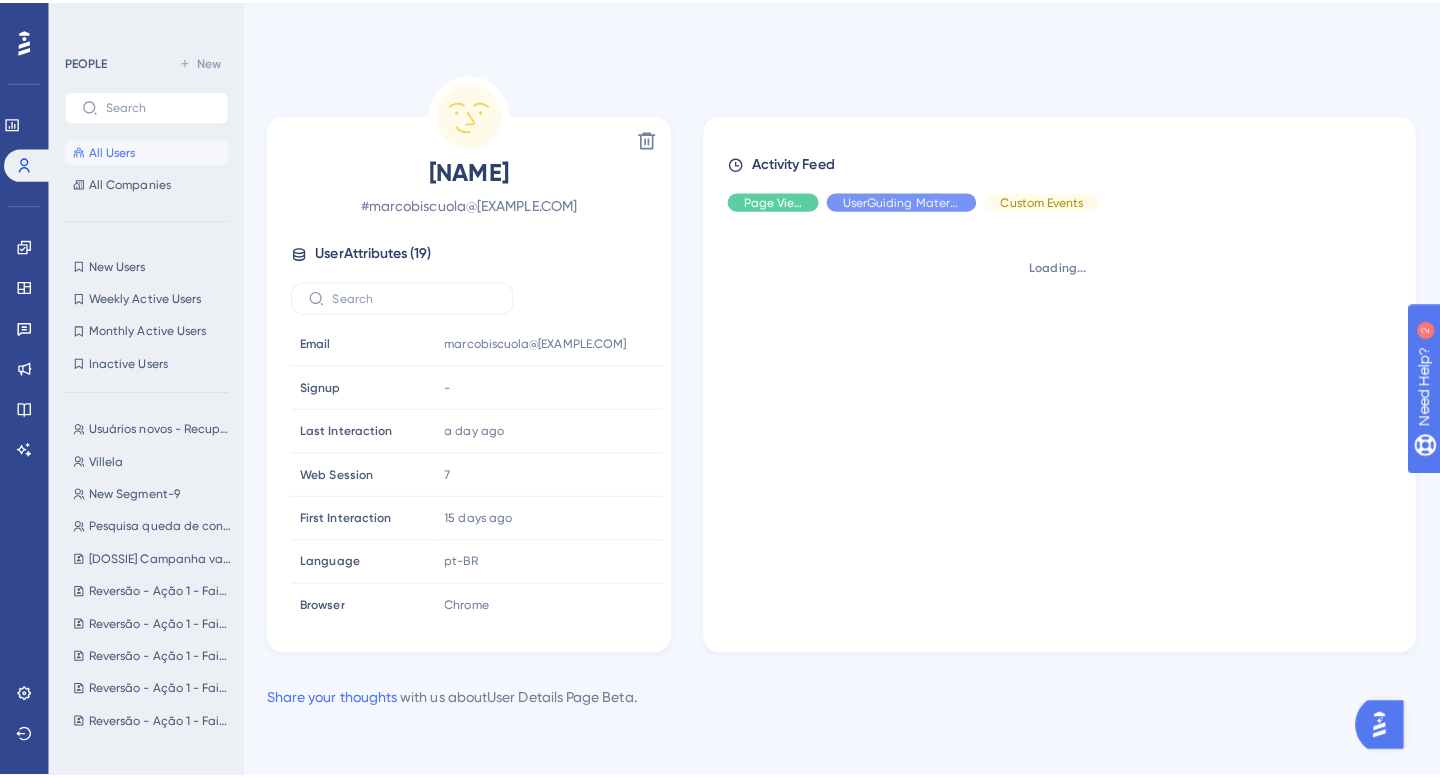 scroll, scrollTop: 0, scrollLeft: 0, axis: both 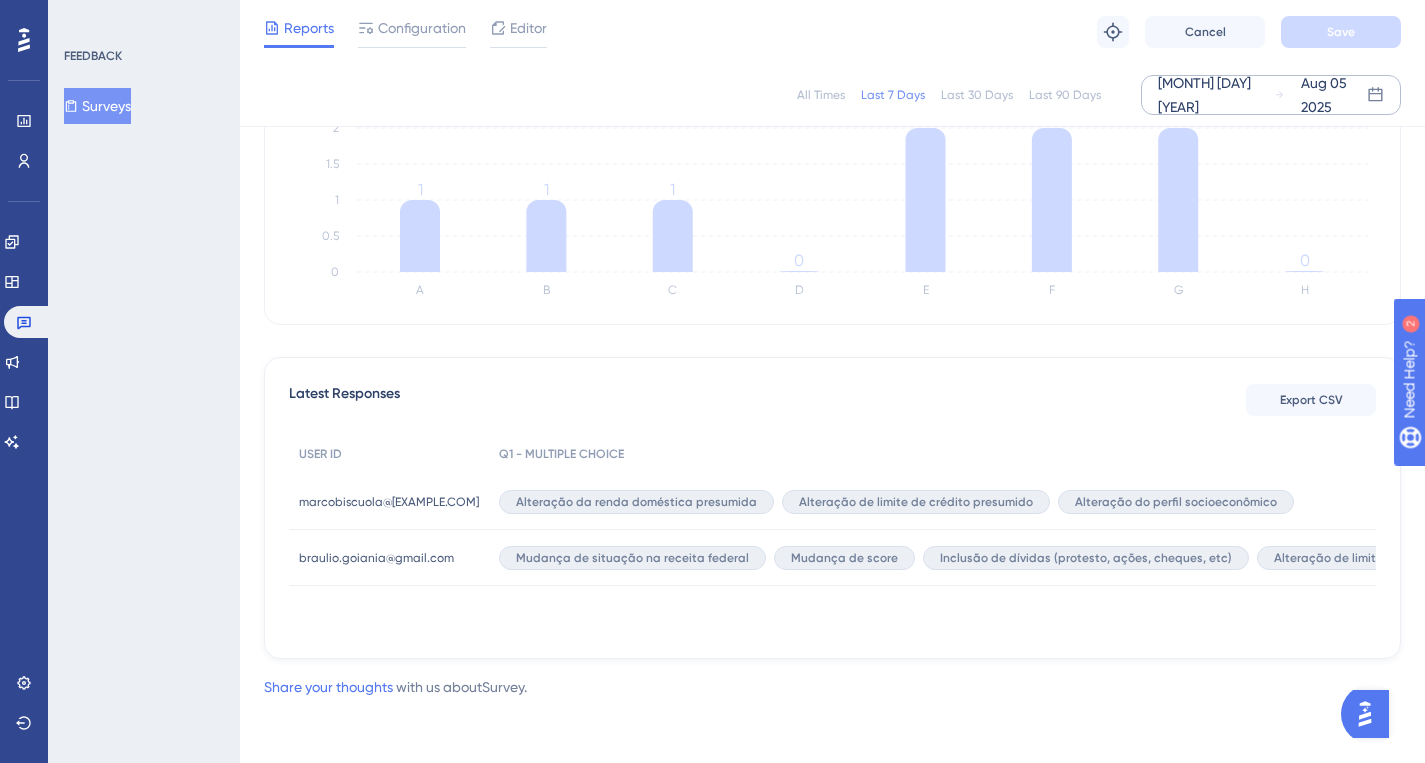 click on "[MONTH] [DAY] [YEAR]" at bounding box center [1216, 95] 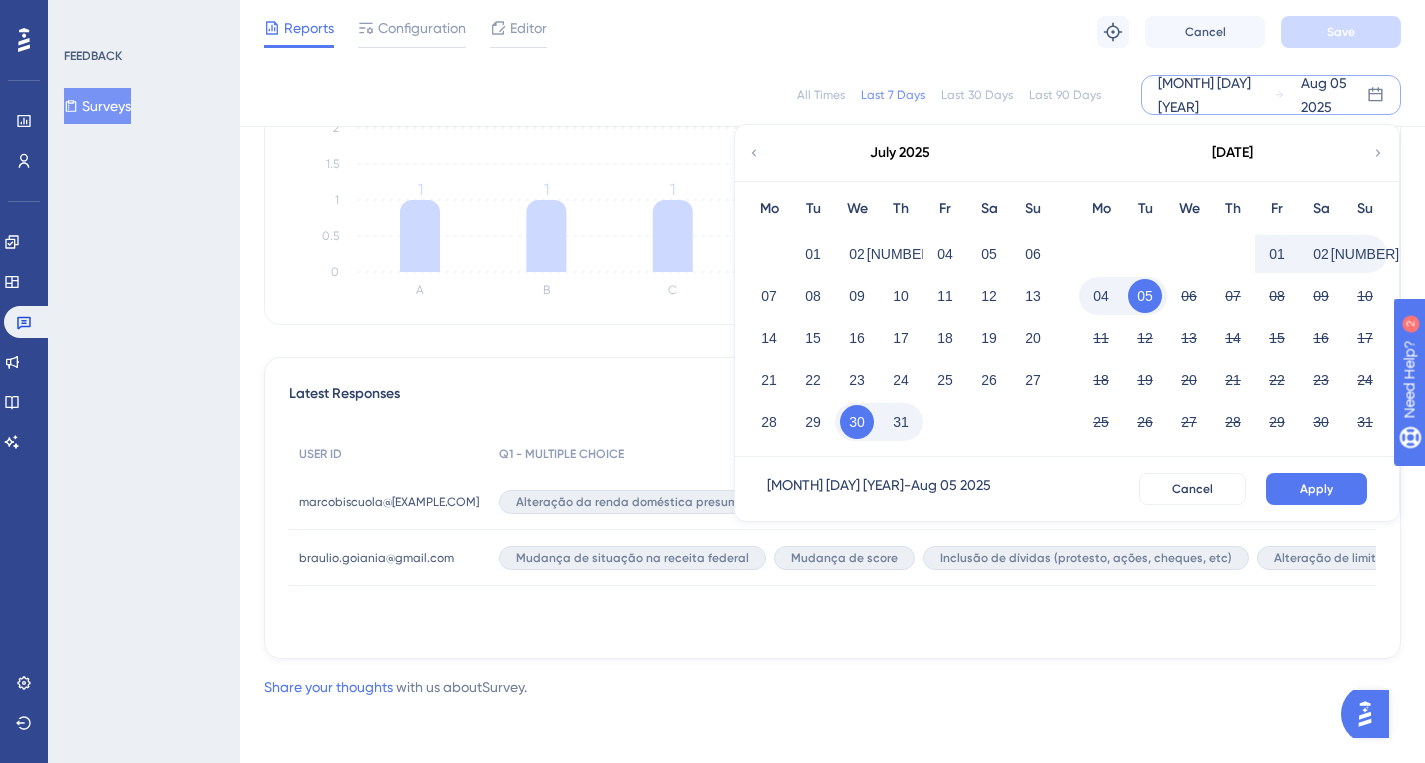 click 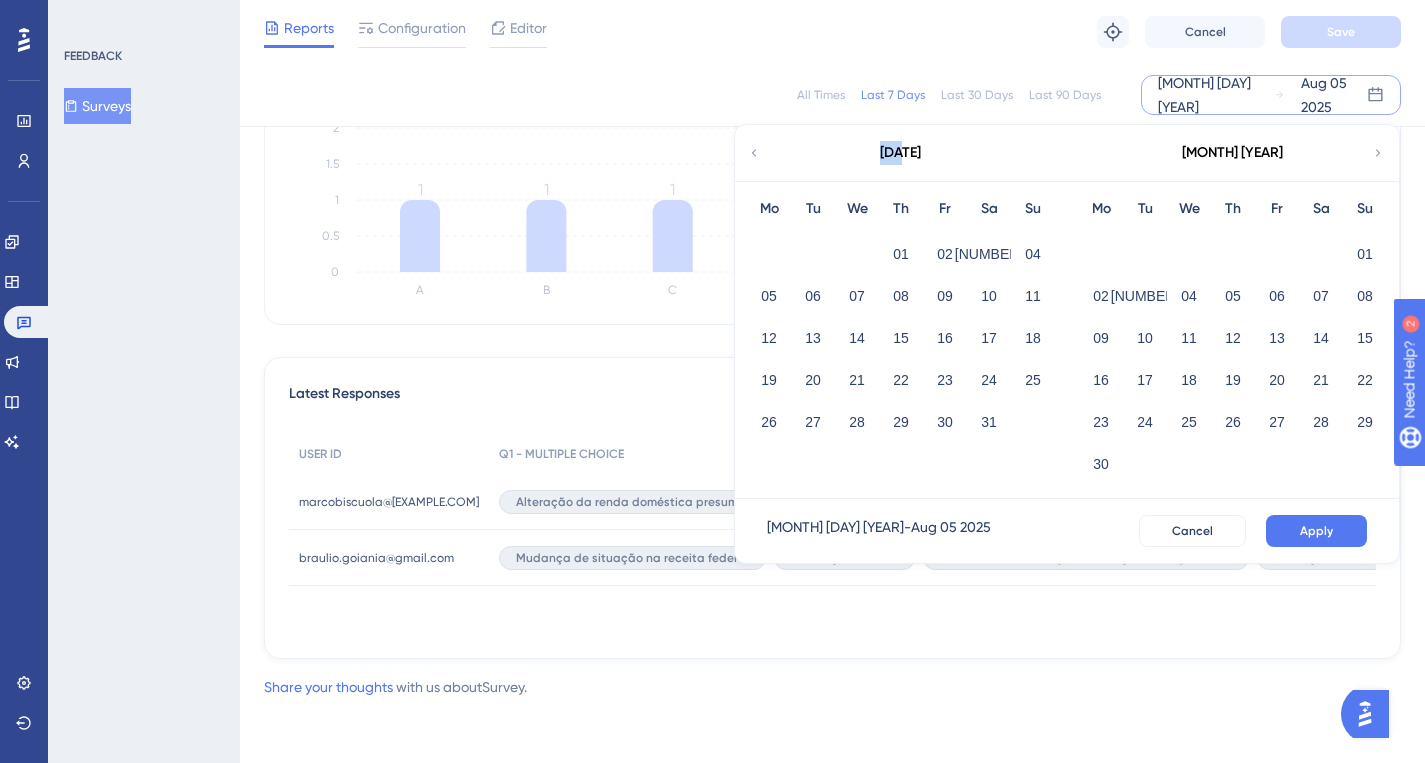 click 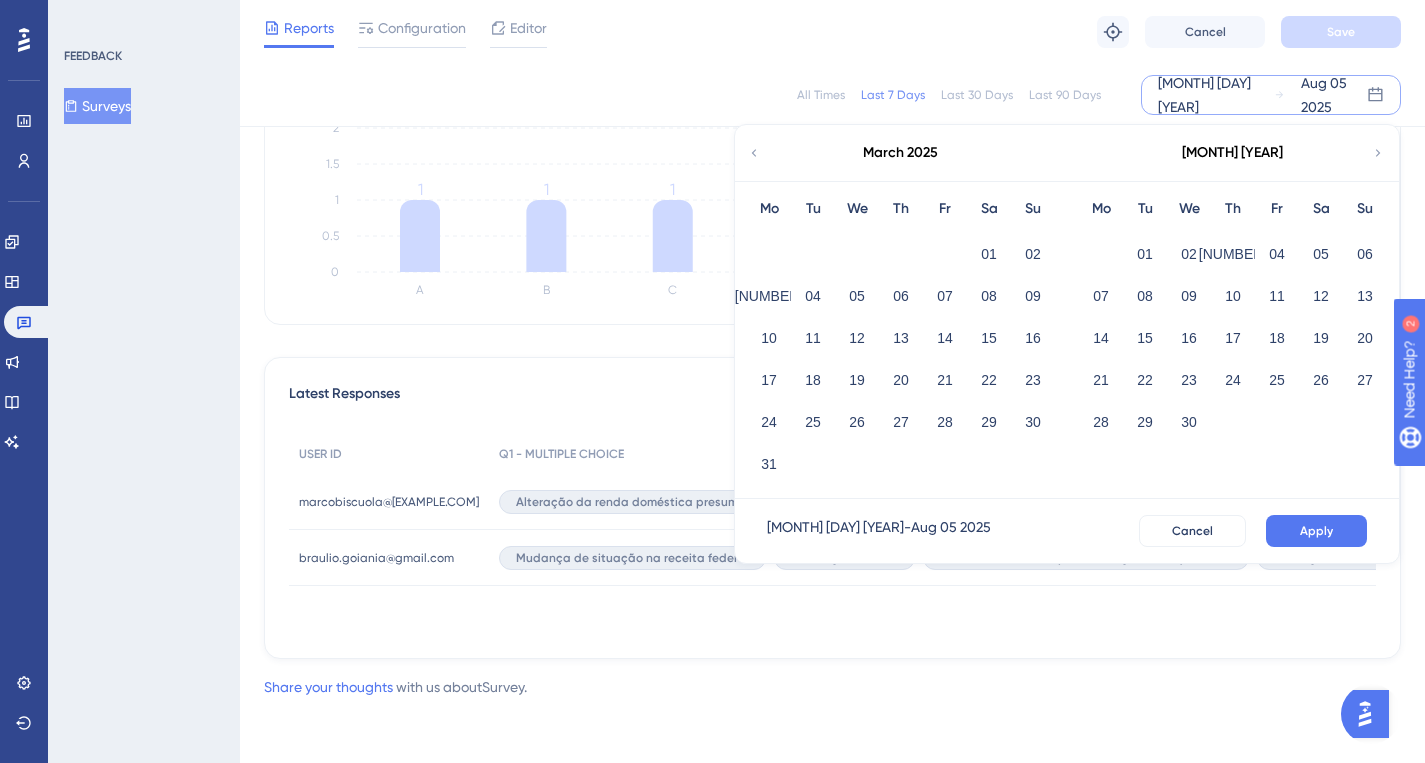 click 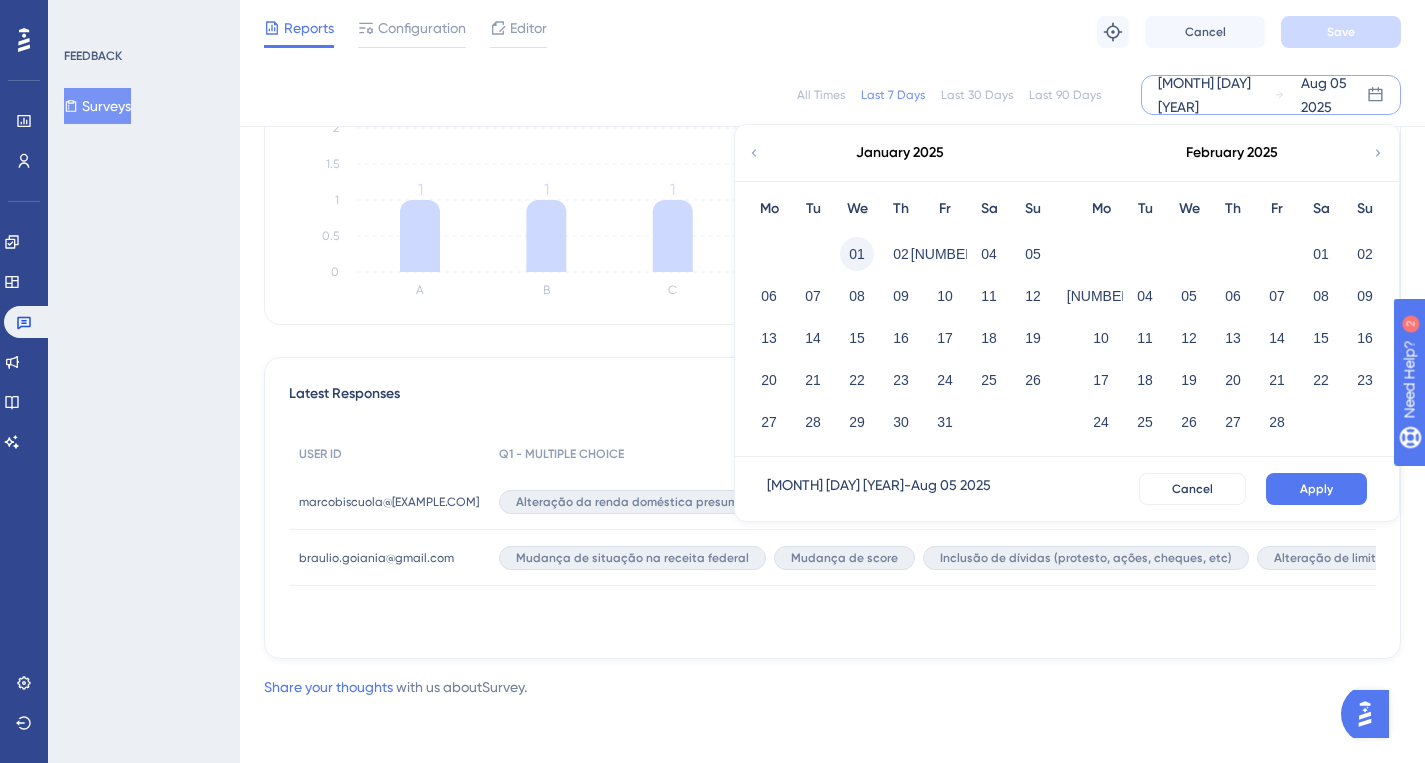 click on "01" at bounding box center [857, 254] 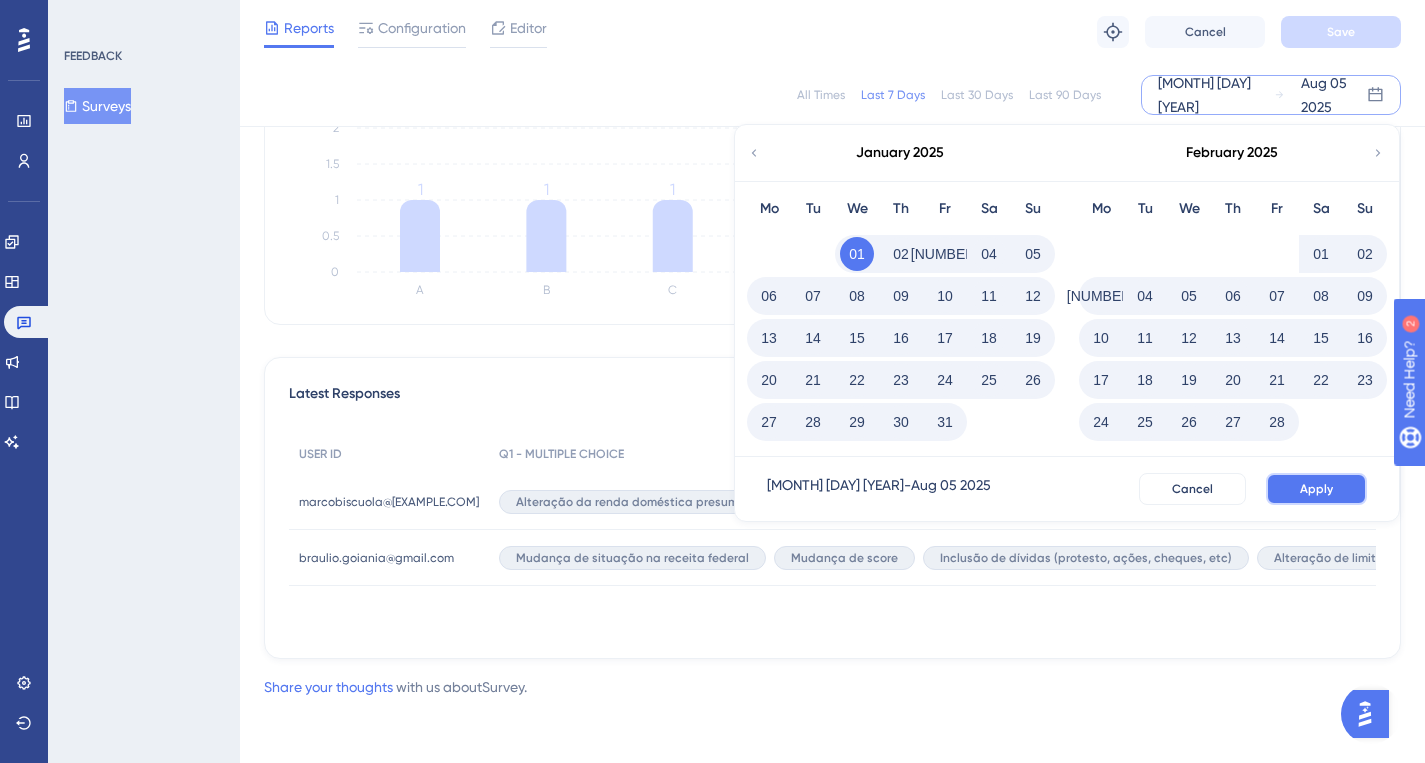 click on "Apply" at bounding box center (1316, 489) 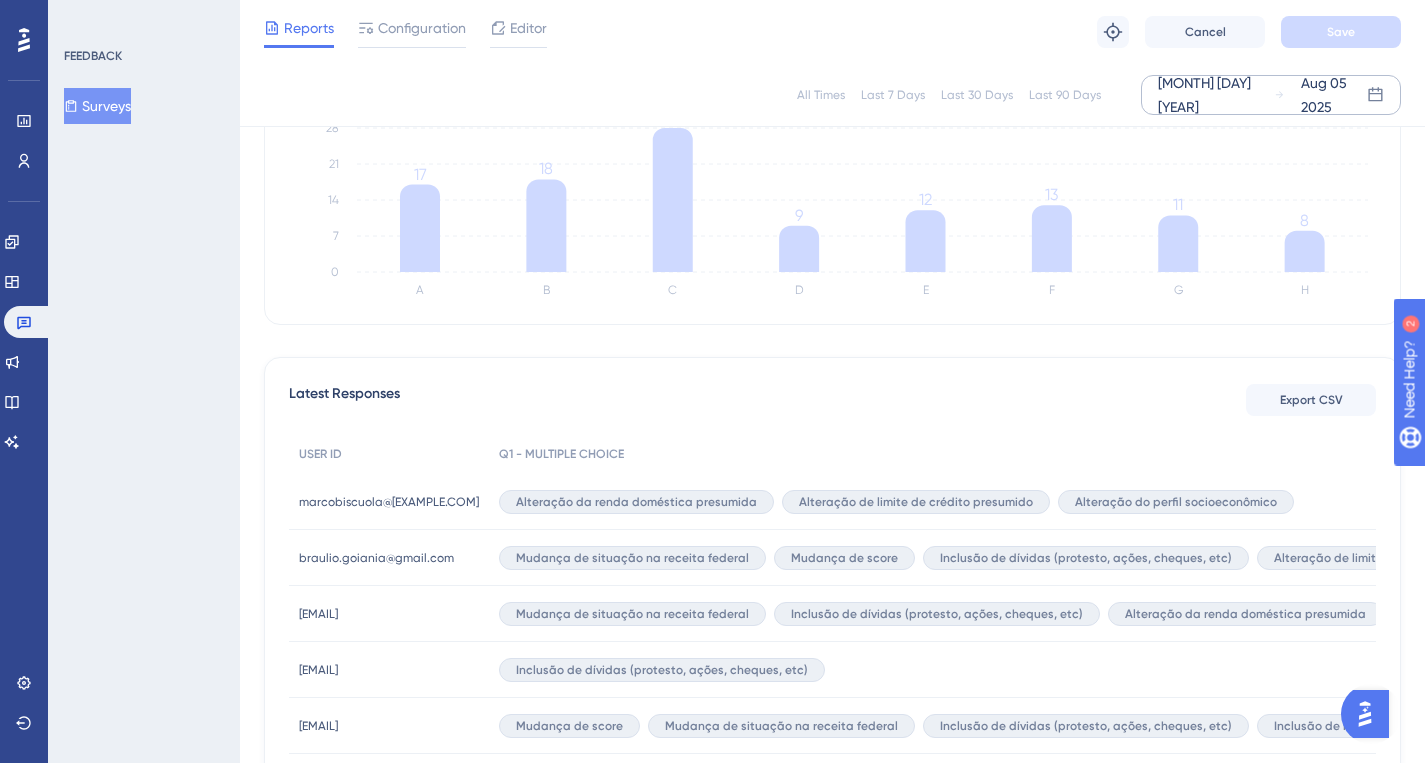 click on "[EMAIL]" at bounding box center (318, 614) 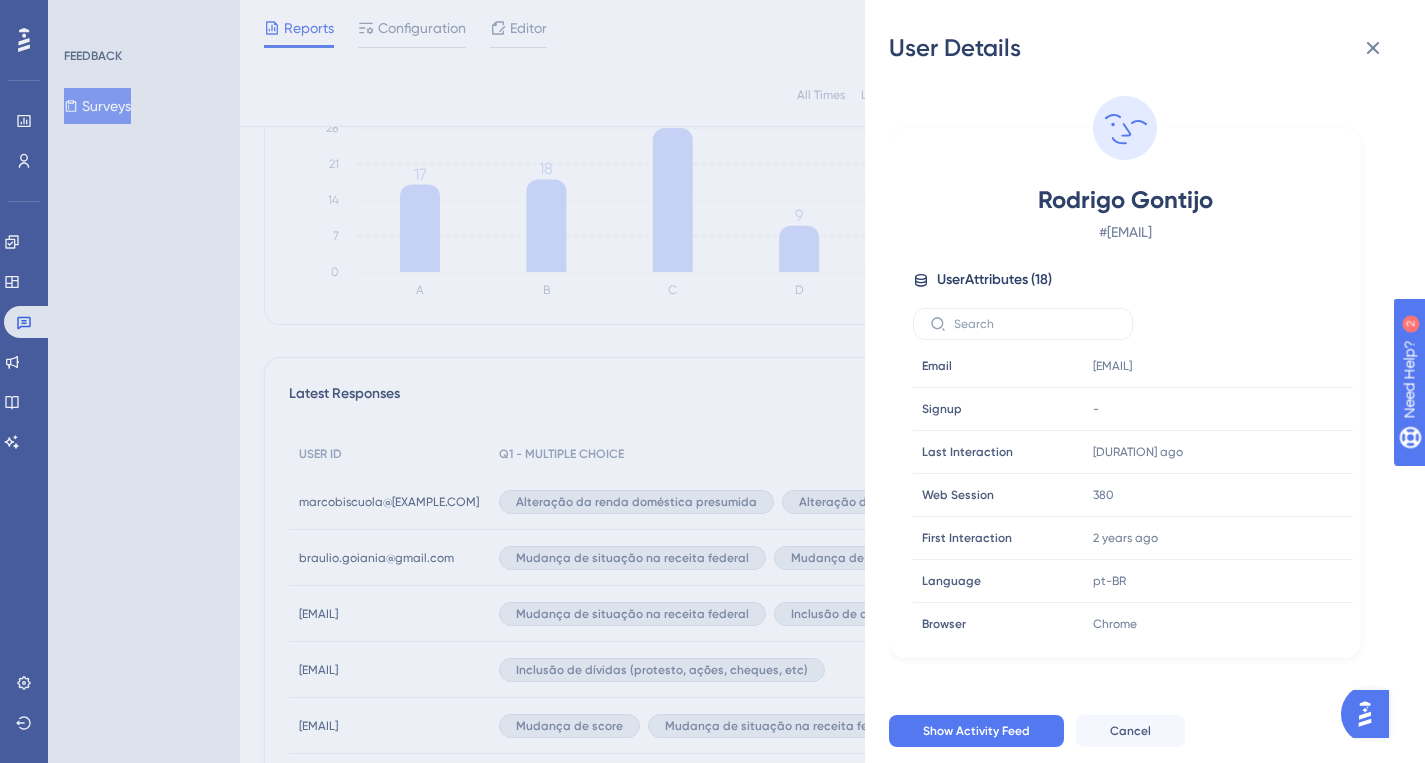scroll, scrollTop: 4, scrollLeft: 0, axis: vertical 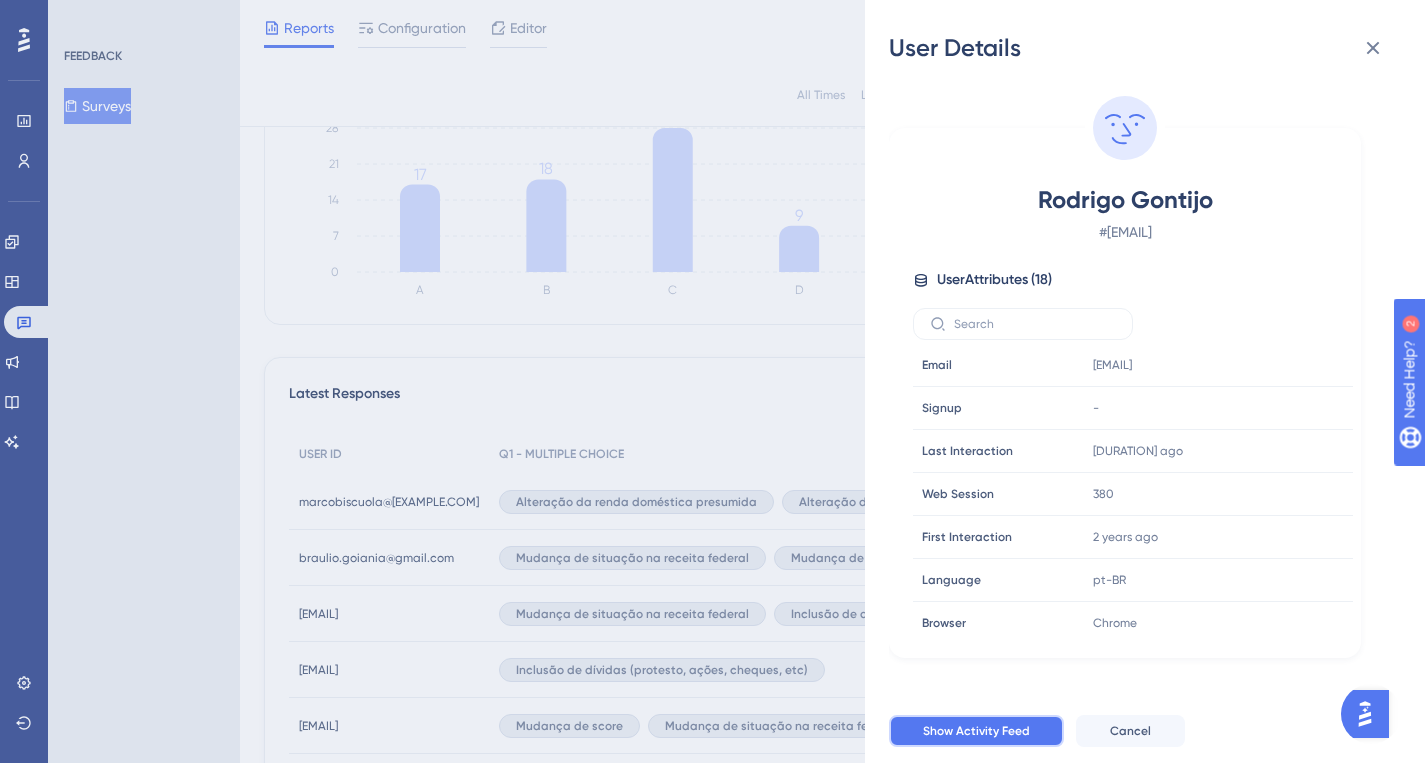 click on "Show Activity Feed" at bounding box center (976, 731) 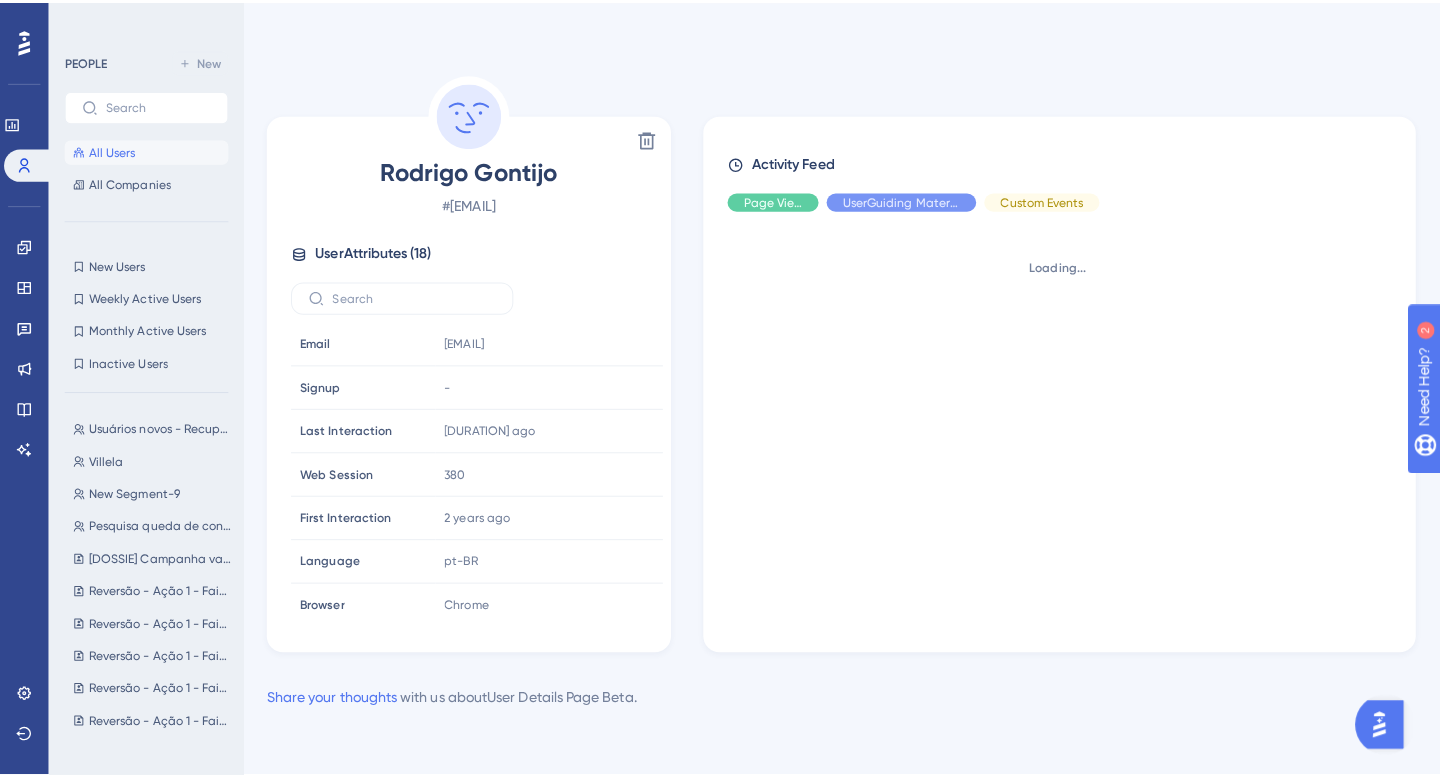 scroll, scrollTop: 0, scrollLeft: 0, axis: both 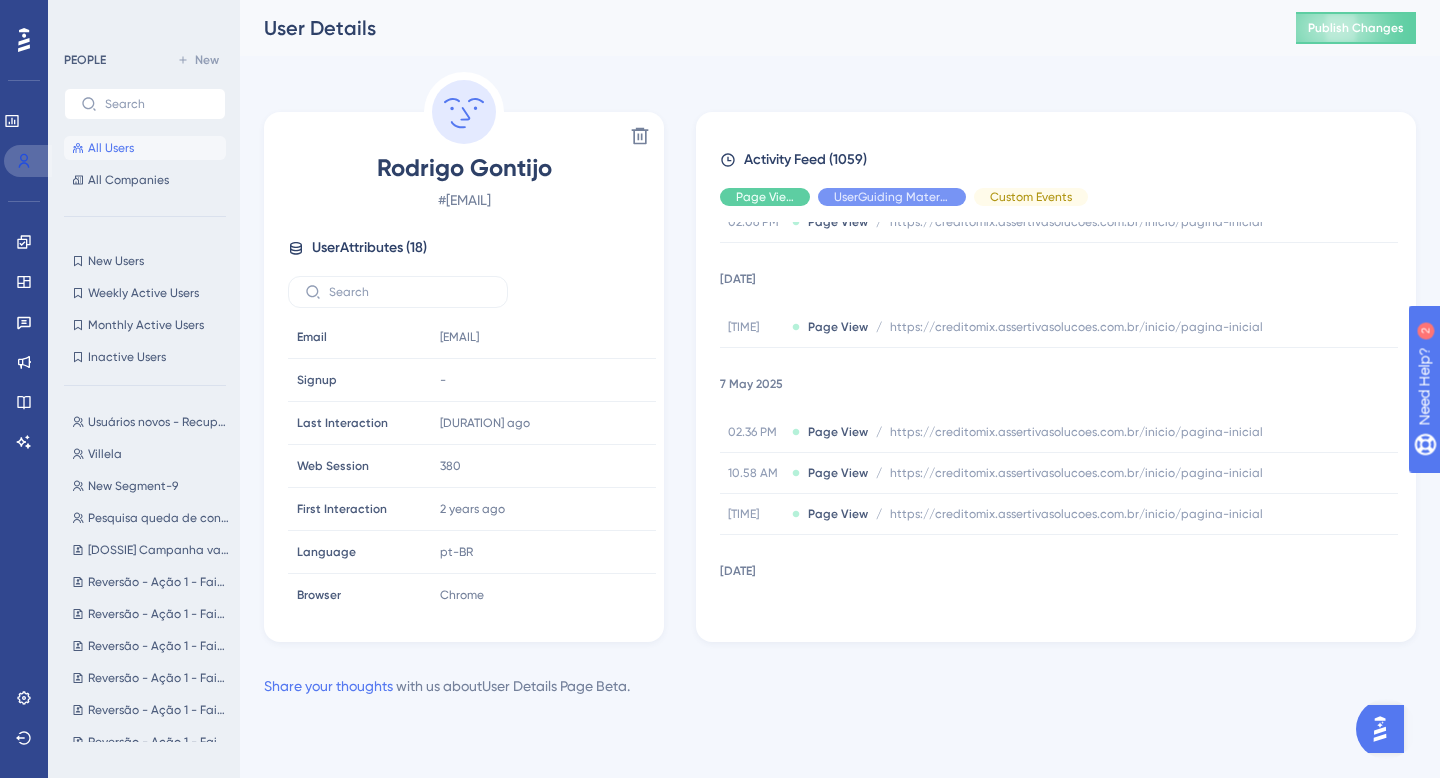click 